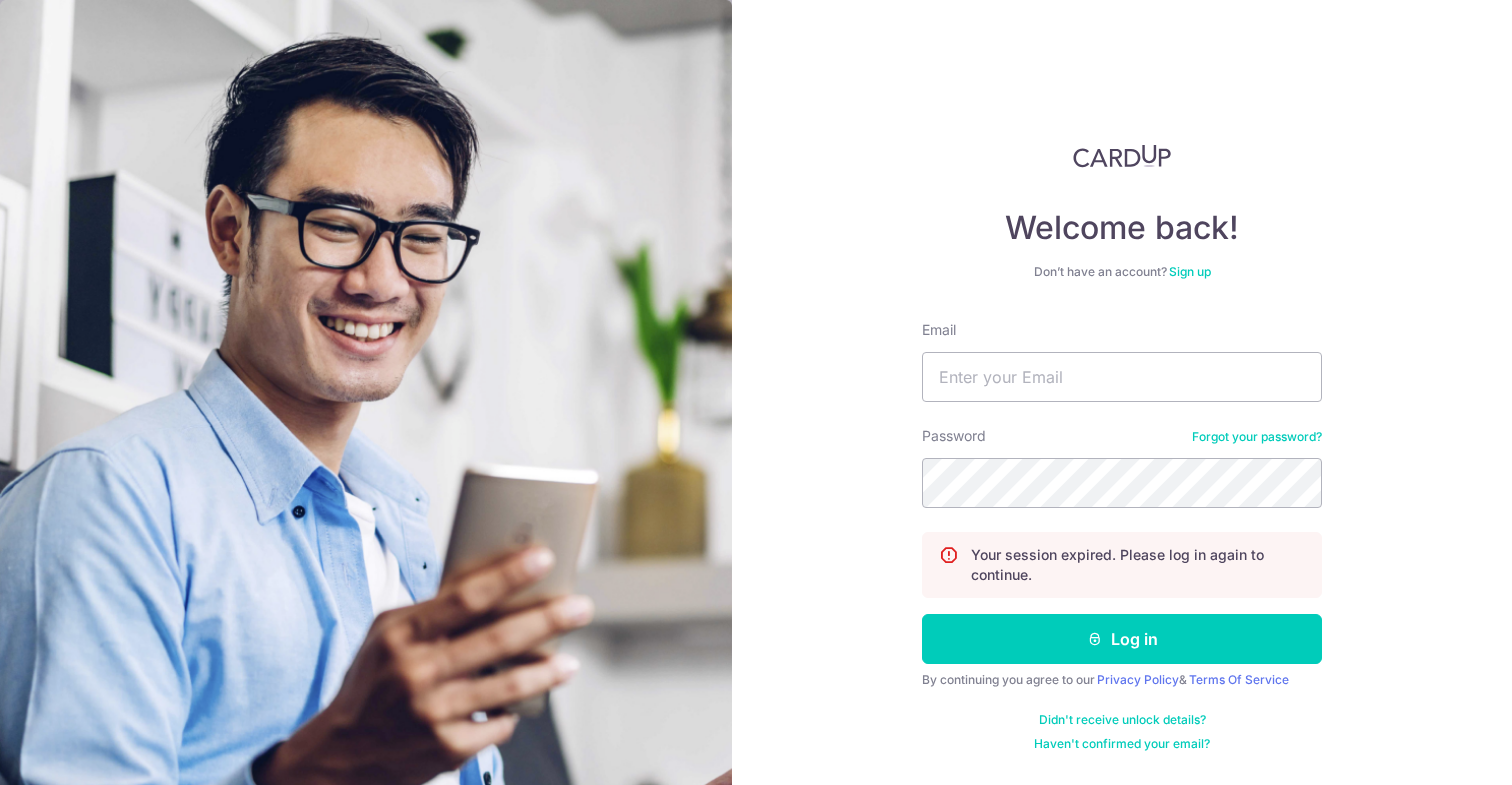 scroll, scrollTop: 0, scrollLeft: 0, axis: both 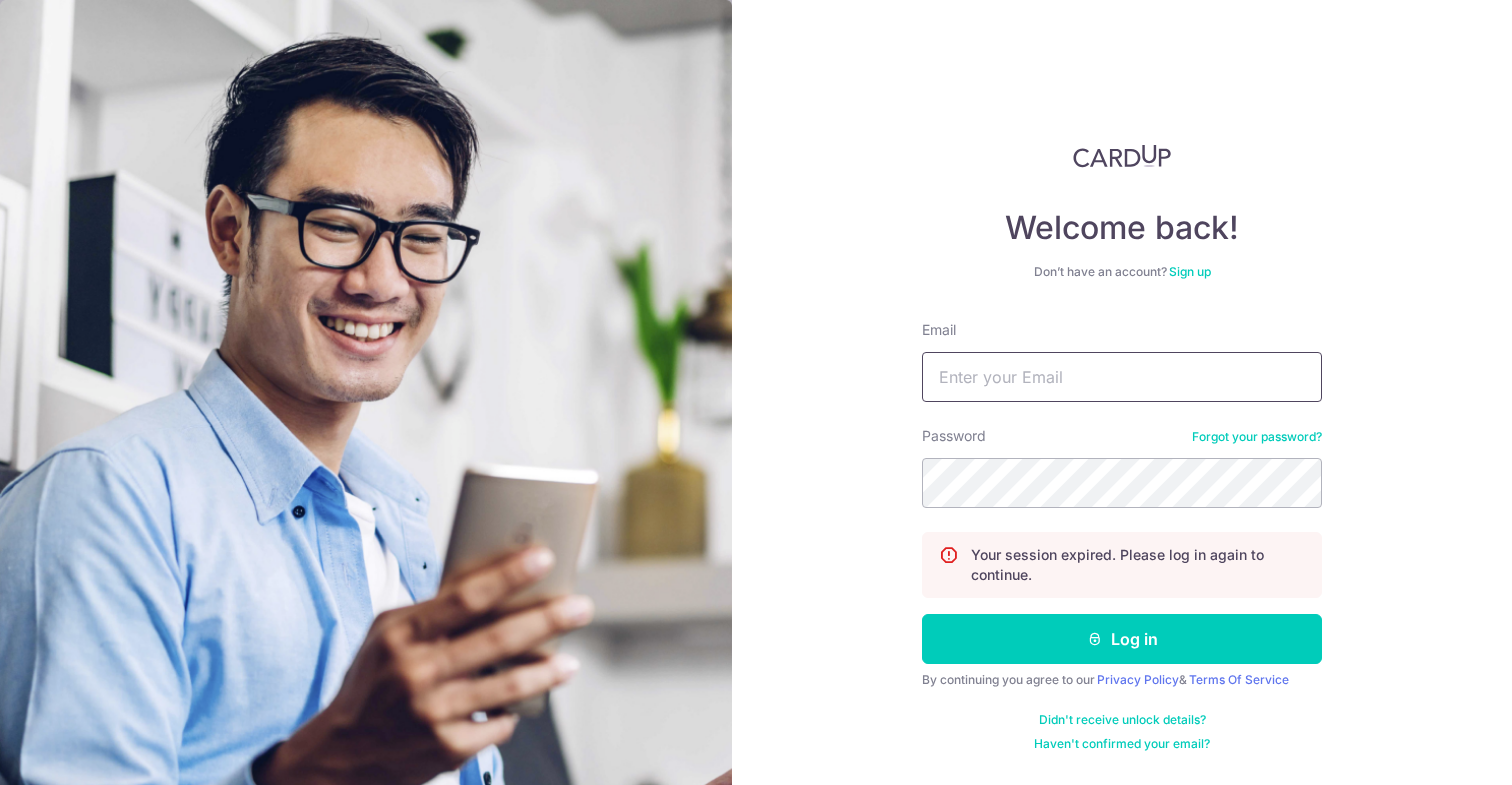click on "Email" at bounding box center [1122, 377] 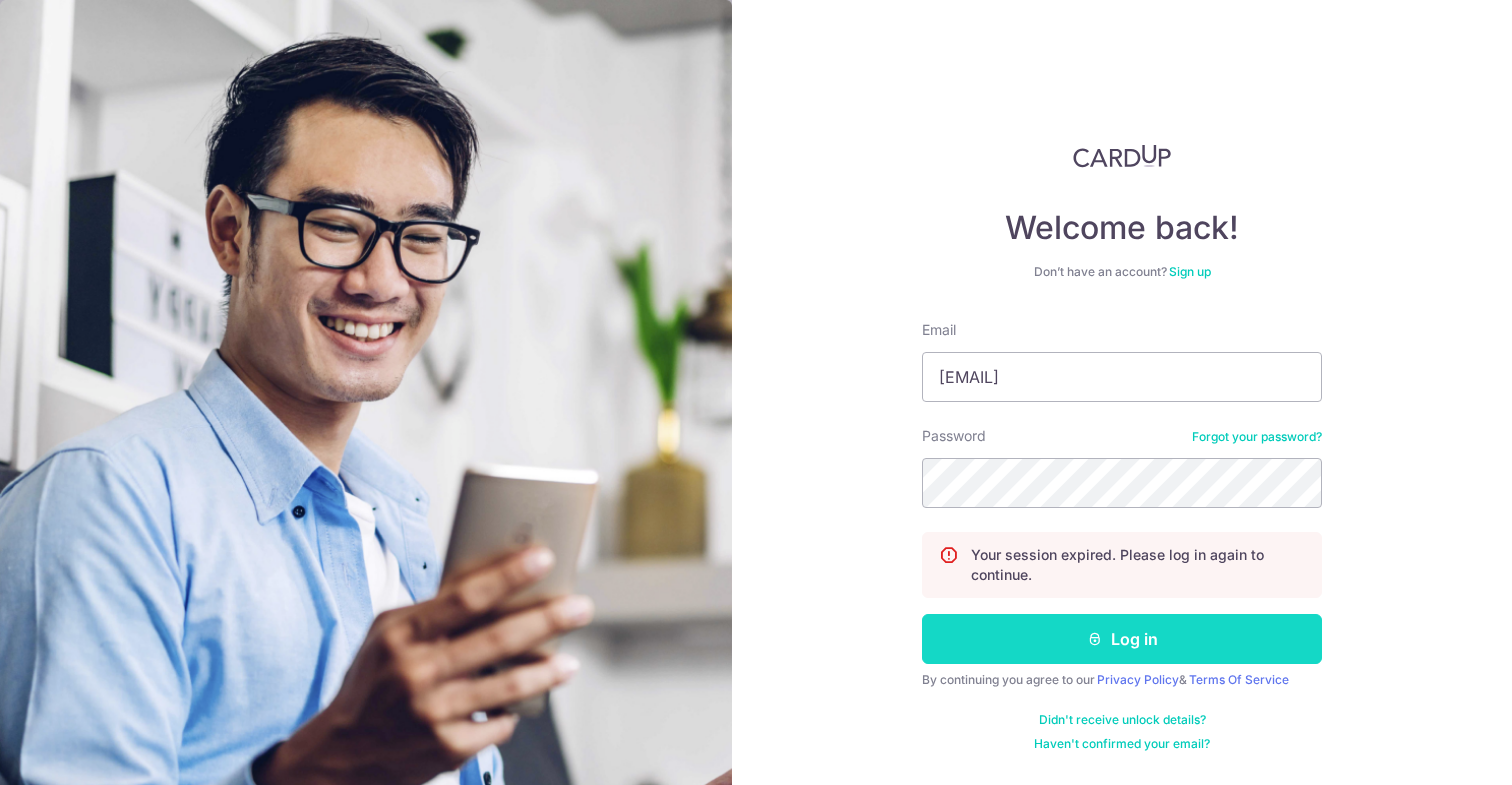 click on "Log in" at bounding box center [1122, 639] 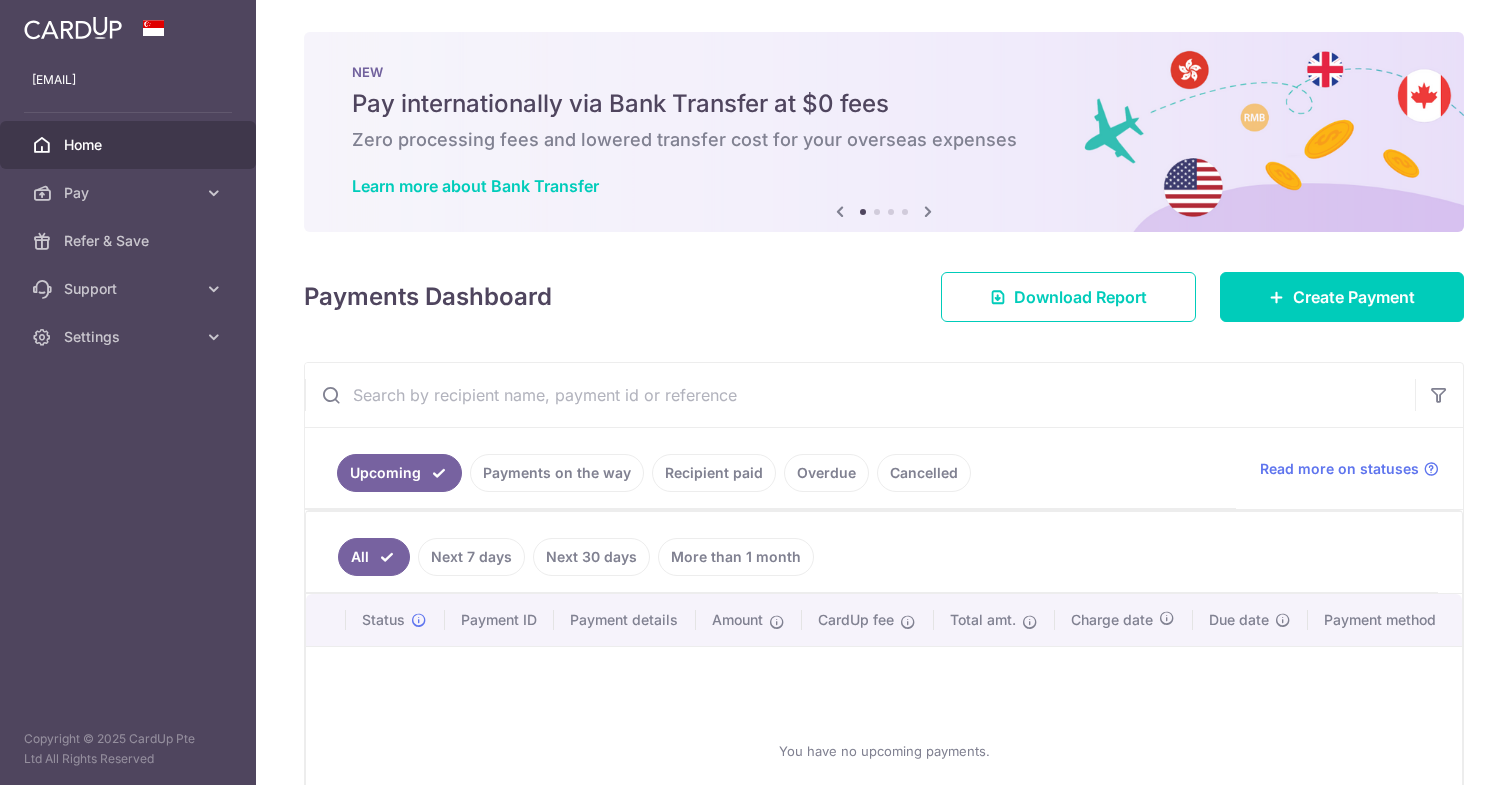 scroll, scrollTop: 0, scrollLeft: 0, axis: both 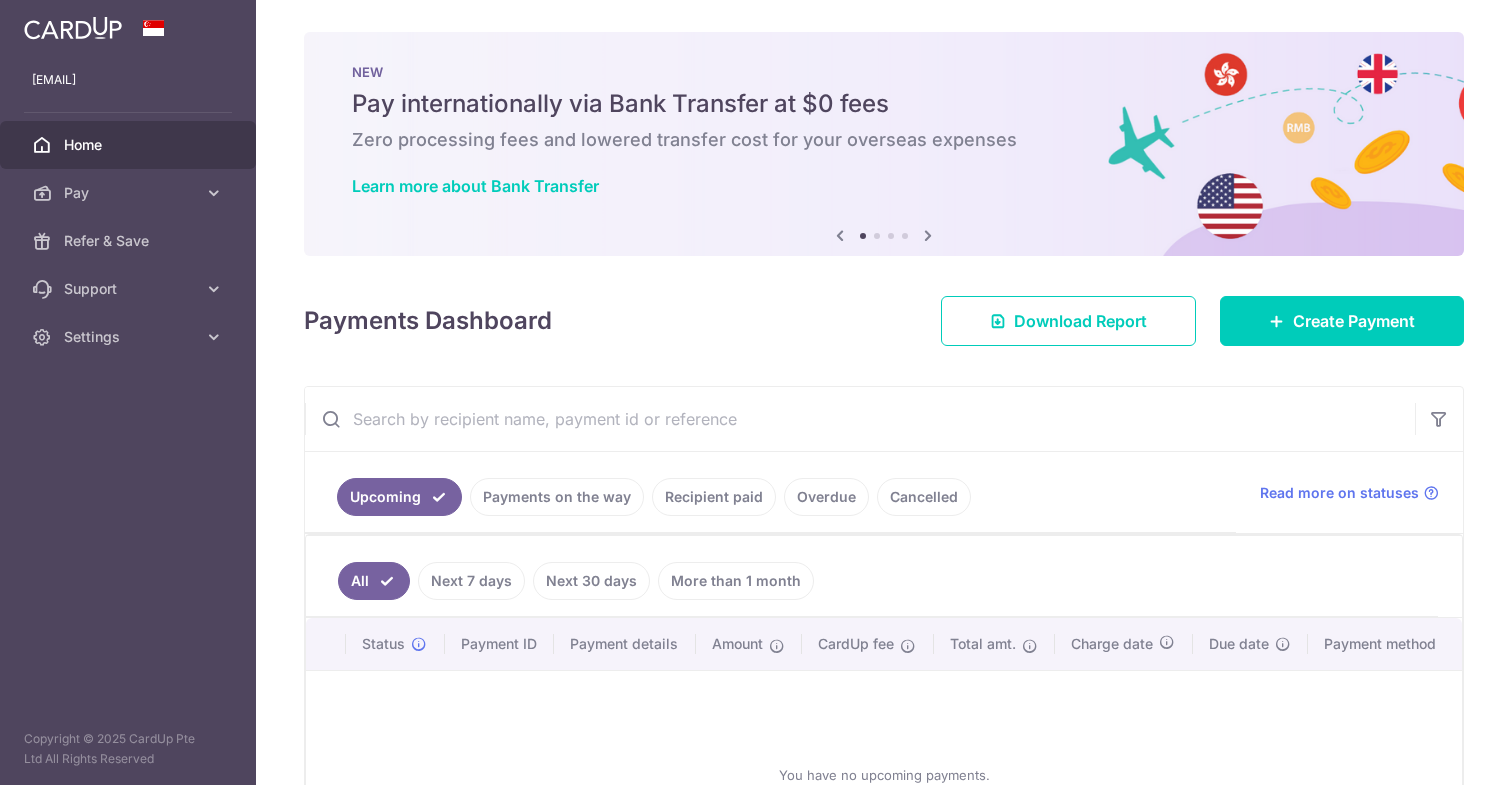 click at bounding box center (928, 235) 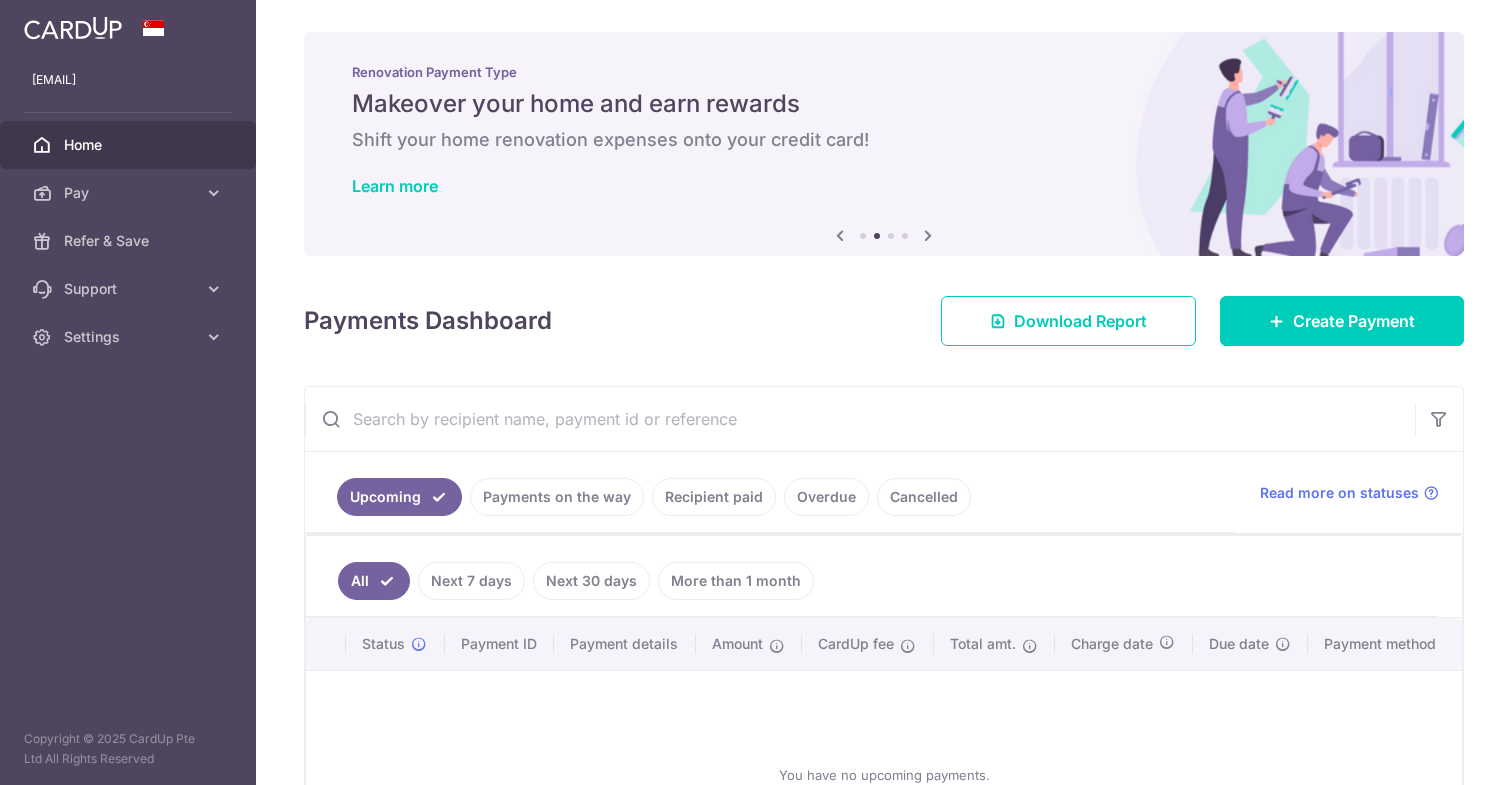 click at bounding box center [928, 235] 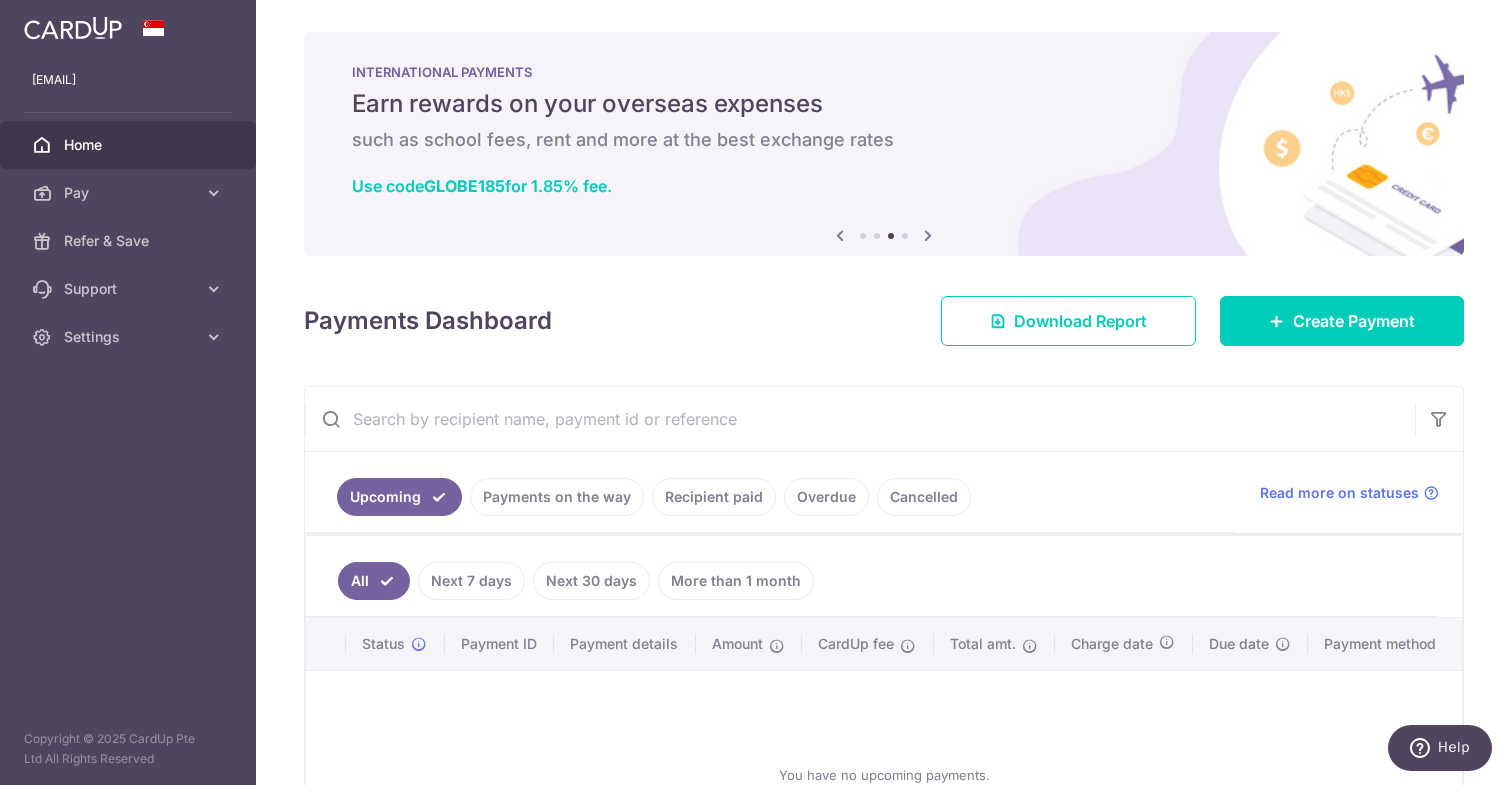 click at bounding box center [928, 235] 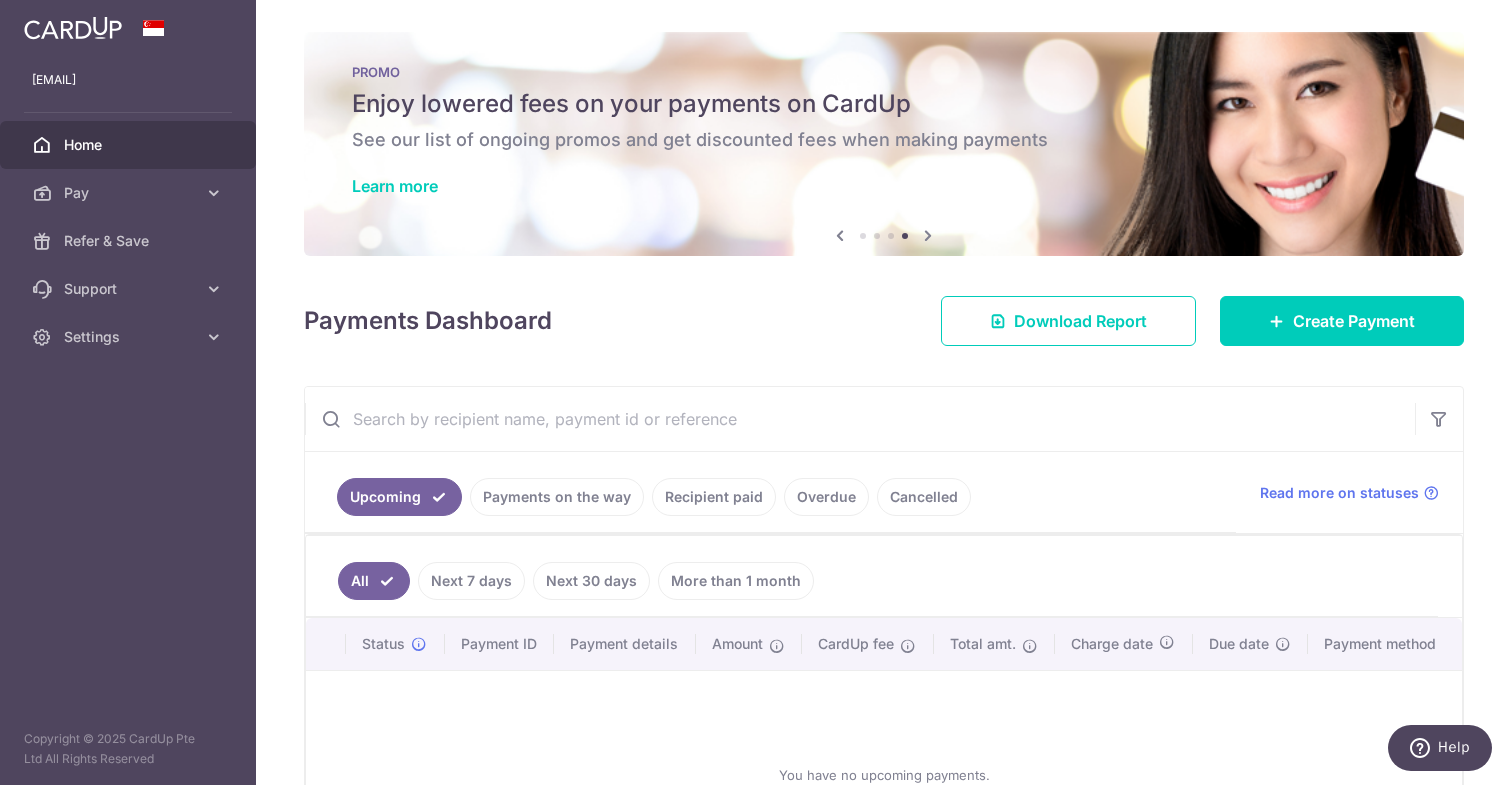 click on "PROMO
Enjoy lowered fees on your payments on CardUp
See our list of ongoing promos and get discounted fees when making payments
Learn more" at bounding box center [884, 132] 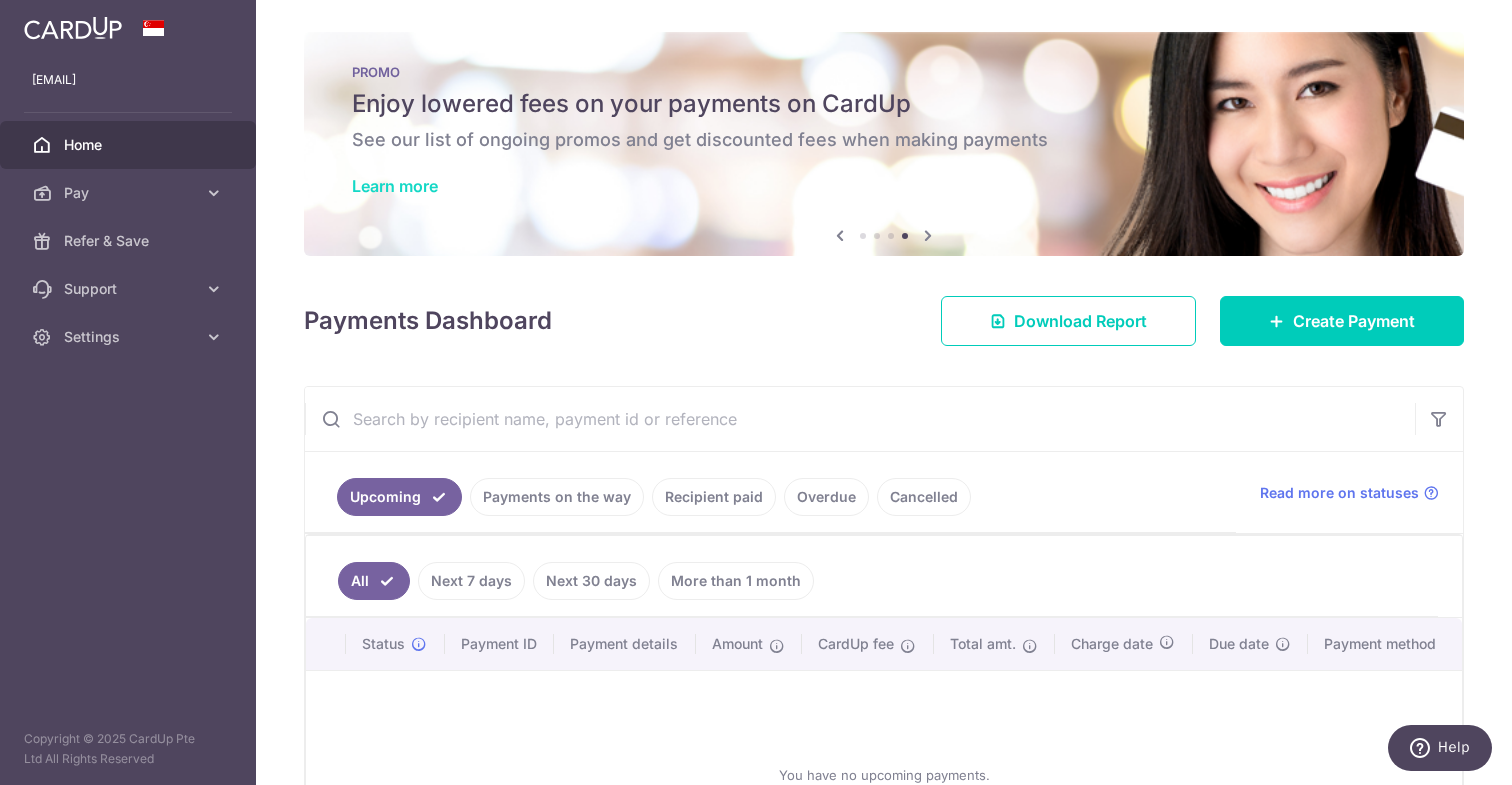 click on "Learn more" at bounding box center (395, 186) 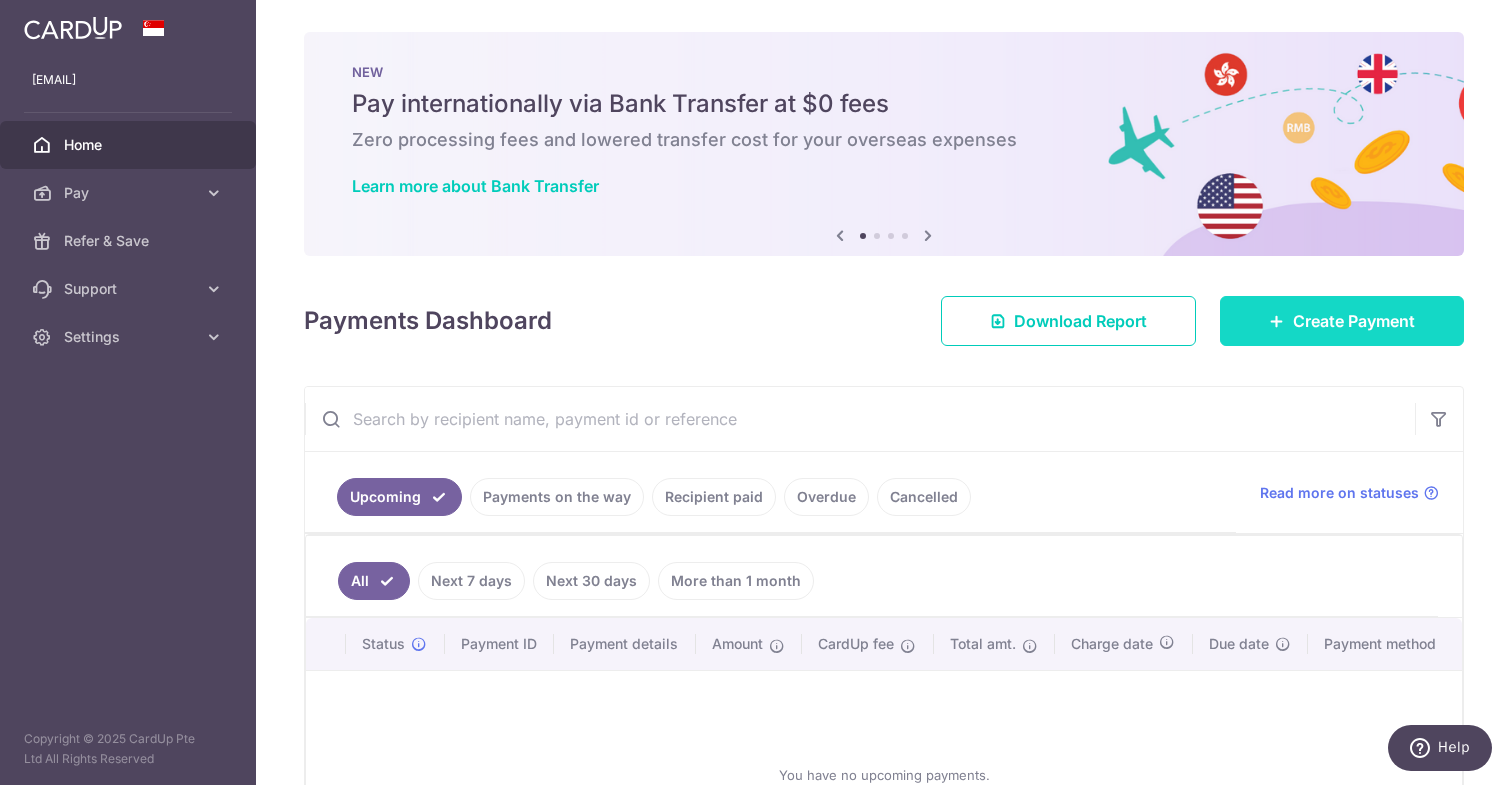 click at bounding box center (1277, 321) 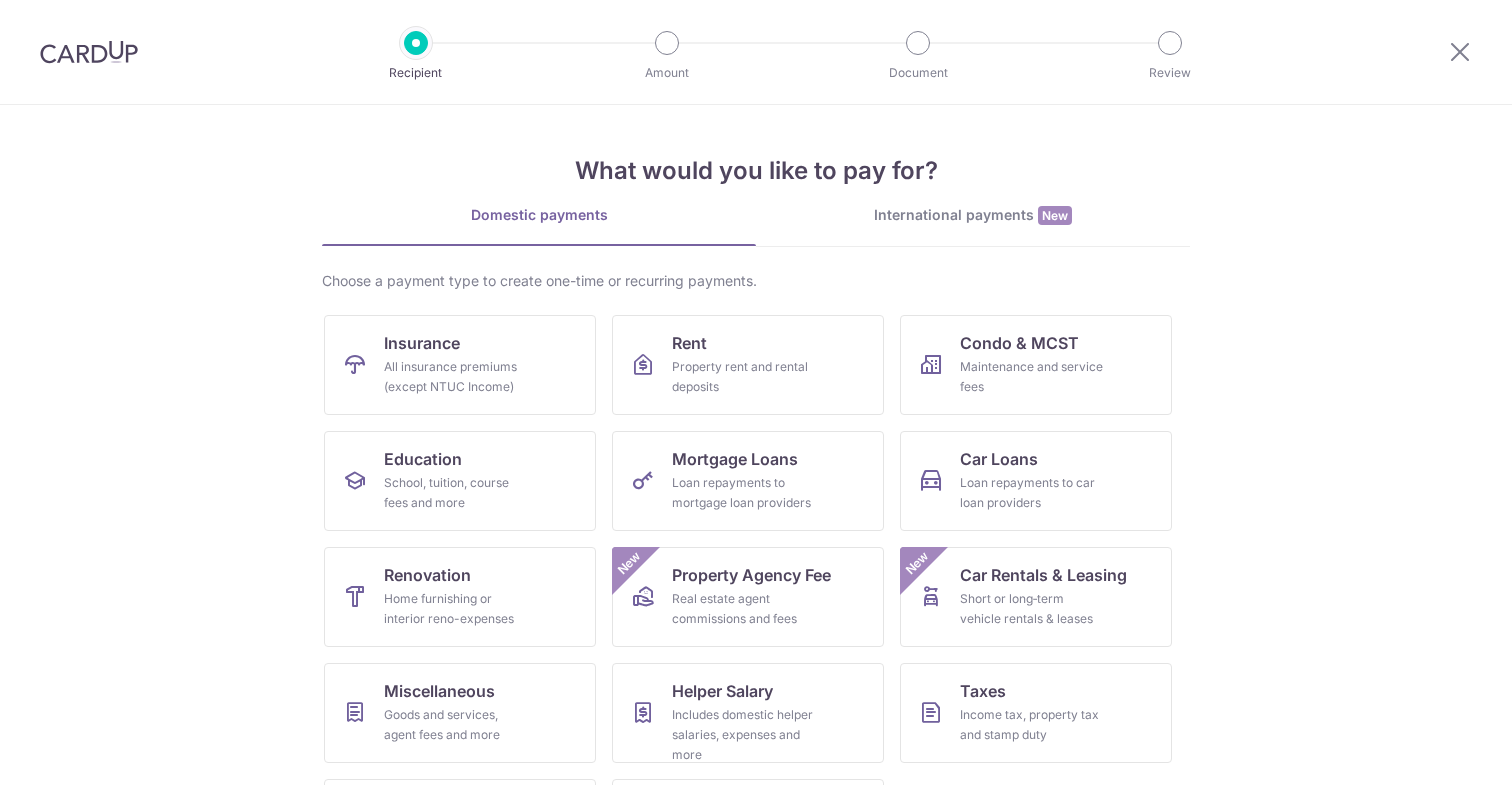 scroll, scrollTop: 0, scrollLeft: 0, axis: both 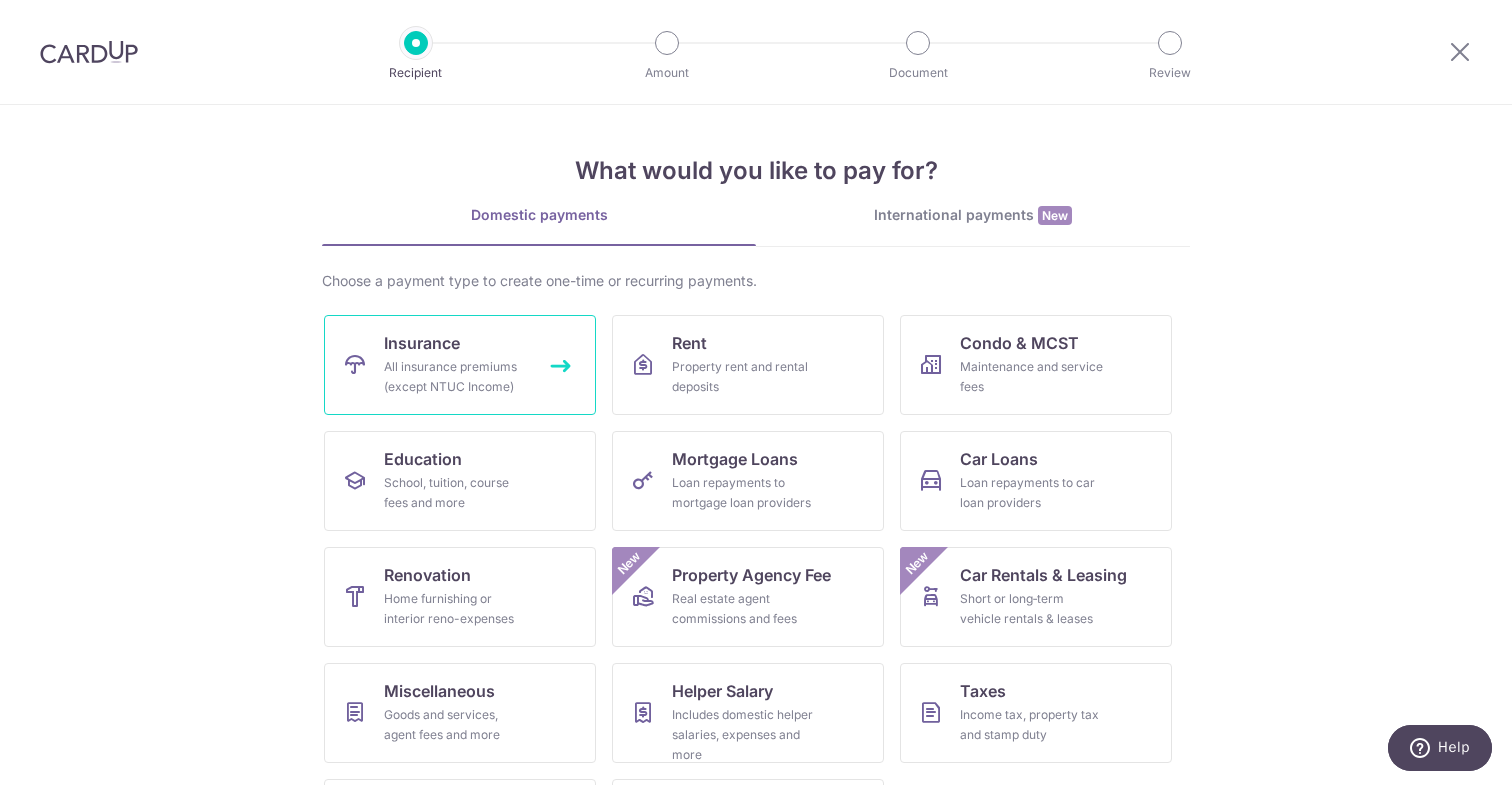 click on "Insurance All insurance premiums (except NTUC Income)" at bounding box center (460, 365) 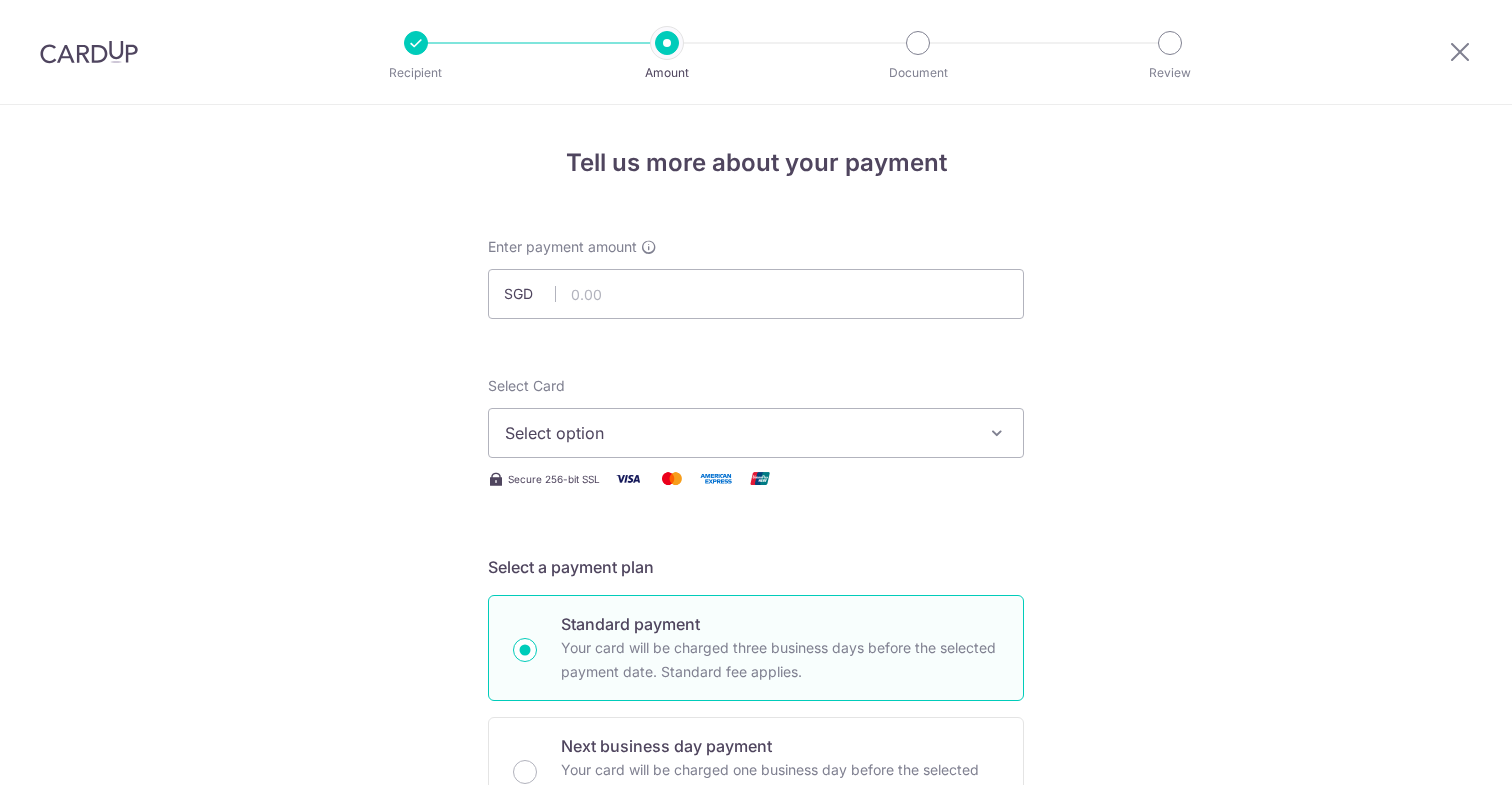scroll, scrollTop: 0, scrollLeft: 0, axis: both 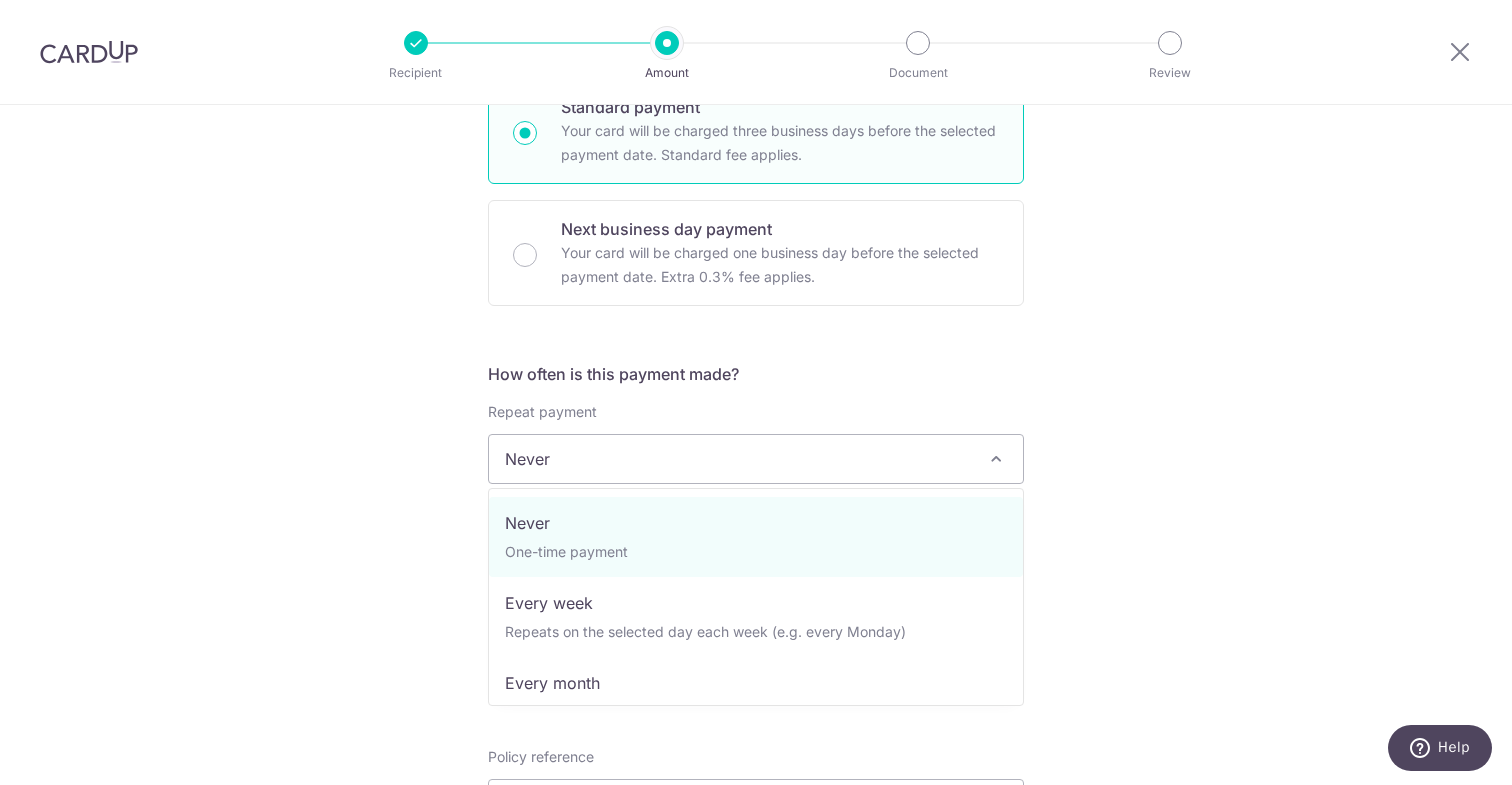 click on "Never" at bounding box center [756, 459] 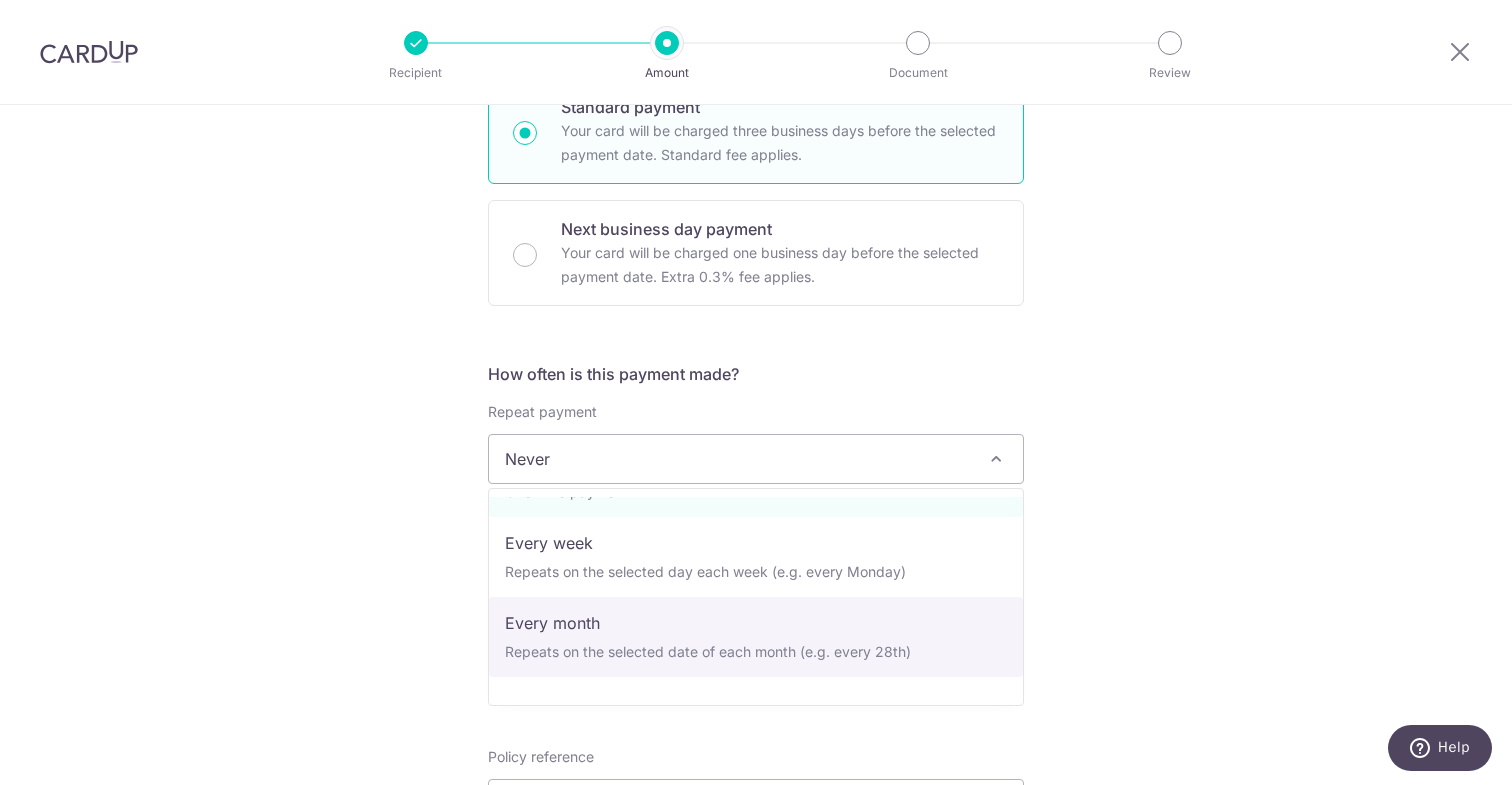 scroll, scrollTop: 90, scrollLeft: 0, axis: vertical 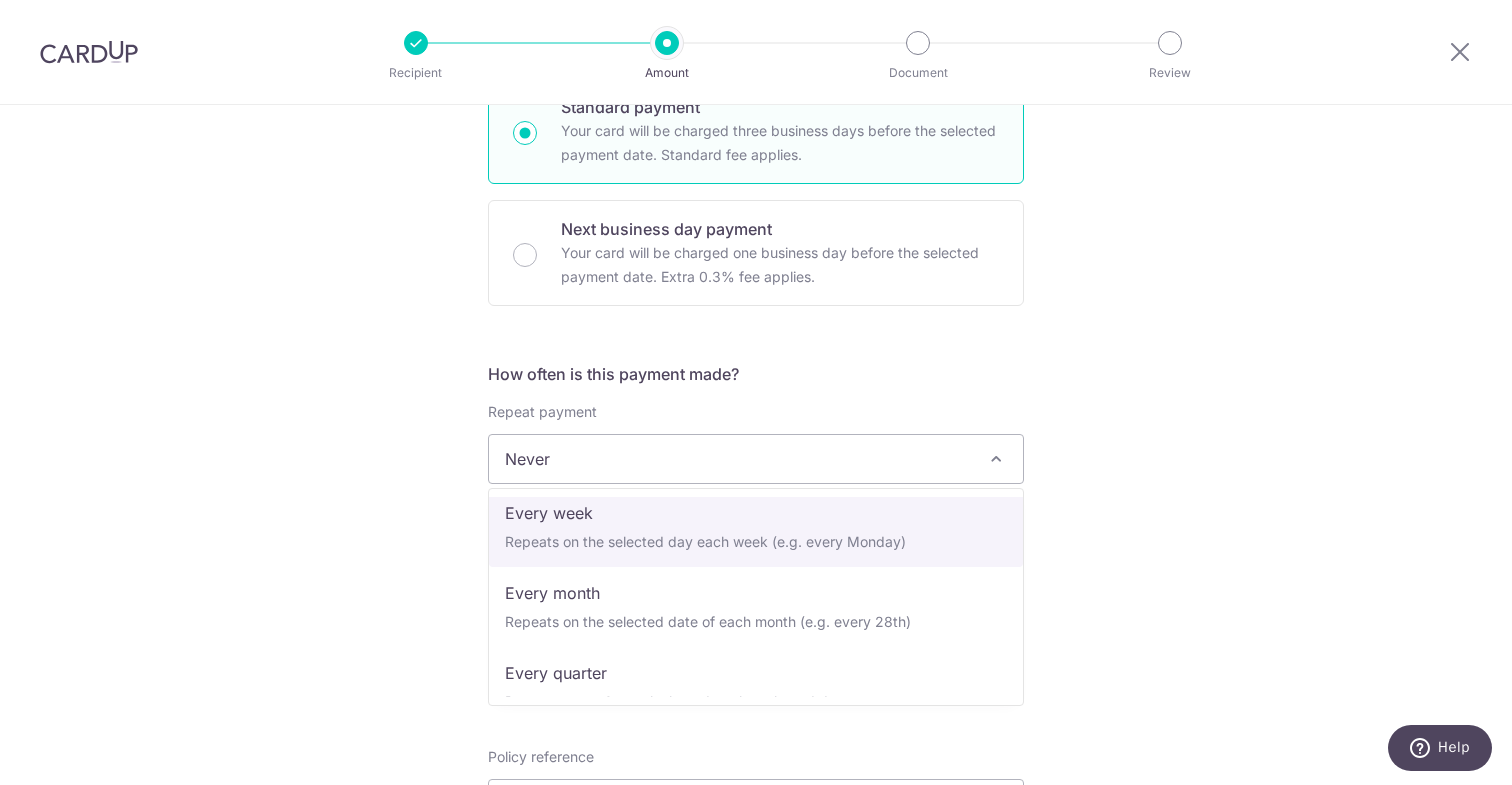 select on "2" 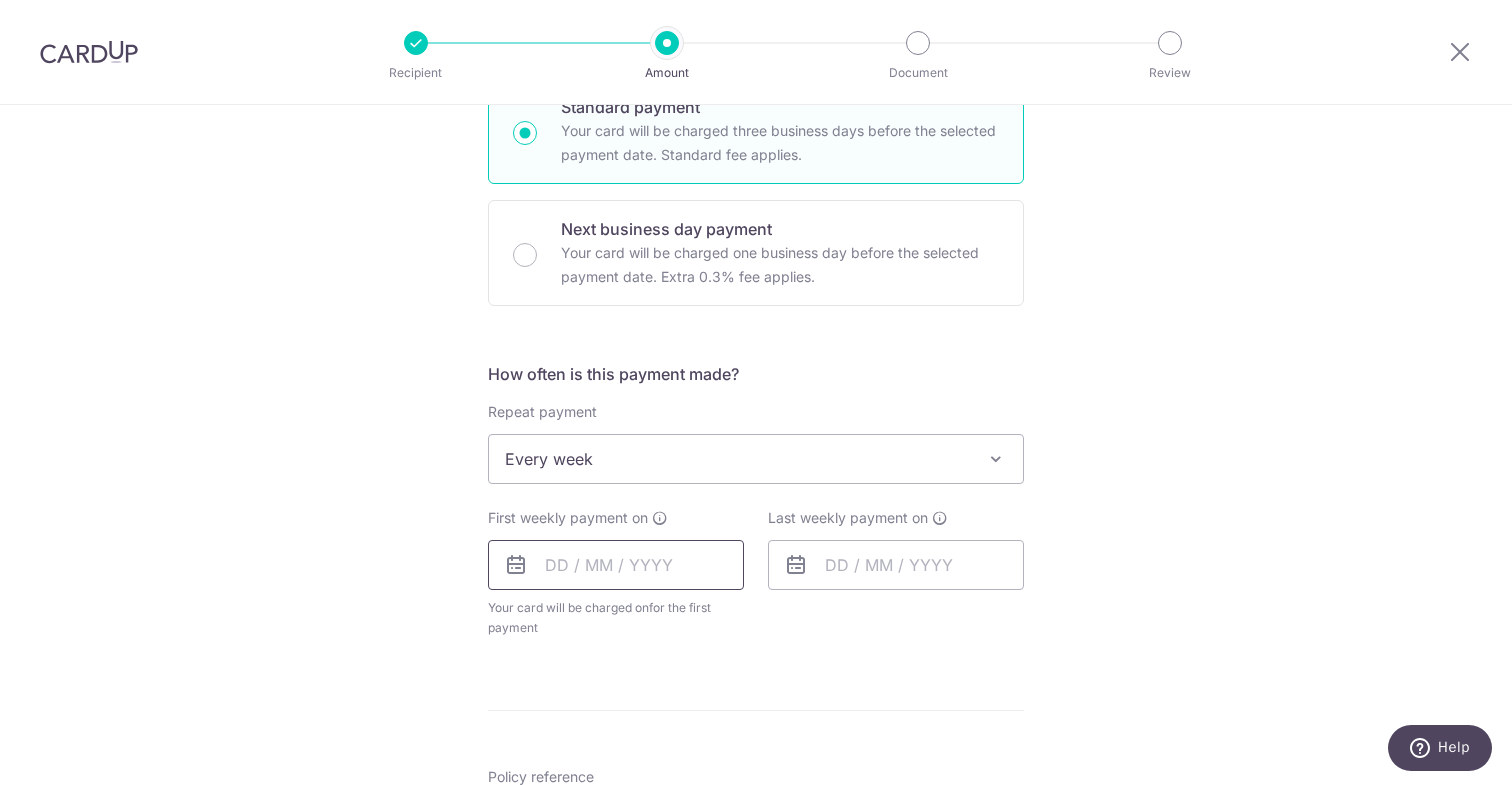 click at bounding box center [616, 565] 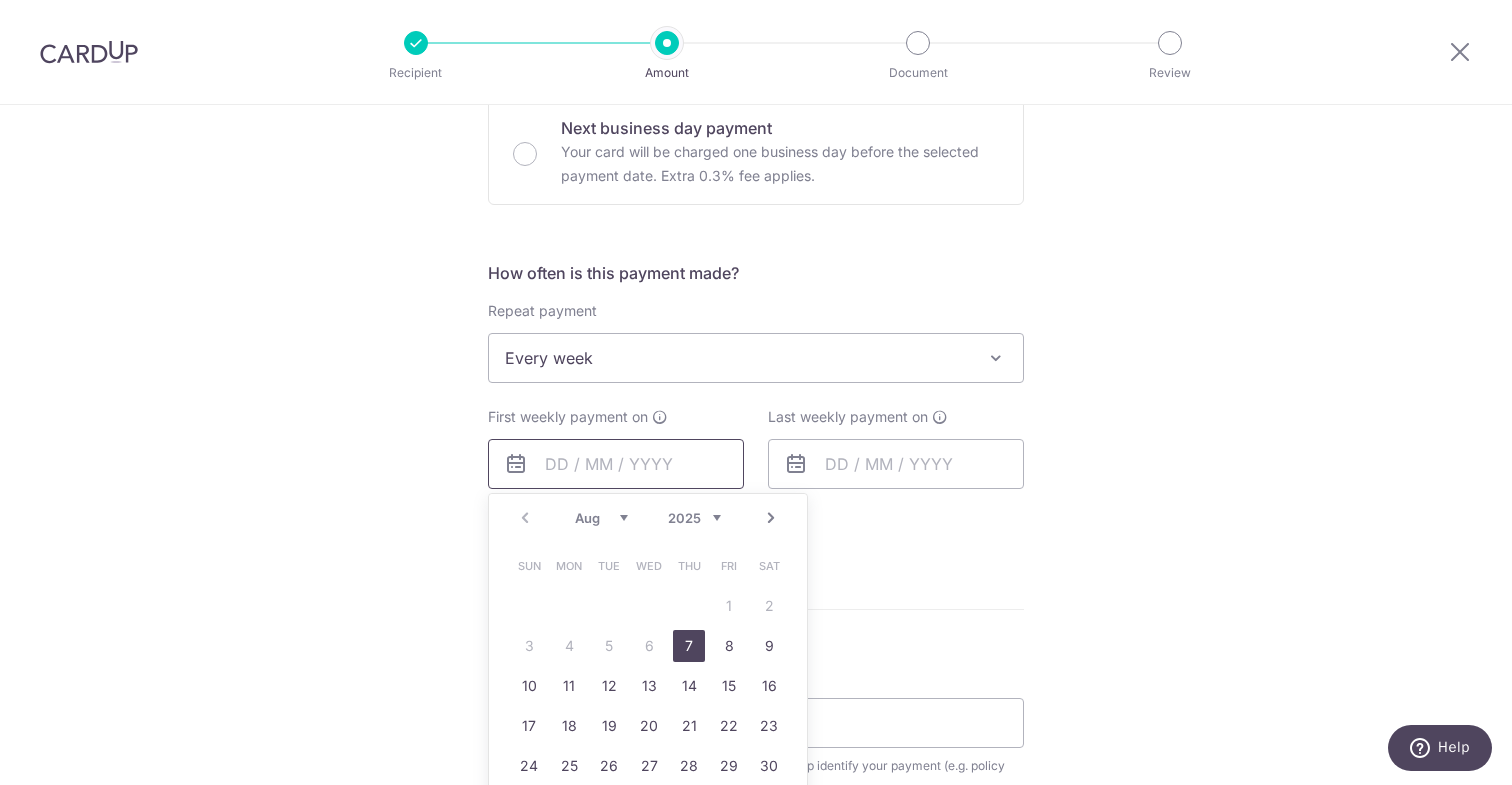 scroll, scrollTop: 669, scrollLeft: 0, axis: vertical 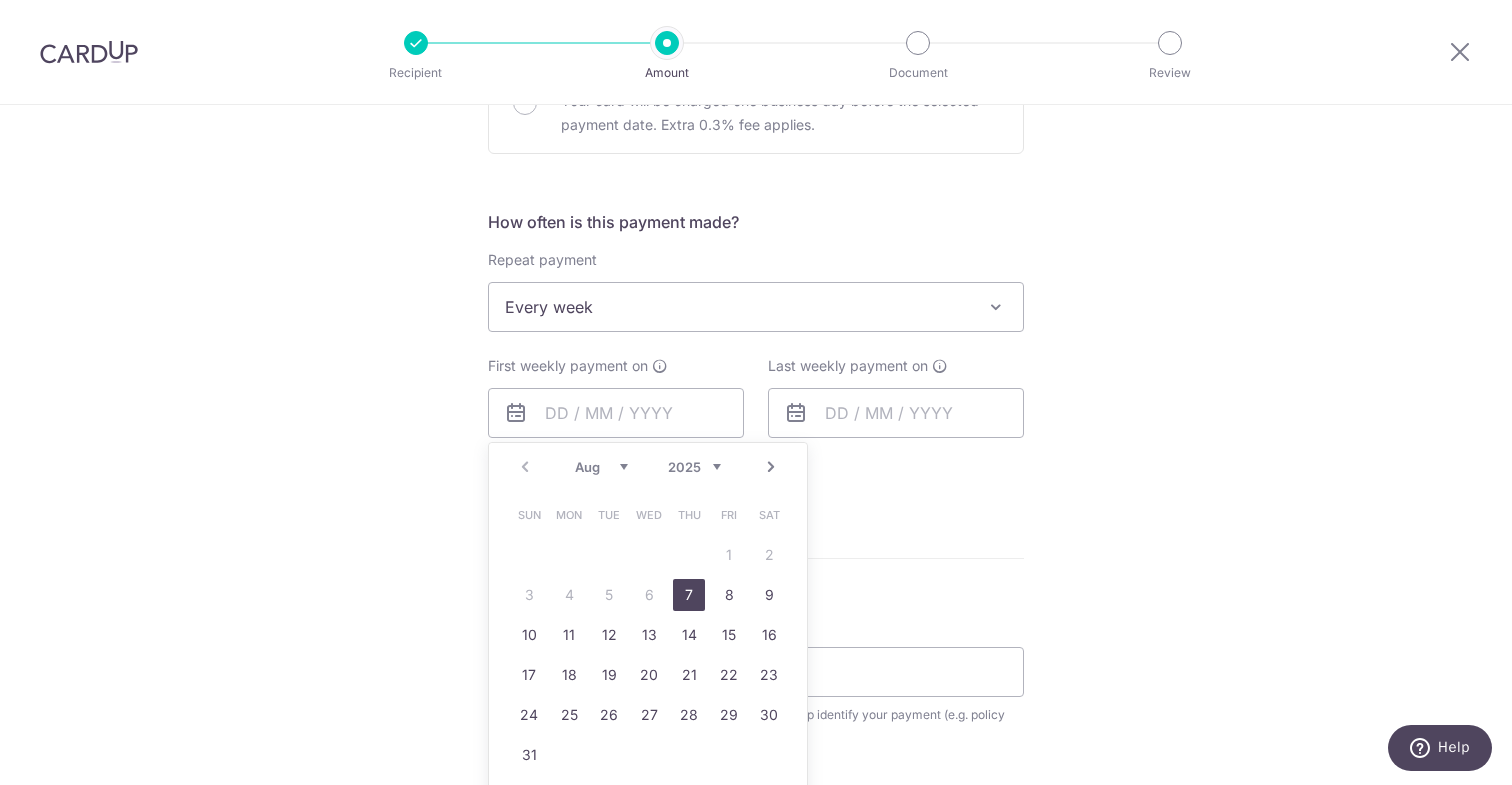 click on "7" at bounding box center [689, 595] 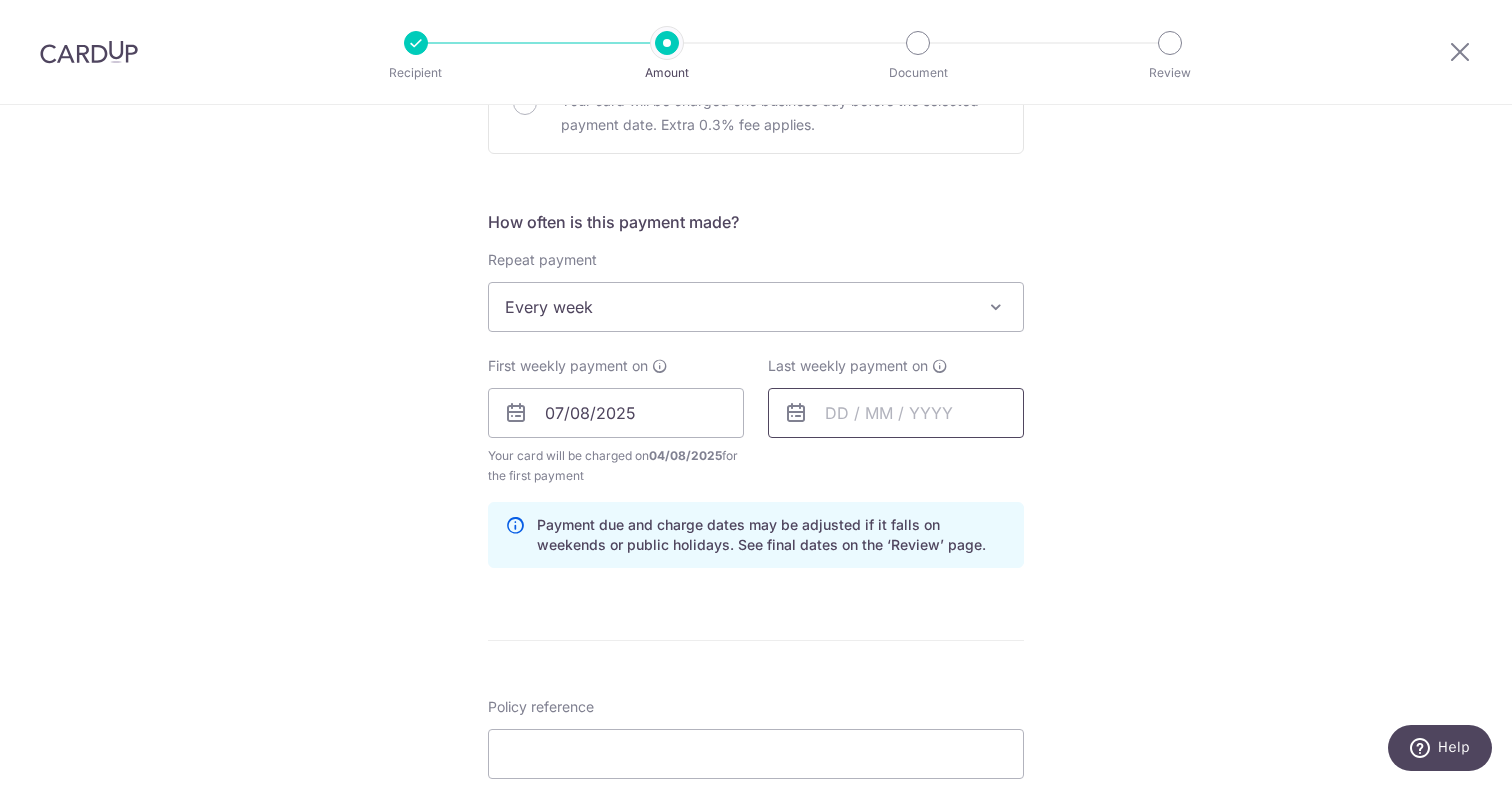 click at bounding box center (896, 413) 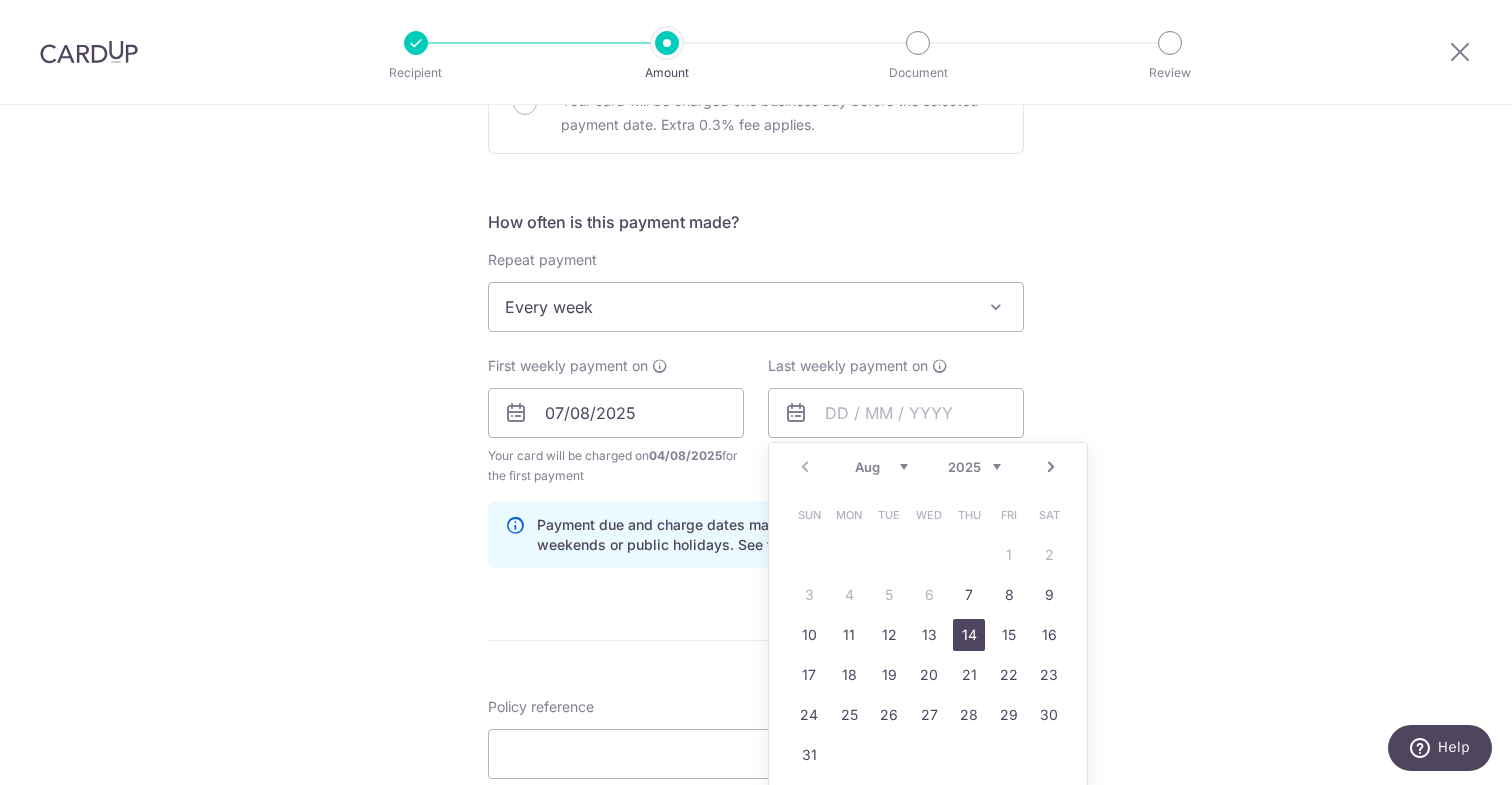 click on "14" at bounding box center (969, 635) 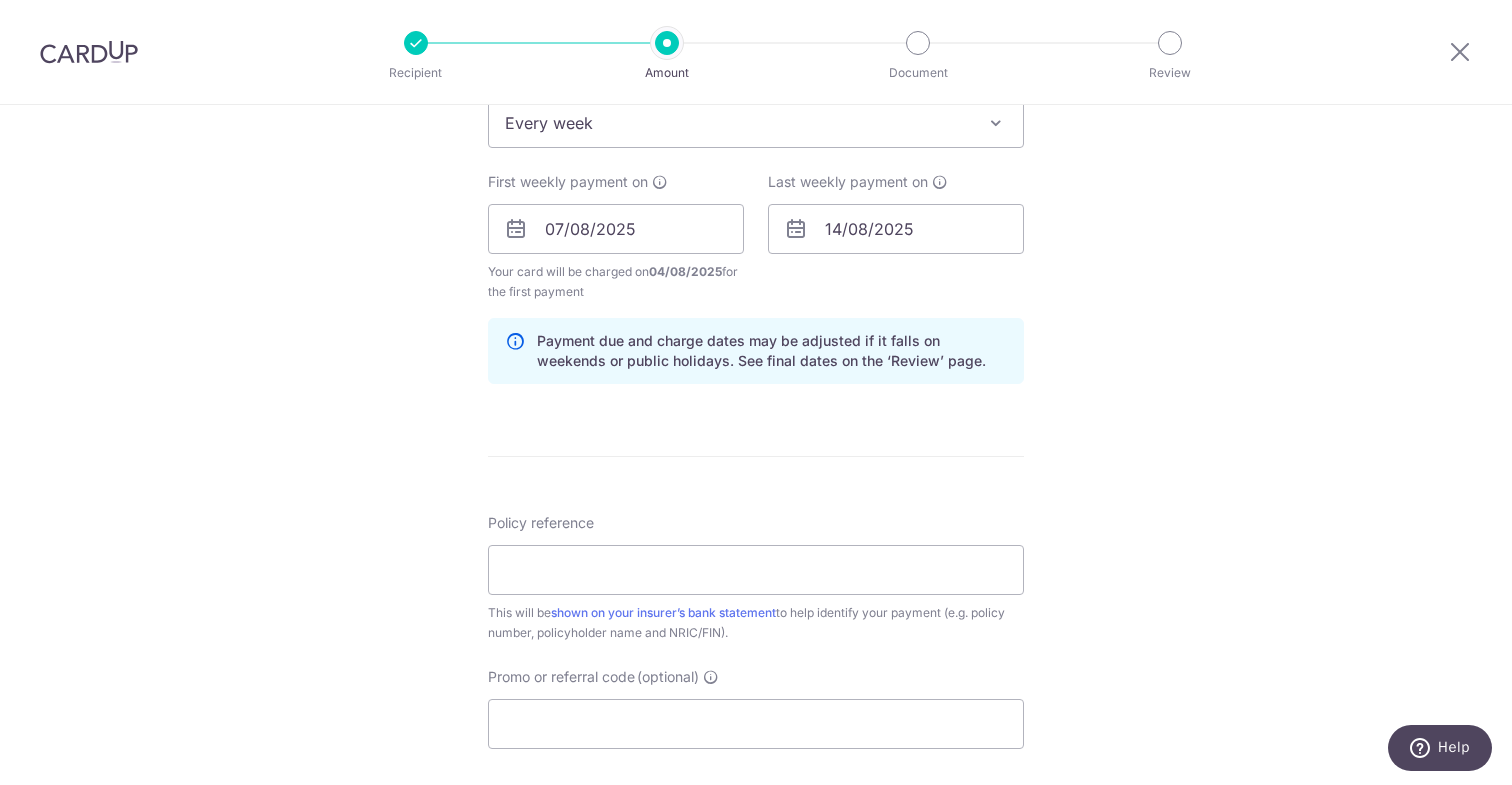 scroll, scrollTop: 928, scrollLeft: 0, axis: vertical 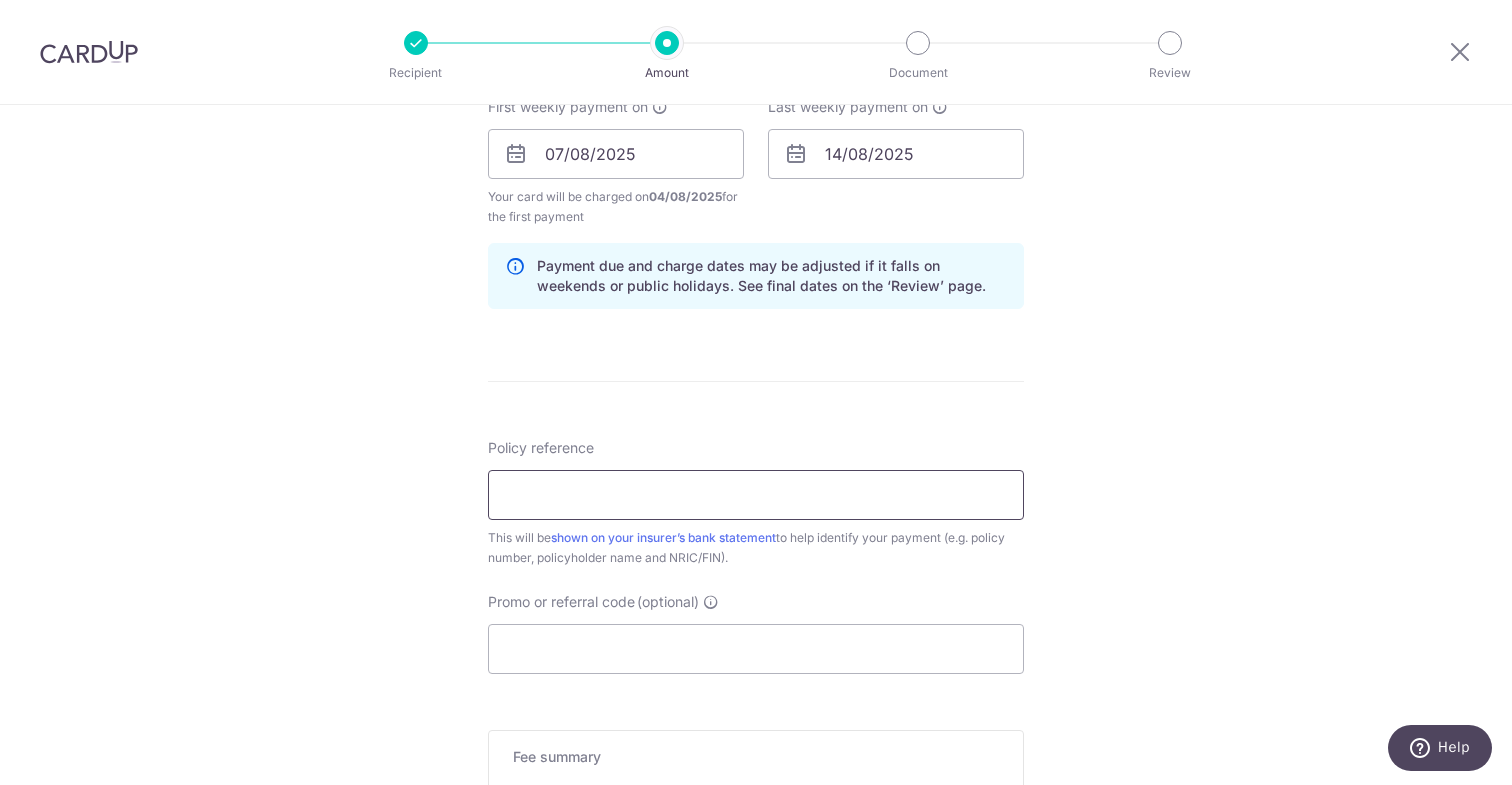 click on "Policy reference" at bounding box center [756, 495] 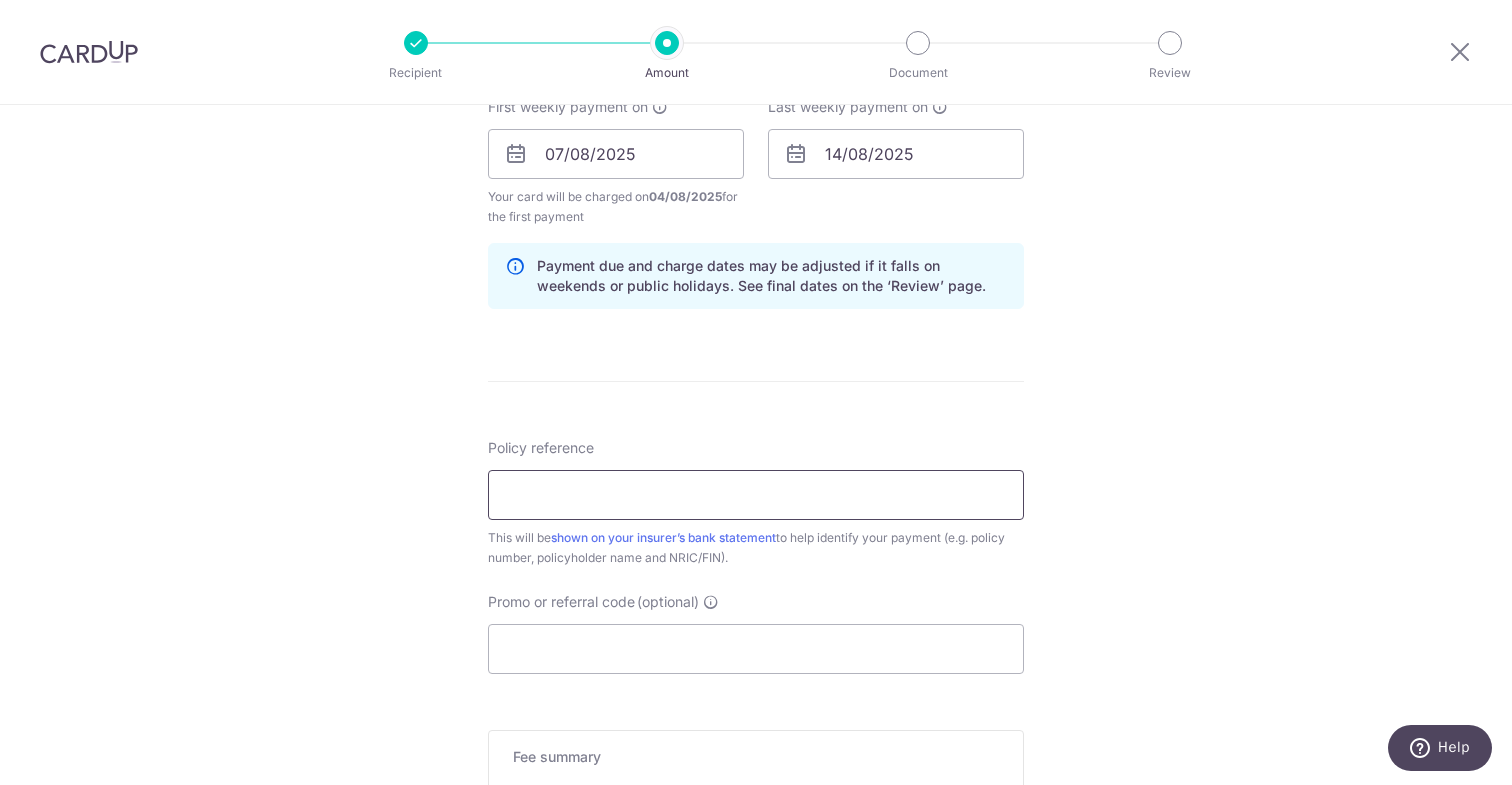 paste on "REC185" 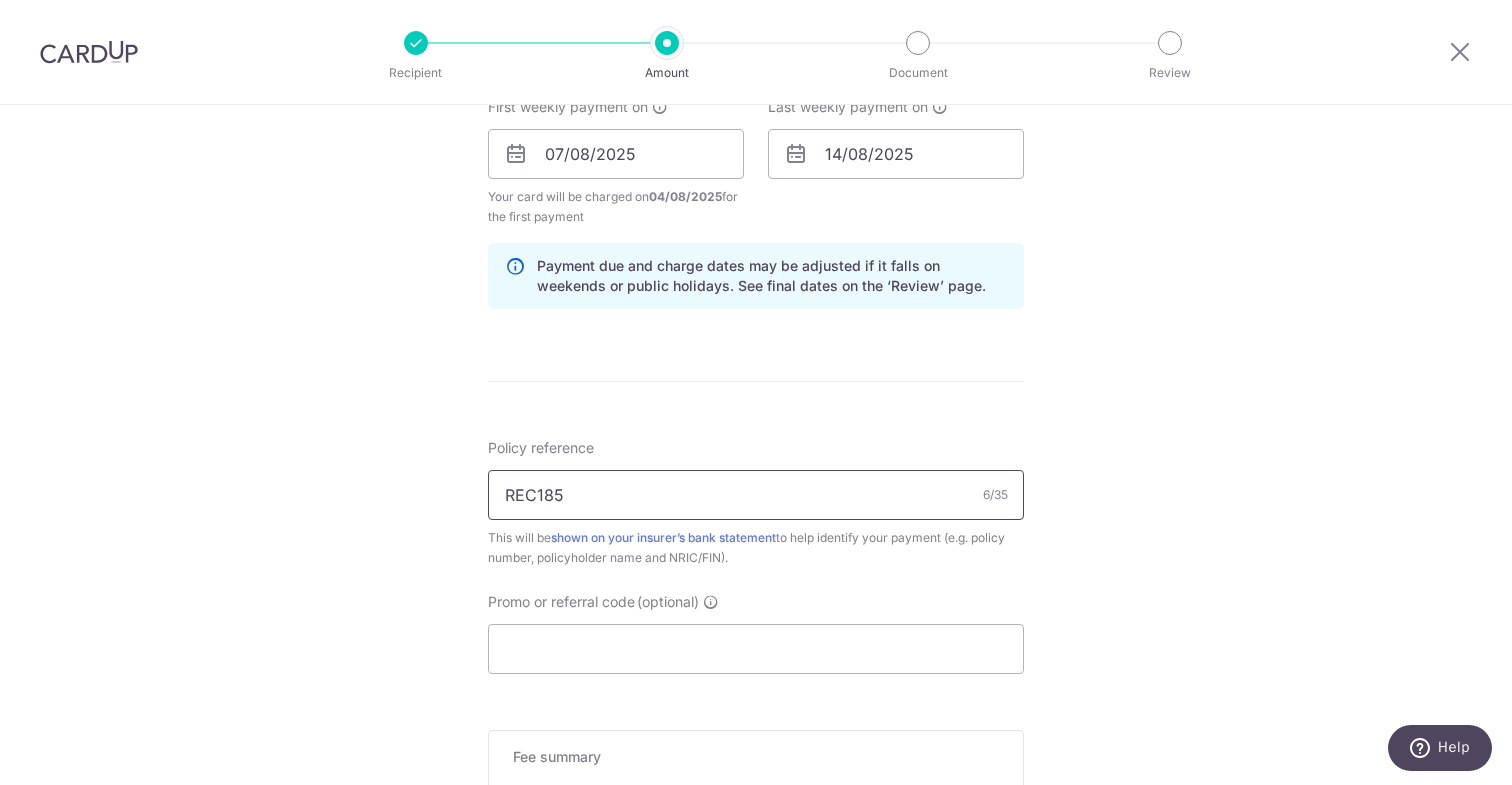 type 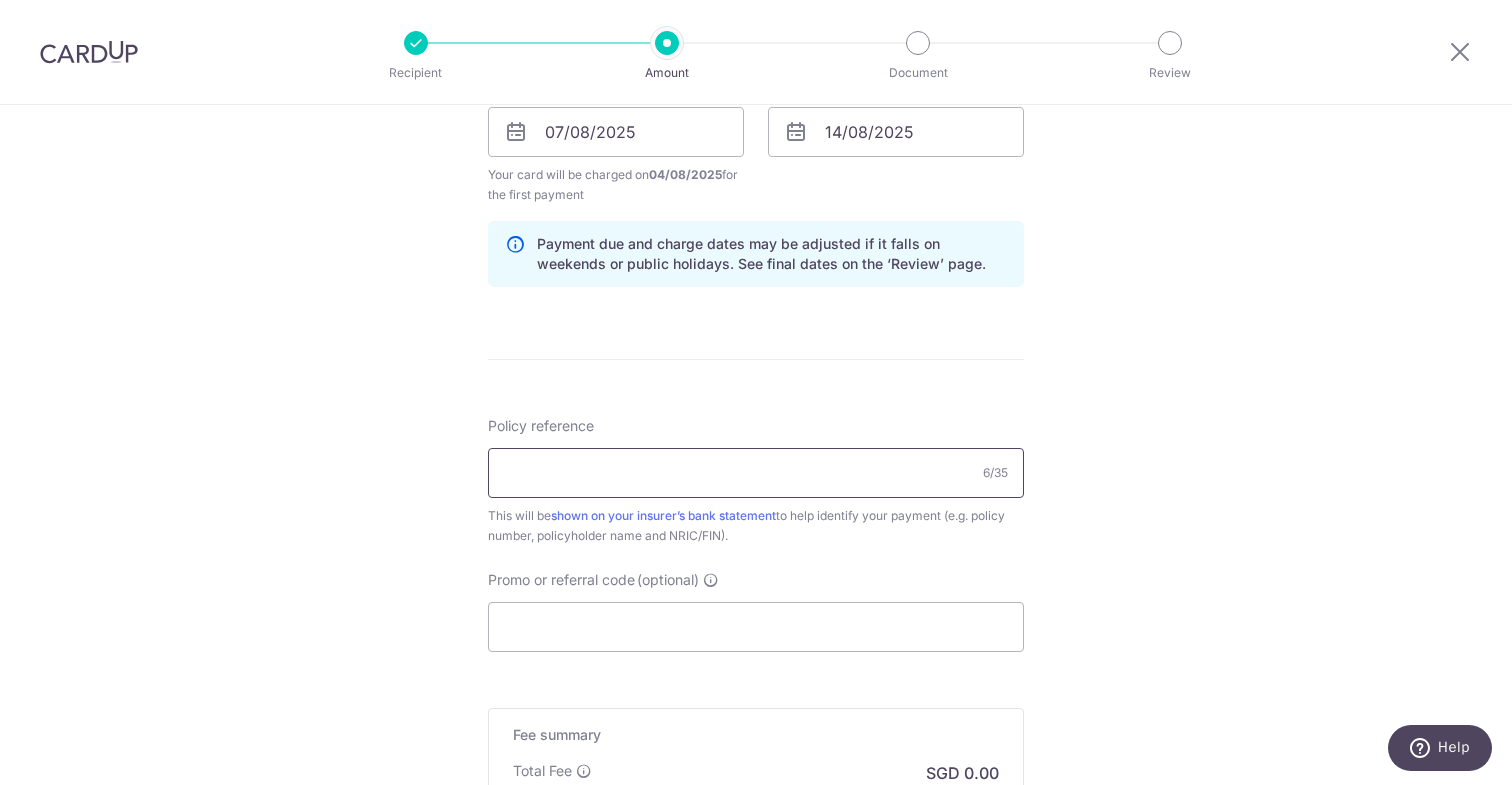 scroll, scrollTop: 955, scrollLeft: 0, axis: vertical 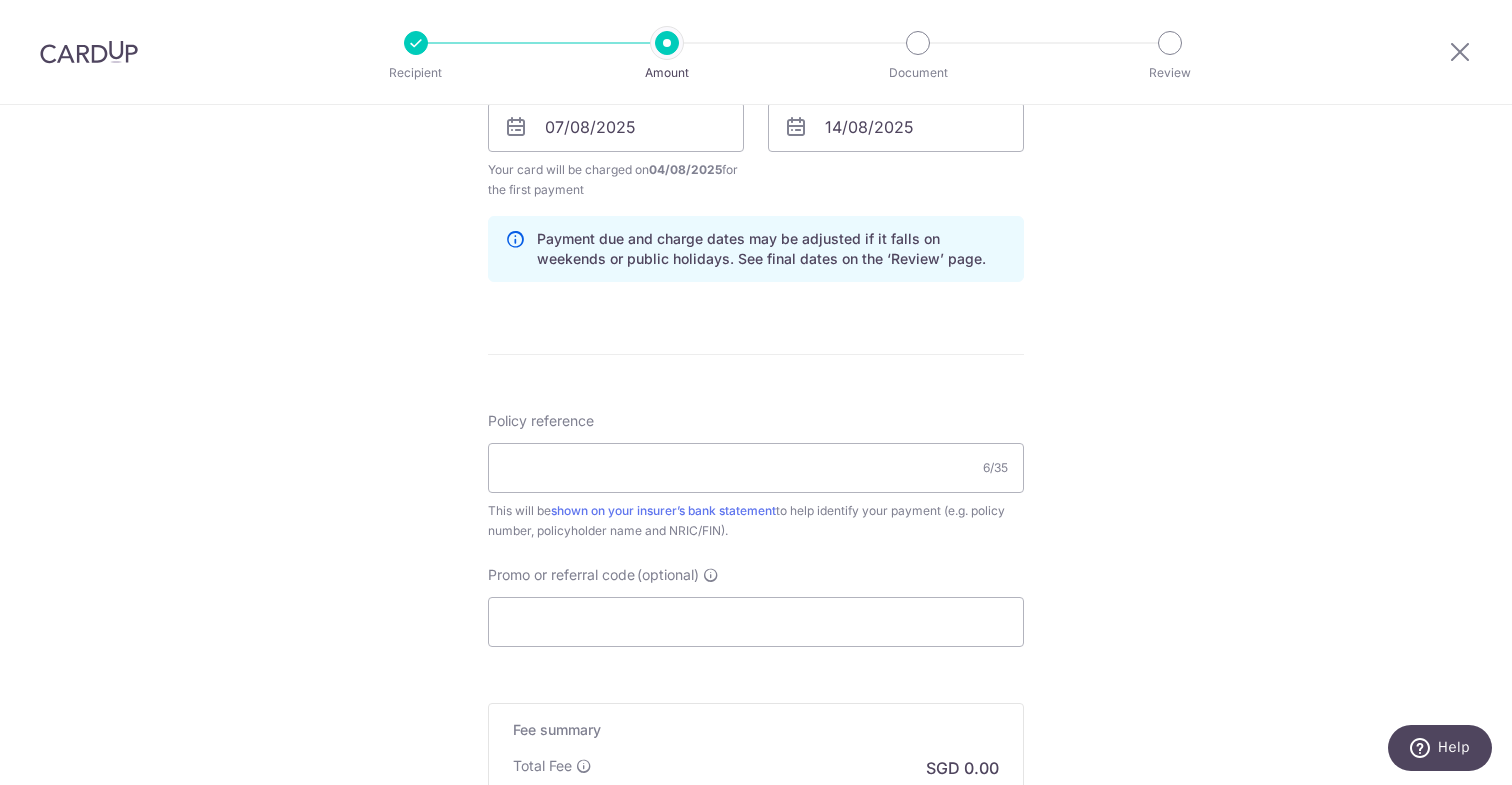 click on "Promo or referral code
(optional)
The discounted fee will be shown on the review step, right before you create your payments.
Add" at bounding box center (756, 606) 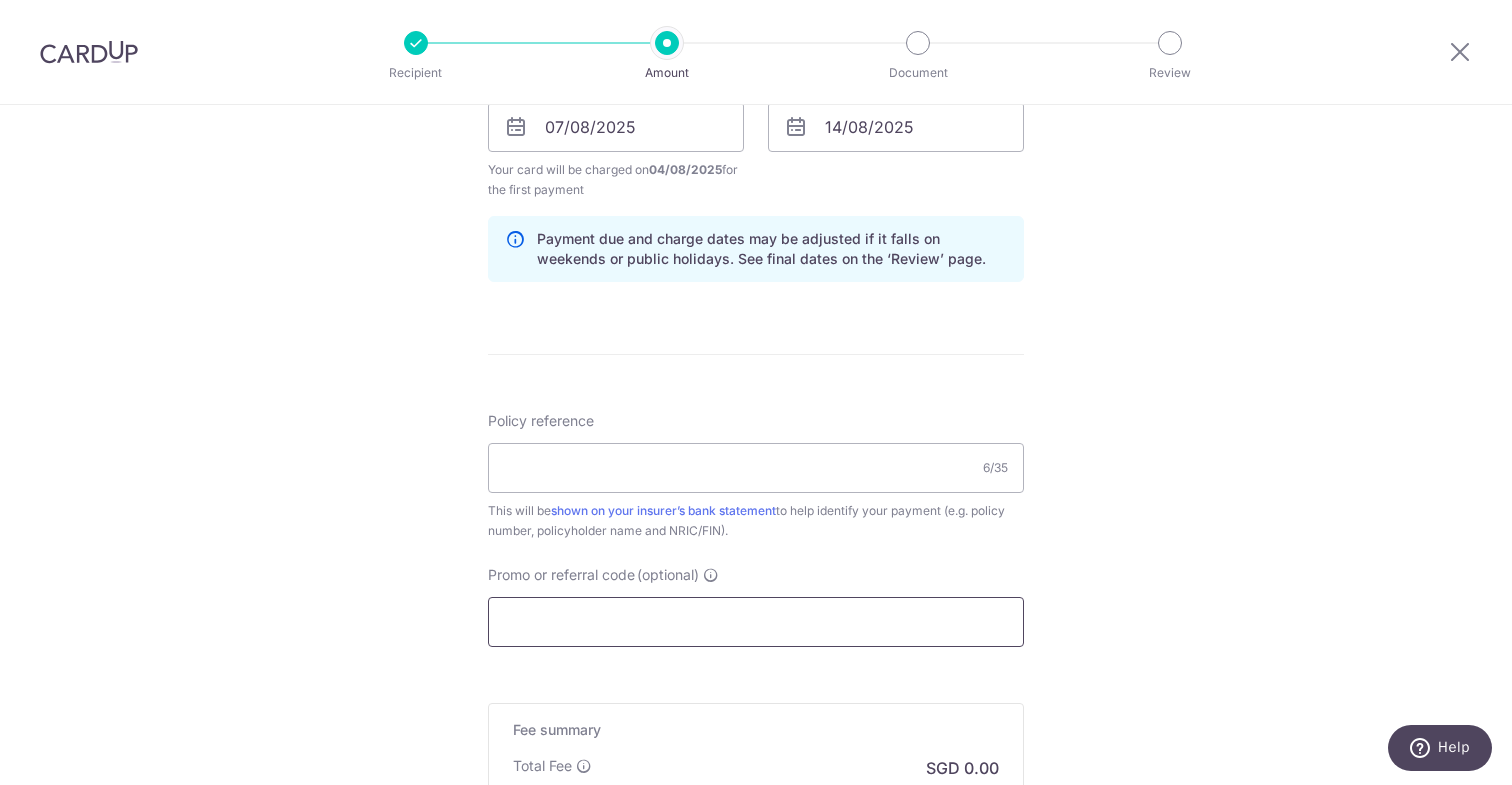 click on "Promo or referral code
(optional)" at bounding box center (756, 622) 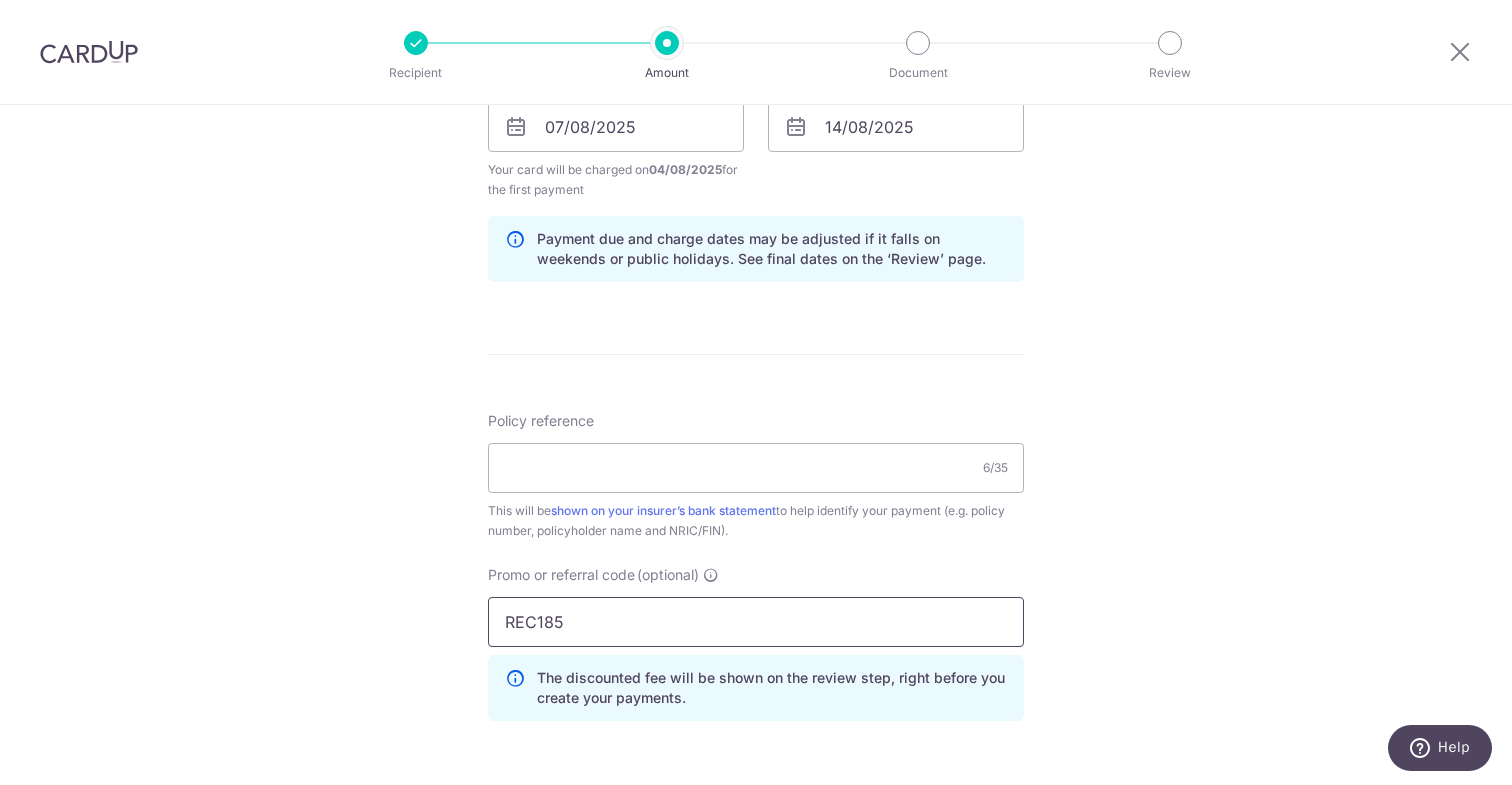 type on "REC185" 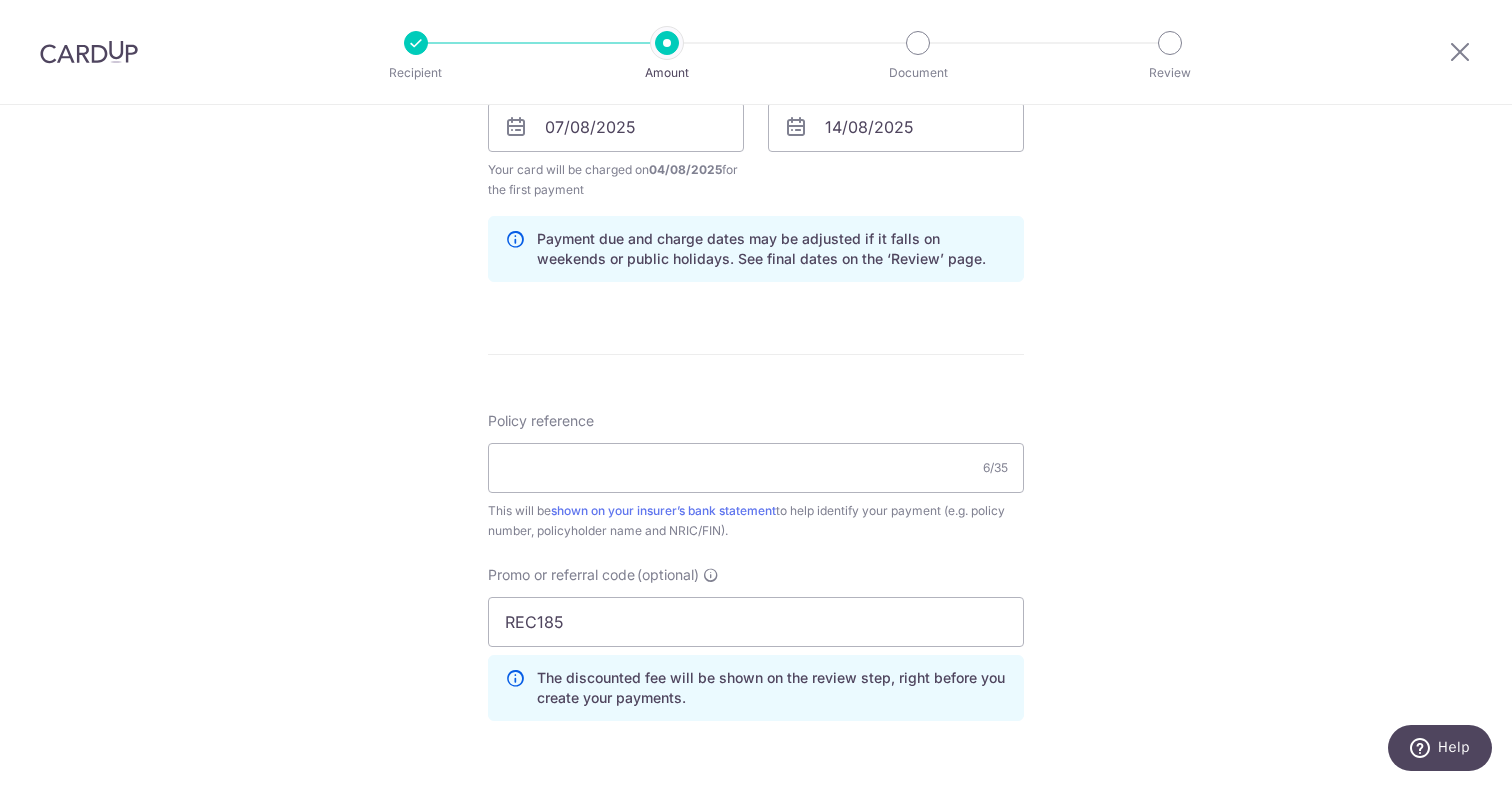 click on "Enter payment amount
SGD
Select Card
Select option
Add credit card
Your Cards
**** 3945
**** 0773
**** 4621
**** 0661
**** 8492
**** 8413
**** 1009
Secure 256-bit SSL
Text" at bounding box center [756, 169] 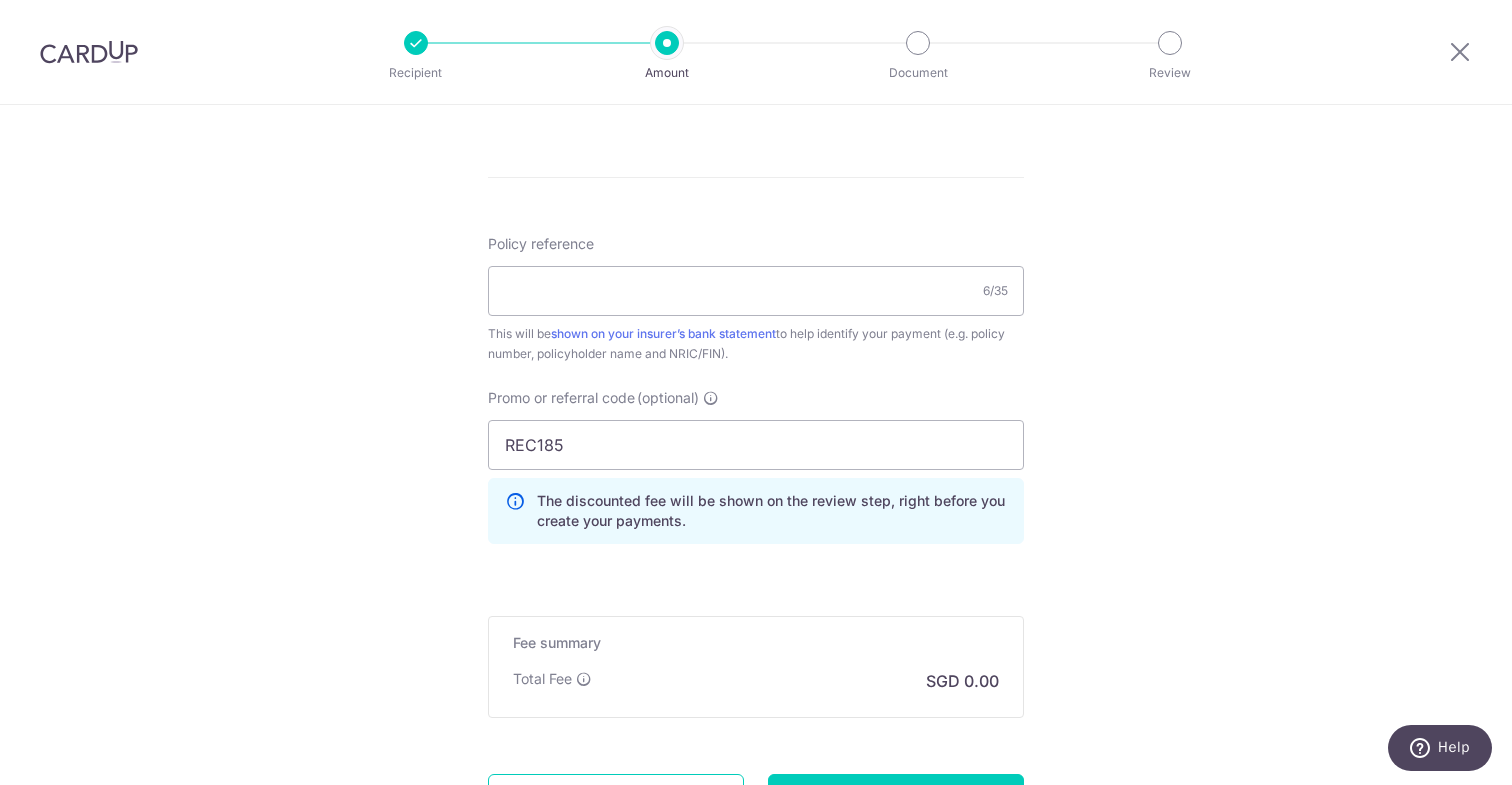 scroll, scrollTop: 1149, scrollLeft: 0, axis: vertical 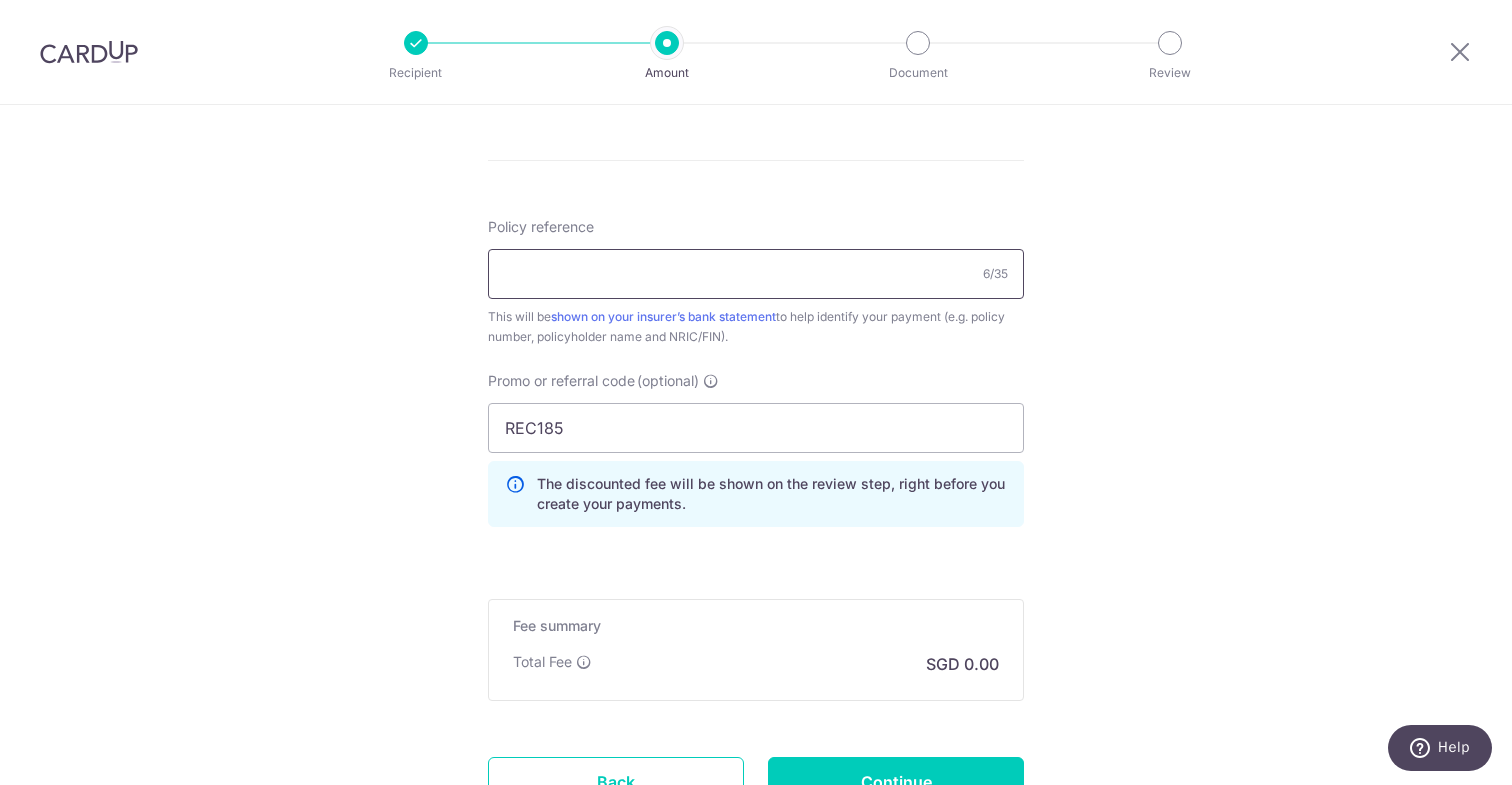 click on "Policy reference" at bounding box center [756, 274] 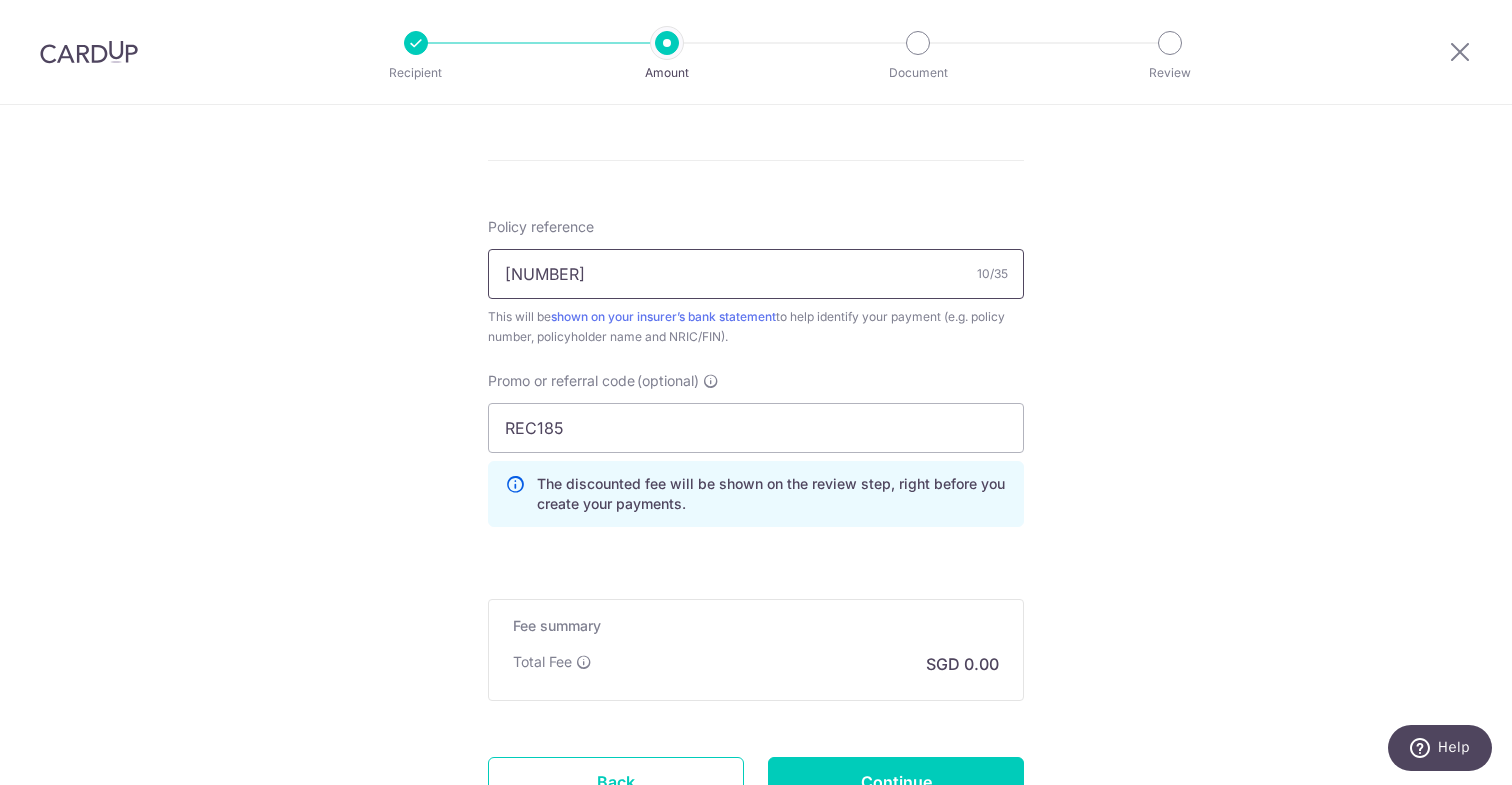 type on "0202173605" 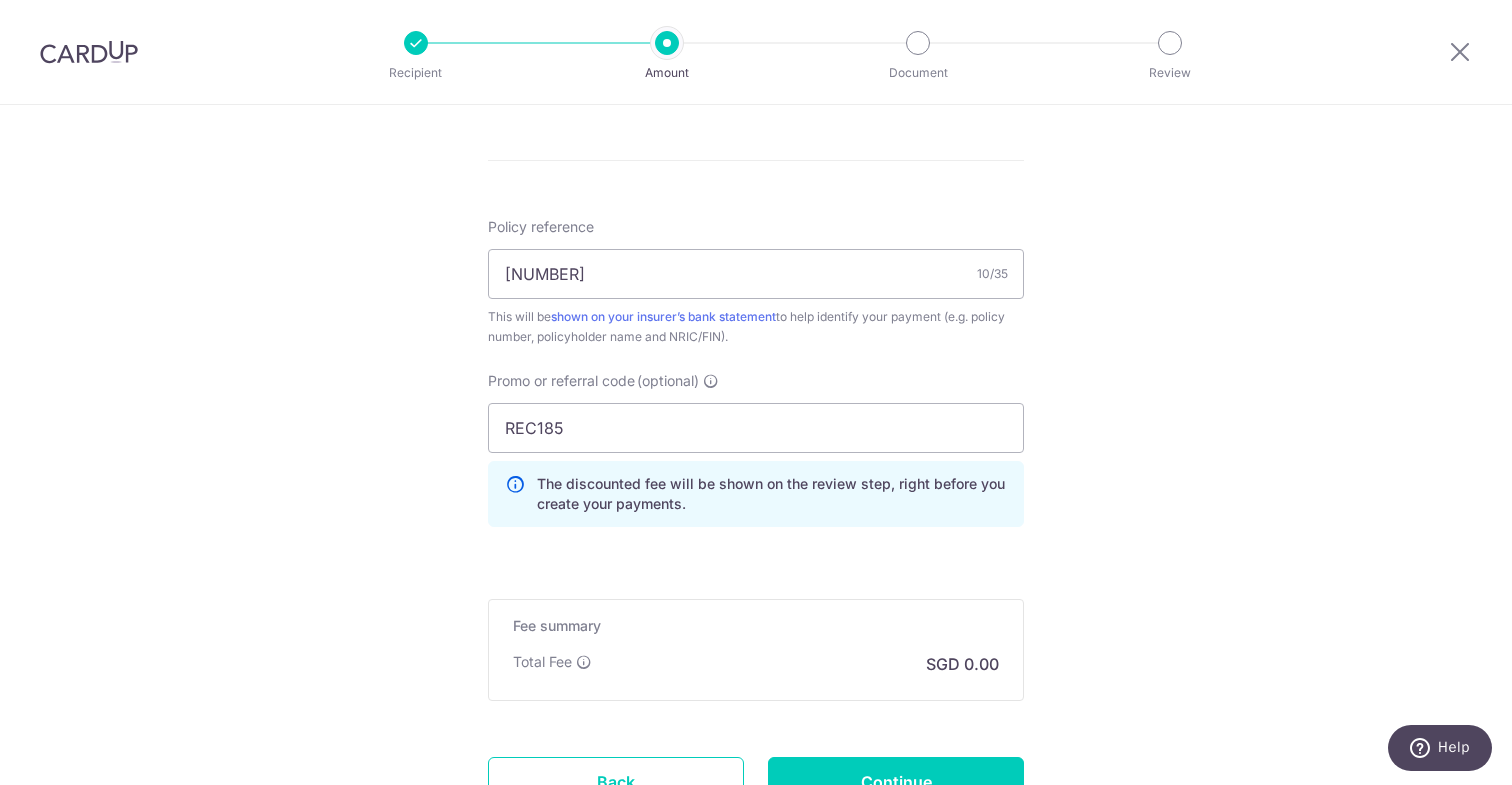 click on "Policy reference
0202173605
10/35
This will be  shown on your insurer’s bank statement  to help identify your payment (e.g. policy number, policyholder name and NRIC/FIN)." at bounding box center [756, 282] 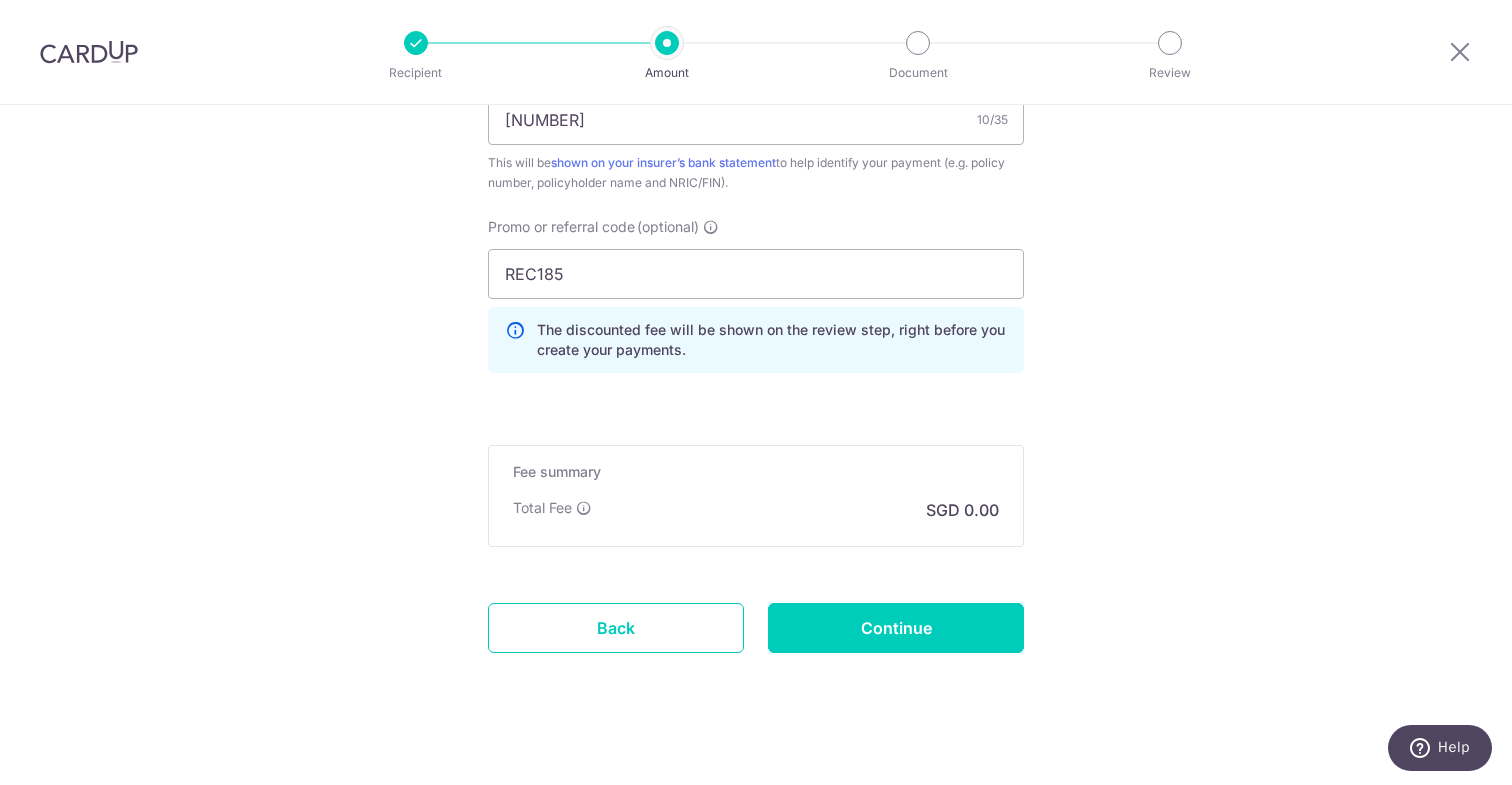 scroll, scrollTop: 1321, scrollLeft: 0, axis: vertical 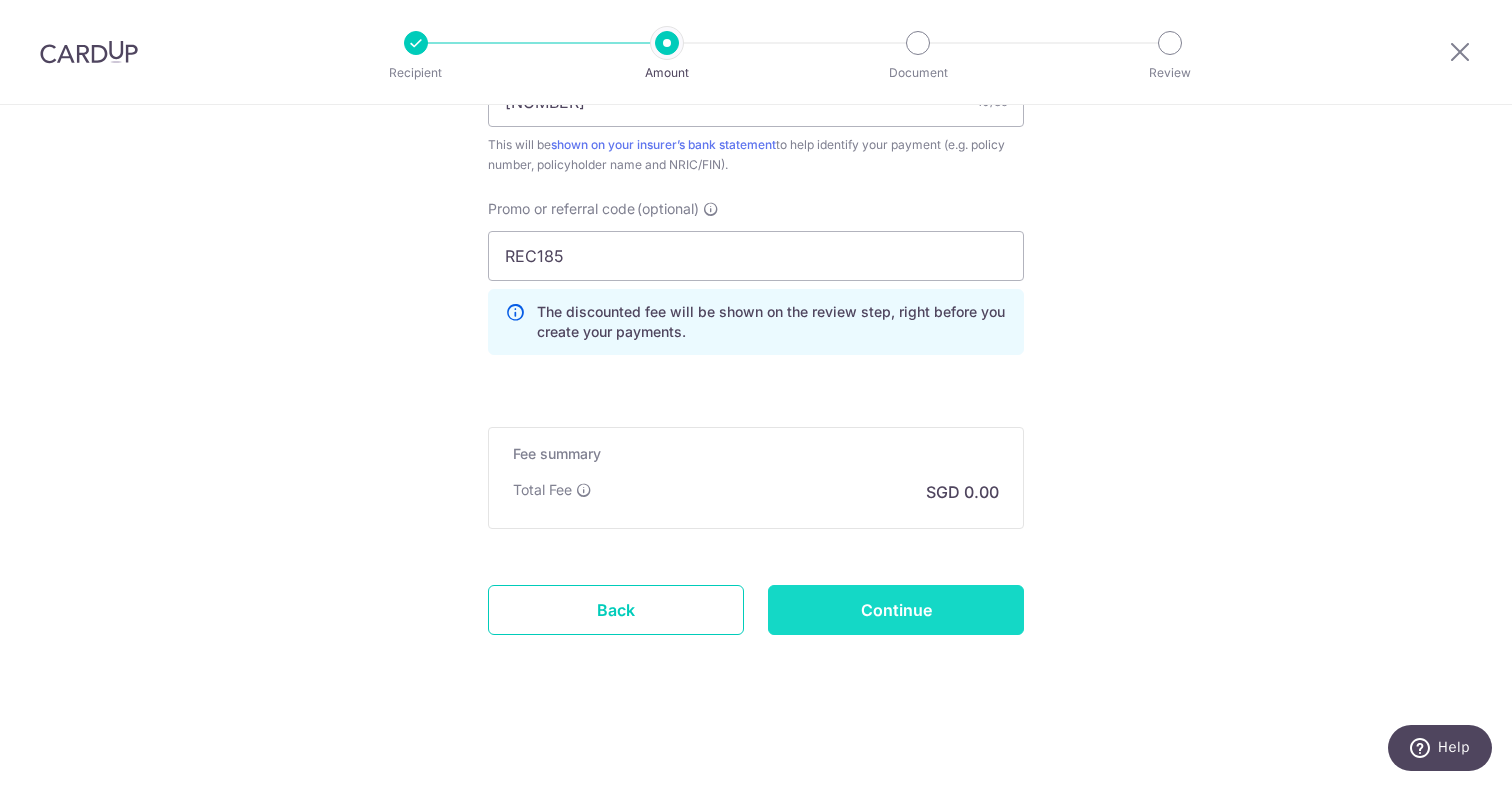 click on "Continue" at bounding box center (896, 610) 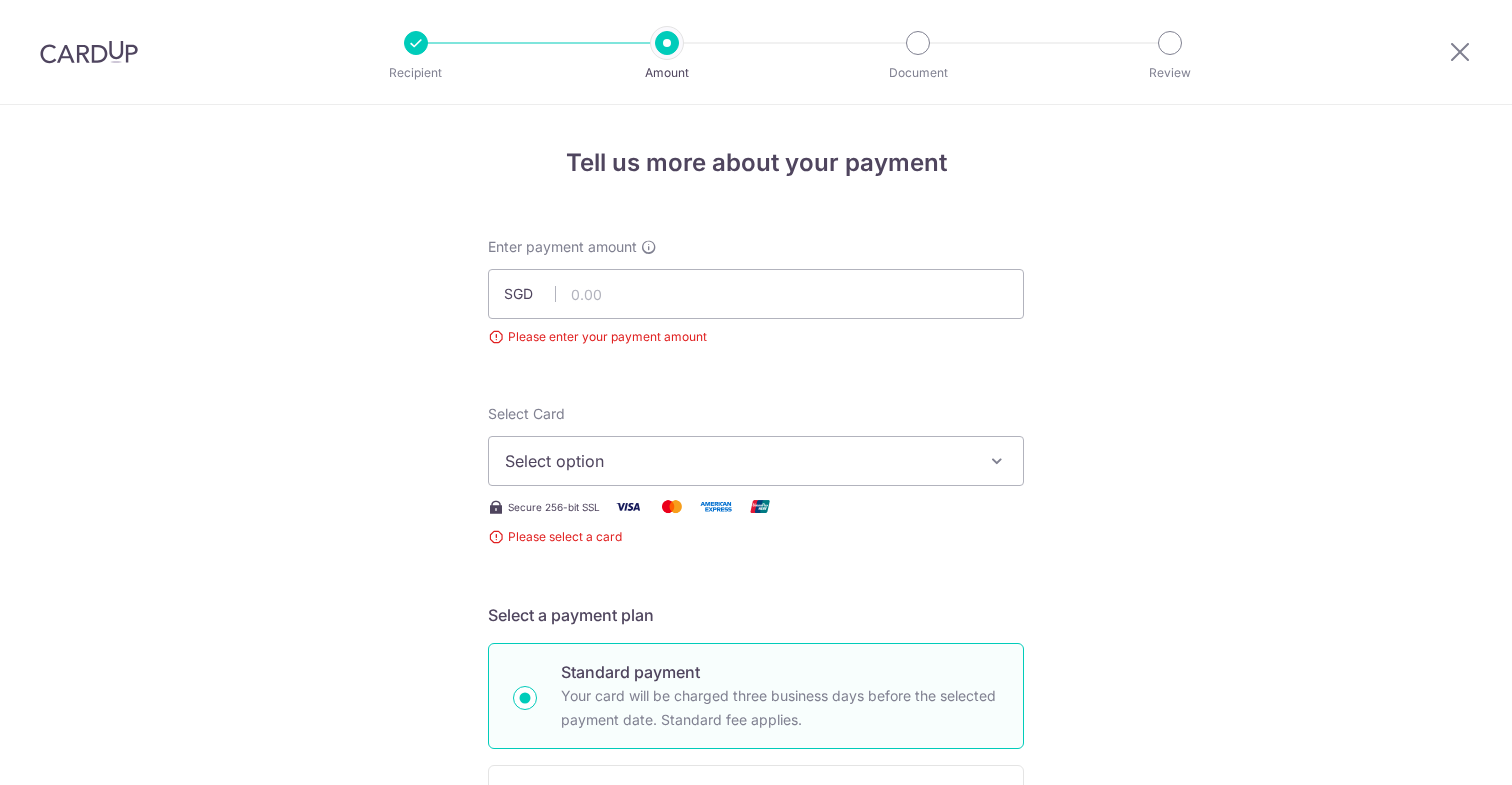 scroll, scrollTop: 0, scrollLeft: 0, axis: both 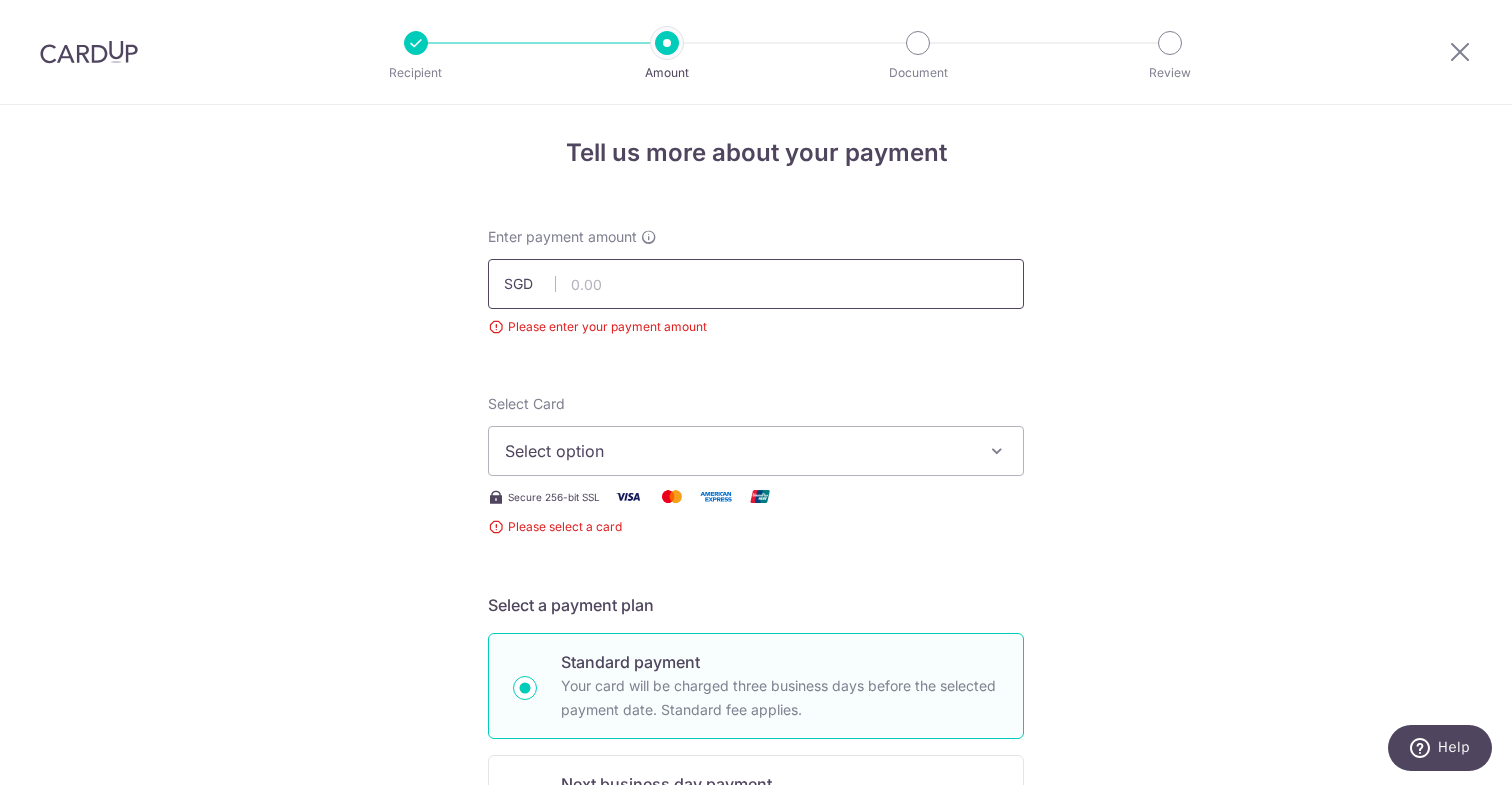 click at bounding box center (756, 284) 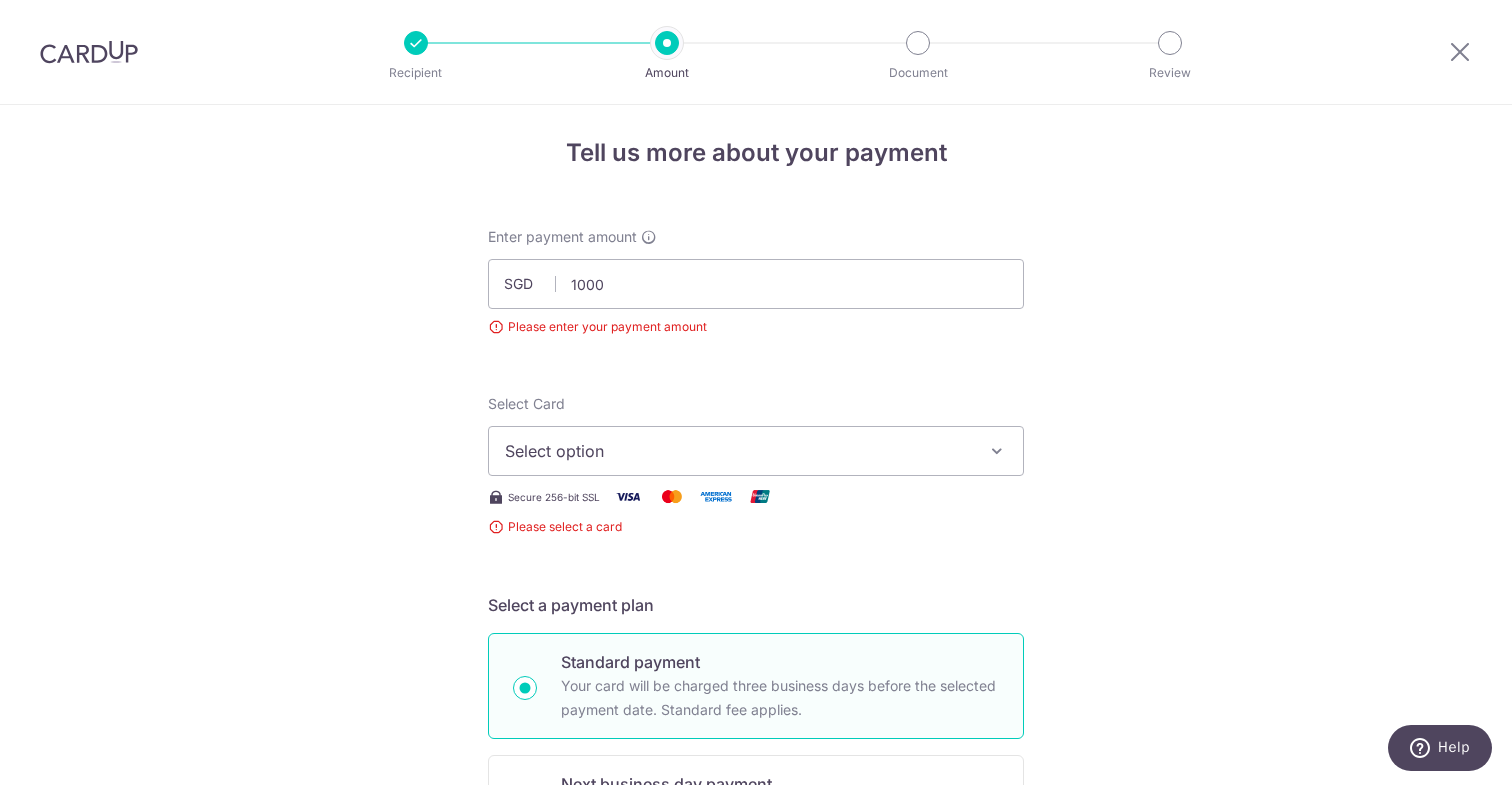 type on "1,000.00" 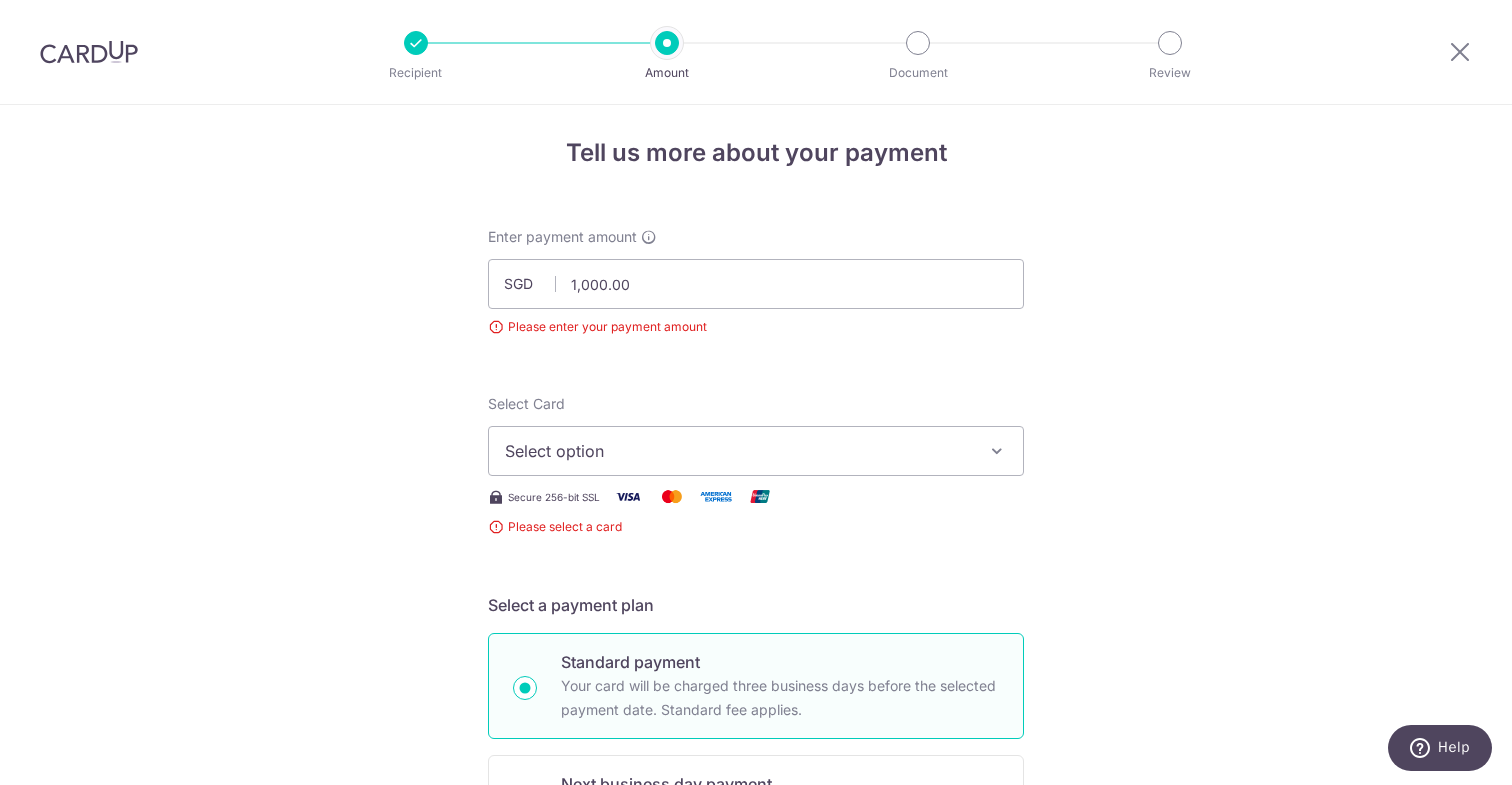 click on "Enter payment amount
SGD
1,000.00
1000.00
Please enter your payment amount
Select Card
Select option
Add credit card
Your Cards
**** 3945
**** 0773
**** 4621
**** 0661
**** 8492
**** 8413
**** 1009
Secure 256-bit SSL
Please select a card" at bounding box center [756, 1087] 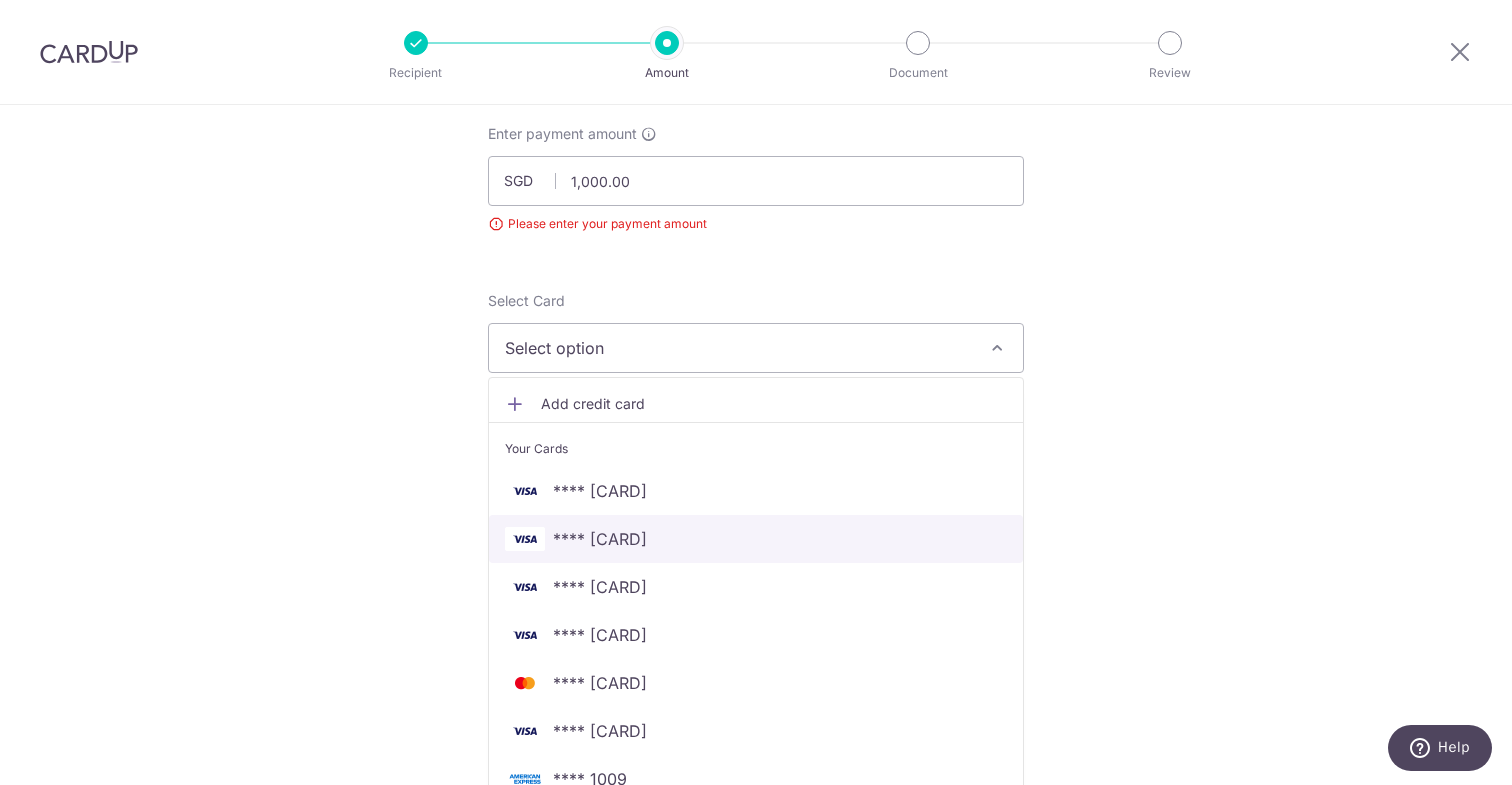 scroll, scrollTop: 115, scrollLeft: 0, axis: vertical 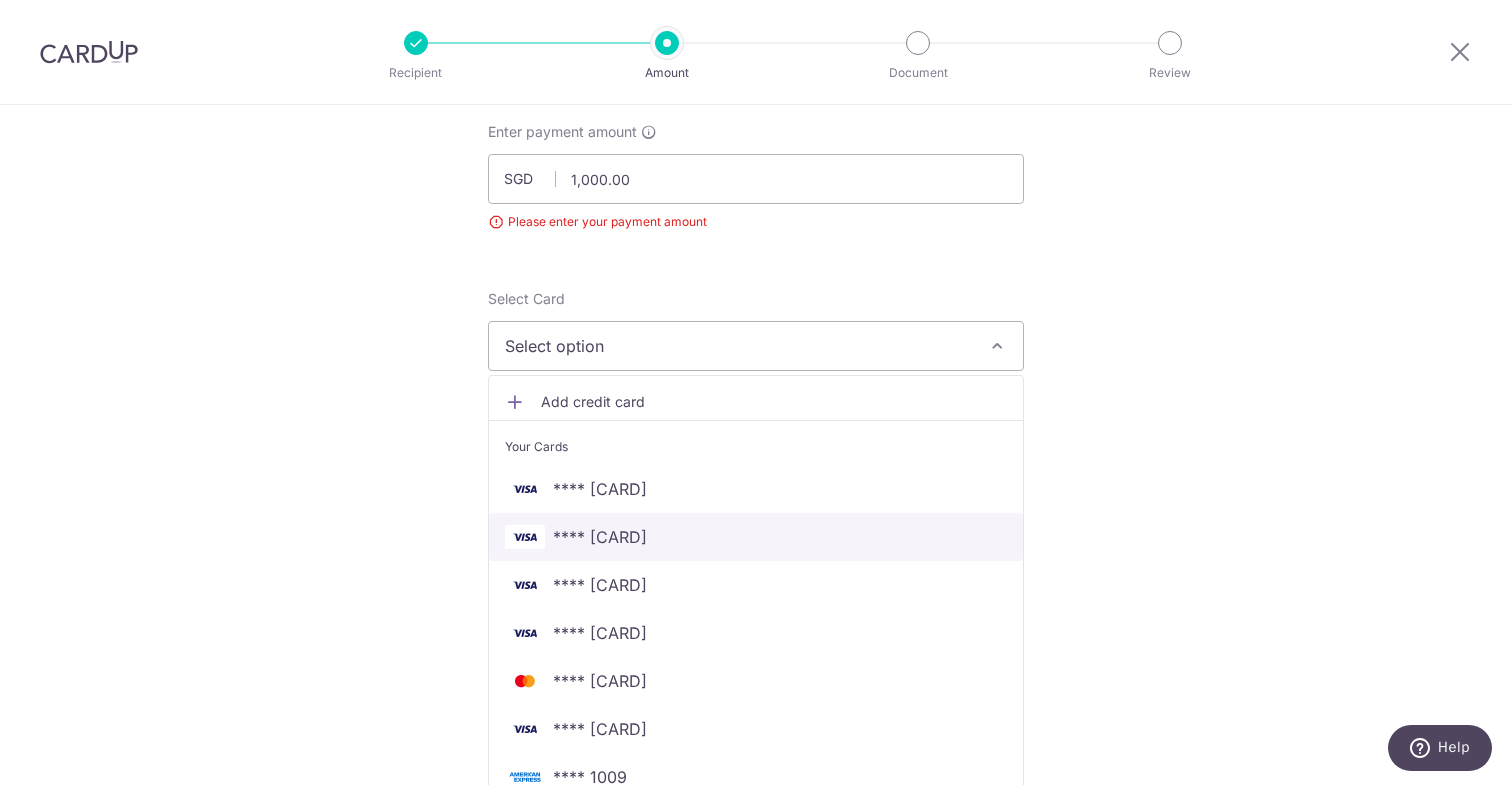 type 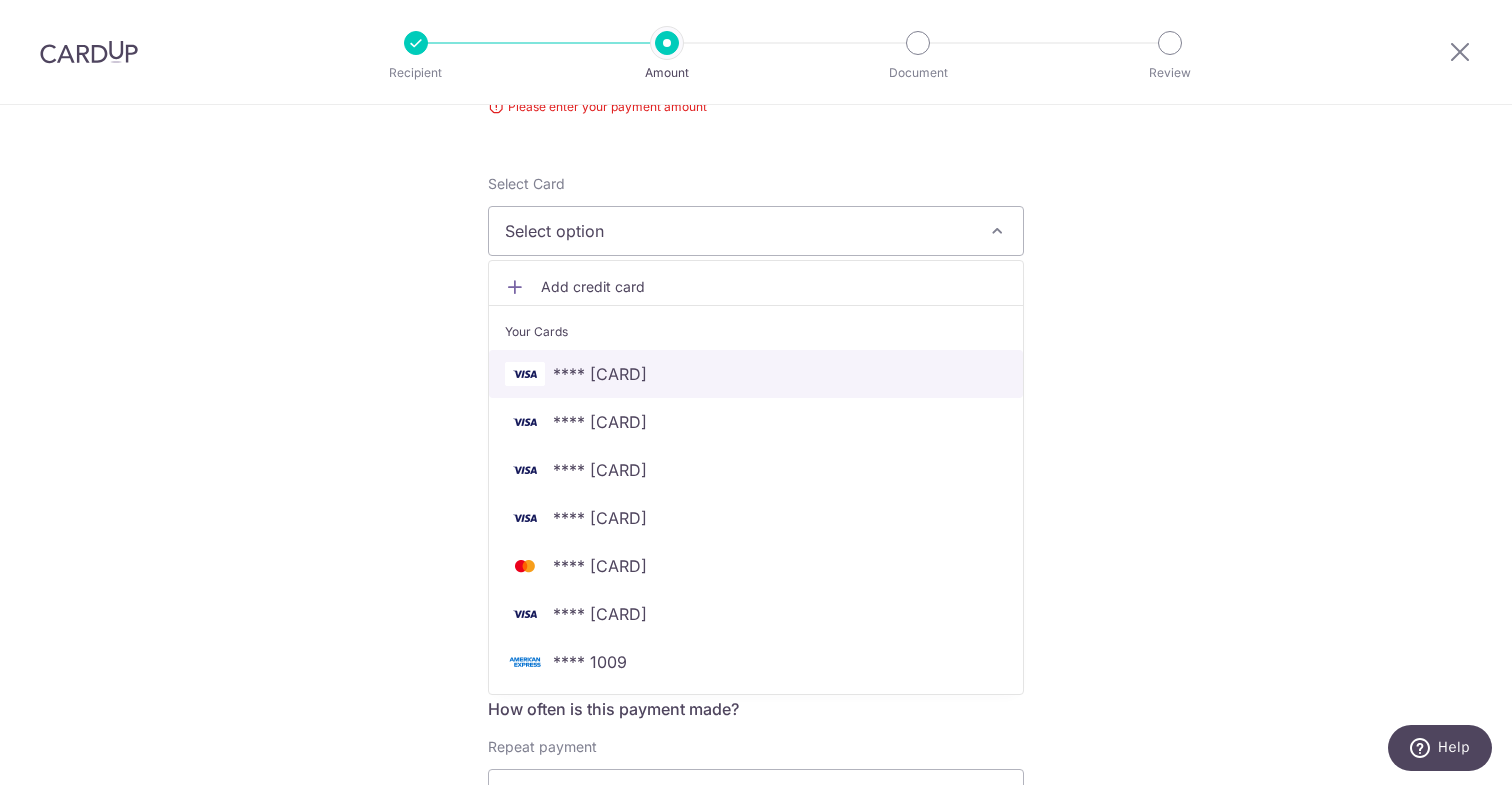 scroll, scrollTop: 288, scrollLeft: 0, axis: vertical 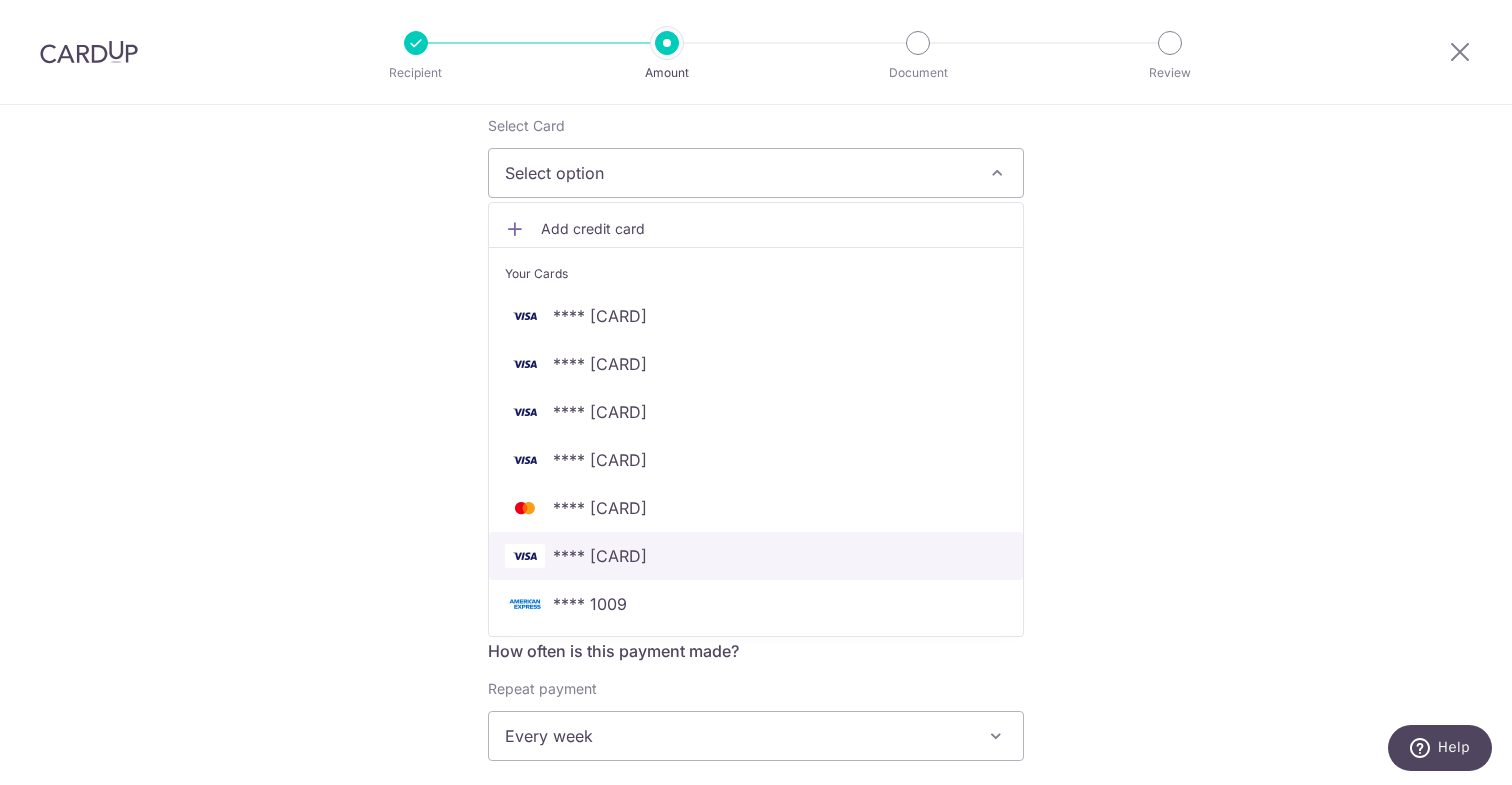 click on "**** 8413" at bounding box center [756, 556] 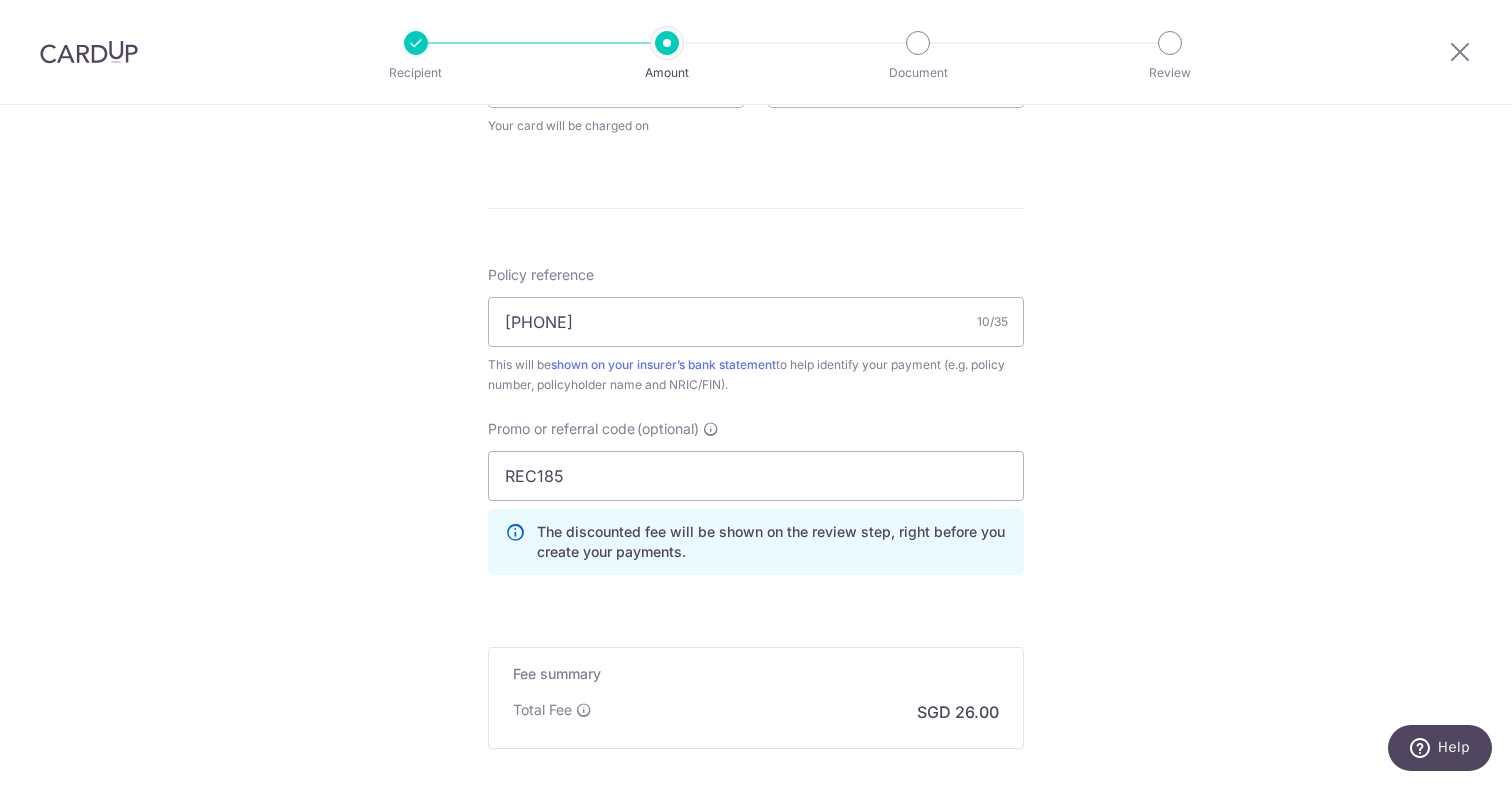 scroll, scrollTop: 0, scrollLeft: 0, axis: both 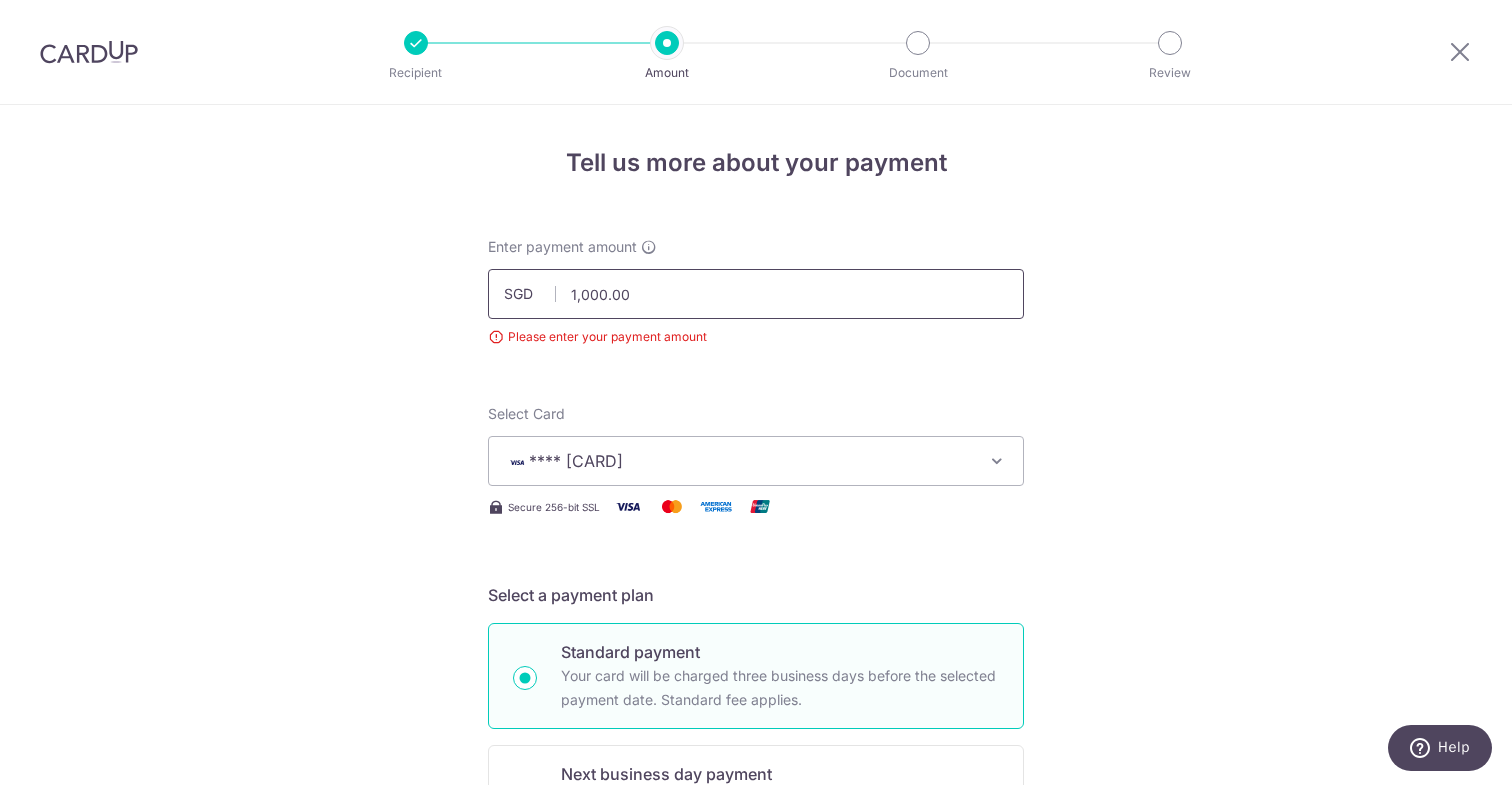 click on "1,000.00" at bounding box center [756, 294] 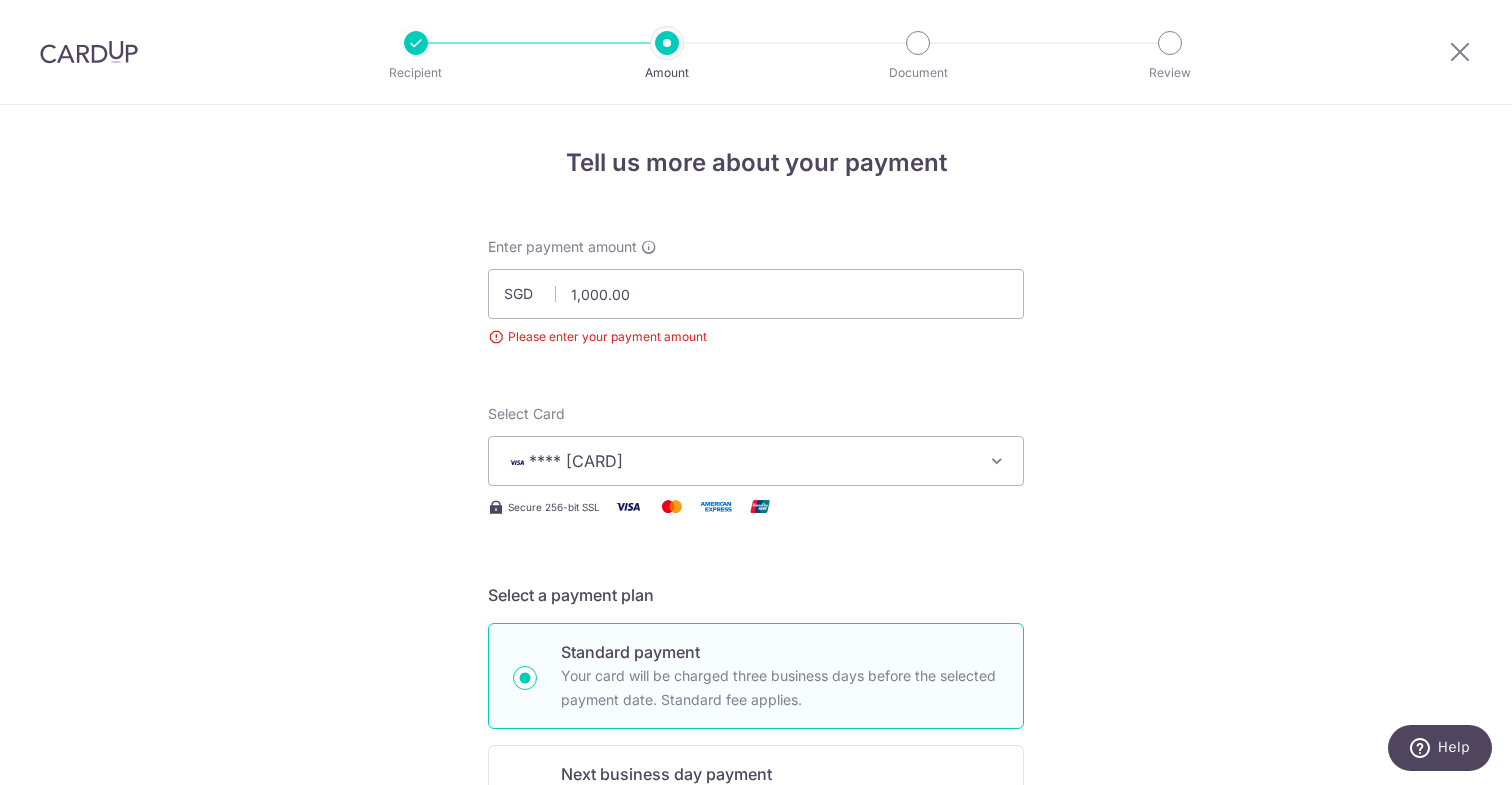 click on "Tell us more about your payment
Enter payment amount
SGD
1,000.00
1000.00
Please enter your payment amount
Select Card
**** 8413
Add credit card
Your Cards
**** 3945
**** 0773
**** 4621
**** 0661
**** 8492
**** 8413
**** 1009
Secure 256-bit SSL" at bounding box center (756, 1068) 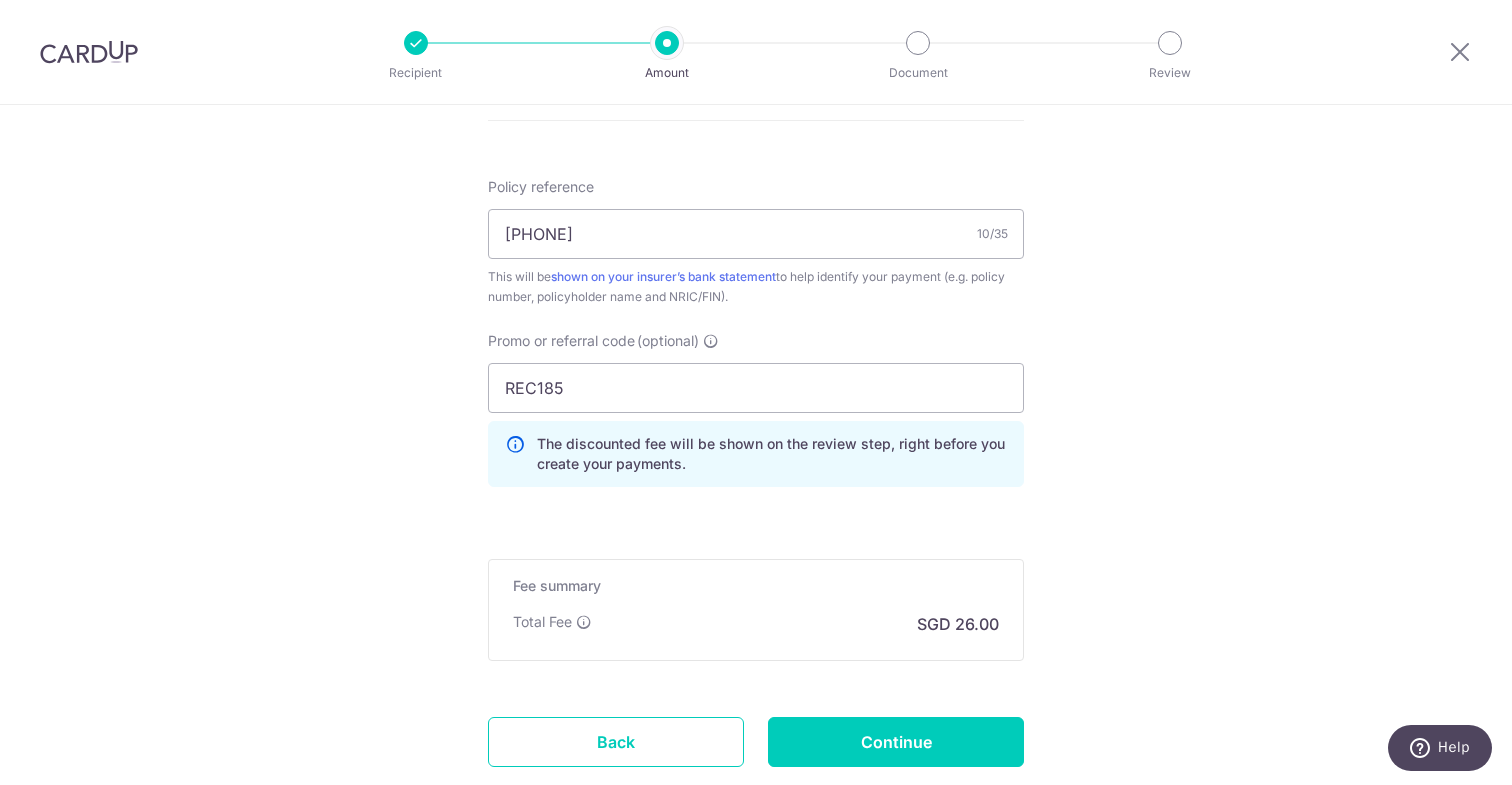 scroll, scrollTop: 1247, scrollLeft: 0, axis: vertical 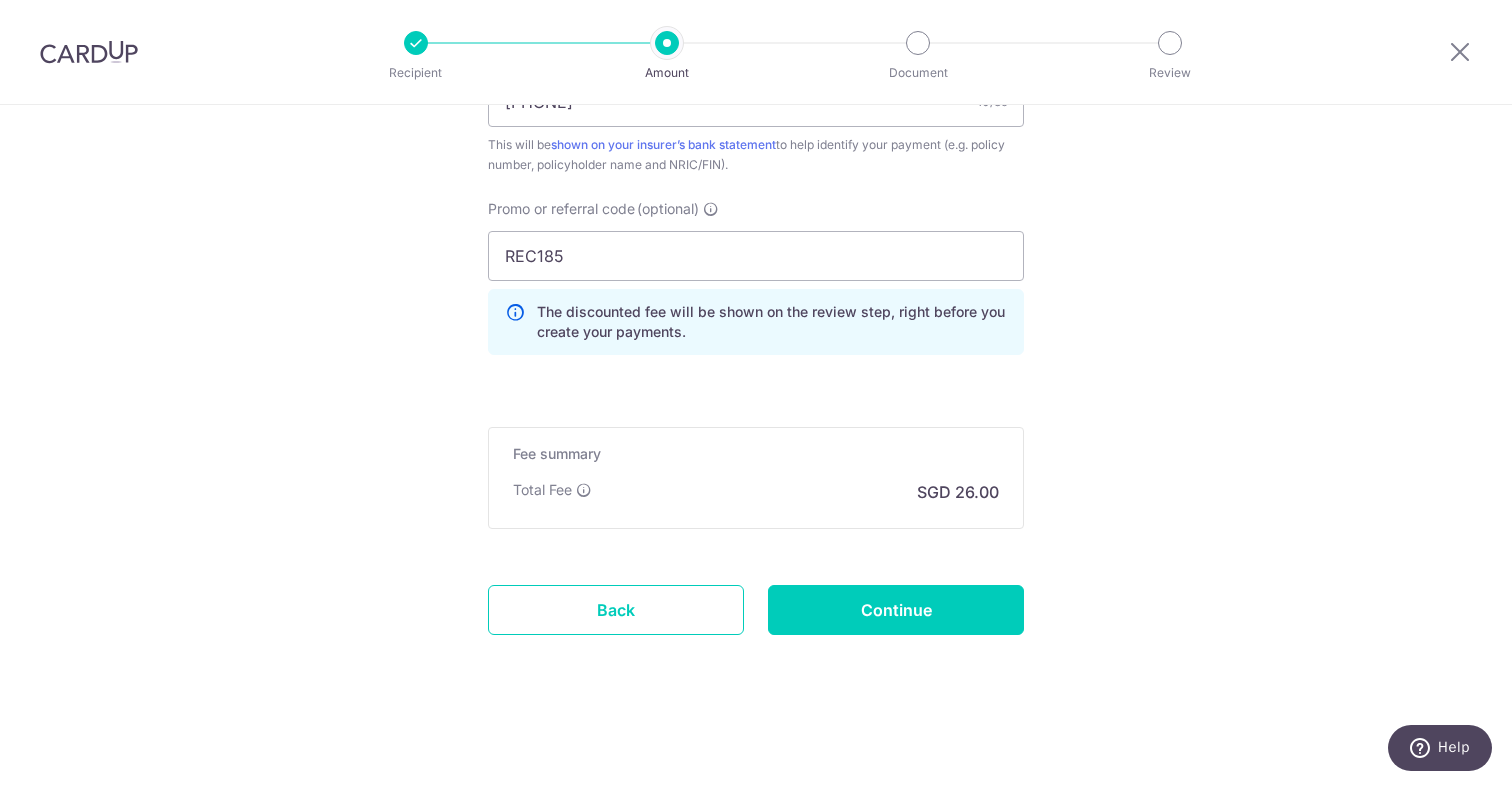 click on "Enter payment amount
SGD
1,000.00
1000.00
Please enter your payment amount
Select Card
**** 8413
Add credit card
Your Cards
**** 3945
**** 0773
**** 4621
**** 0661
**** 8492
**** 8413
**** 1009
Secure 256-bit SSL" at bounding box center [756, -160] 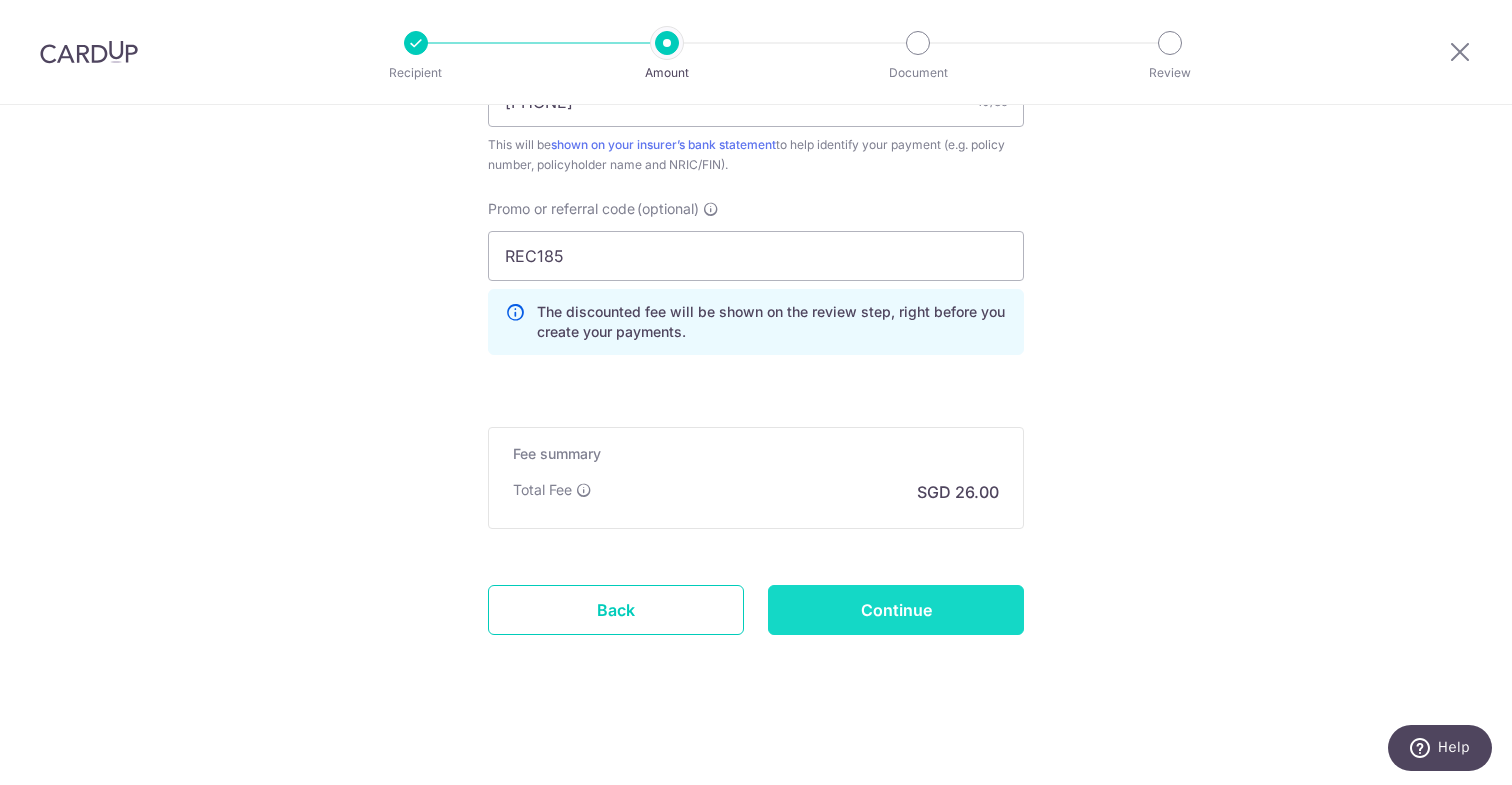 click on "Continue" at bounding box center [896, 610] 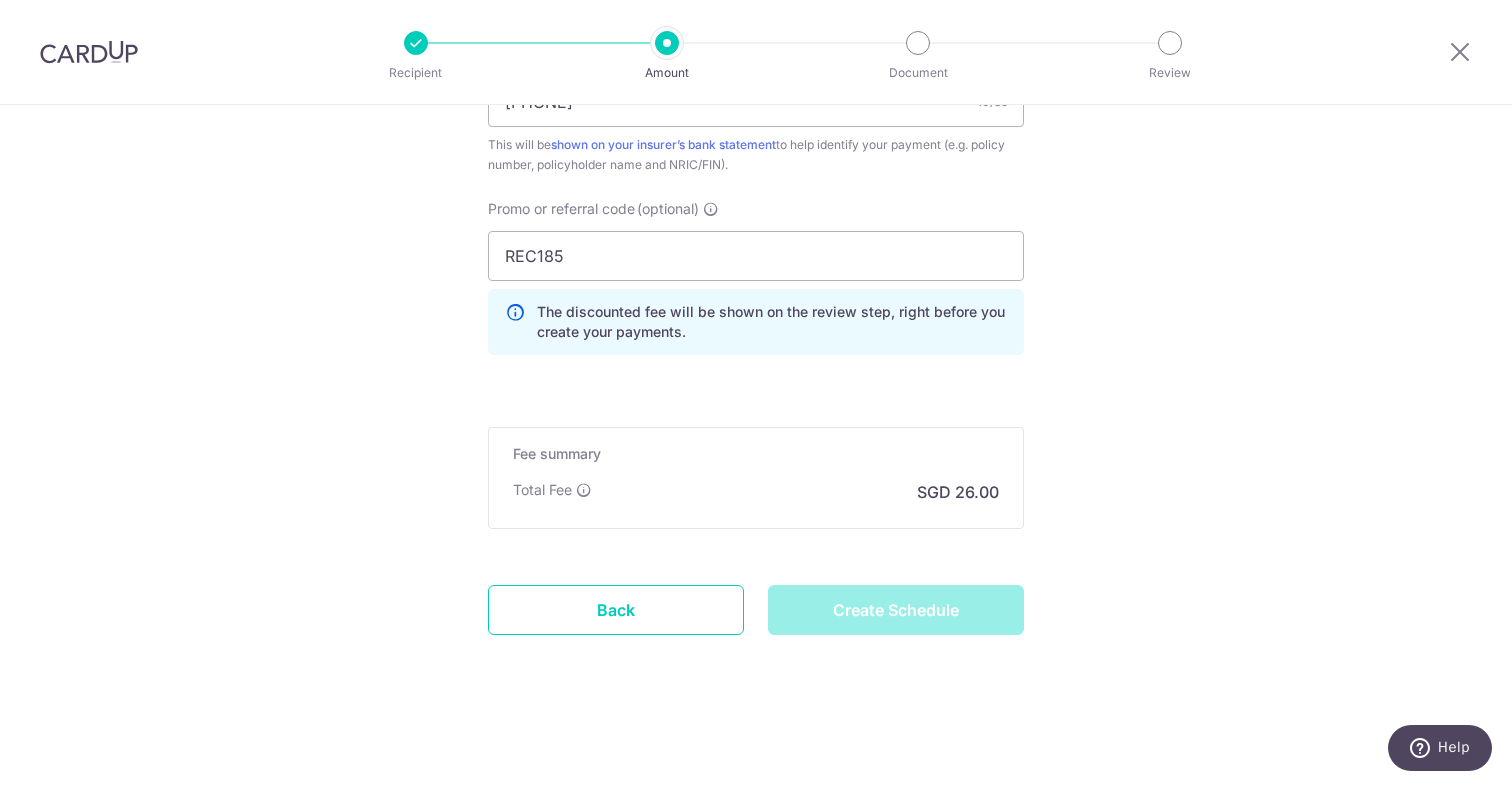 type on "Create Schedule" 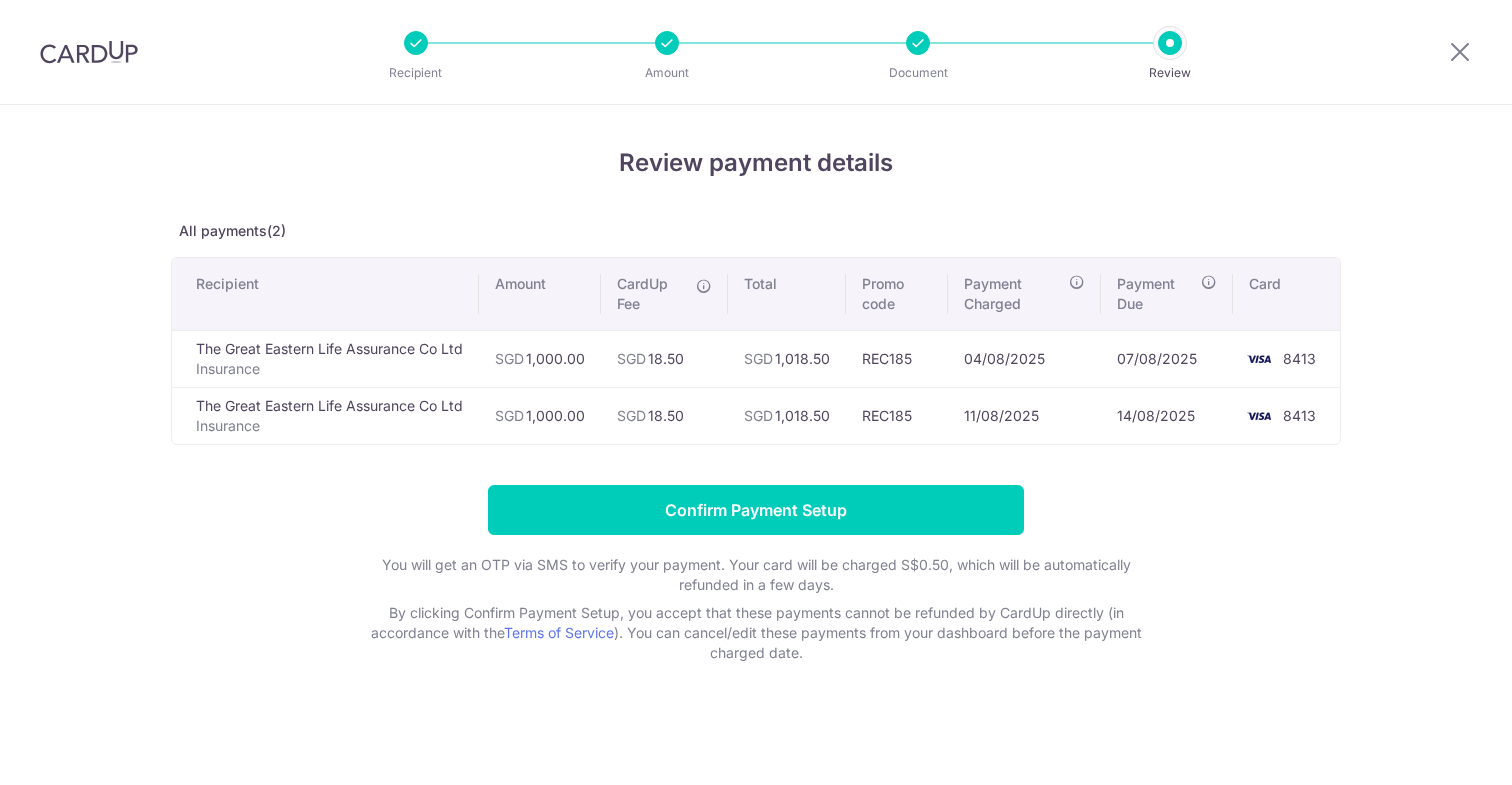 scroll, scrollTop: 0, scrollLeft: 0, axis: both 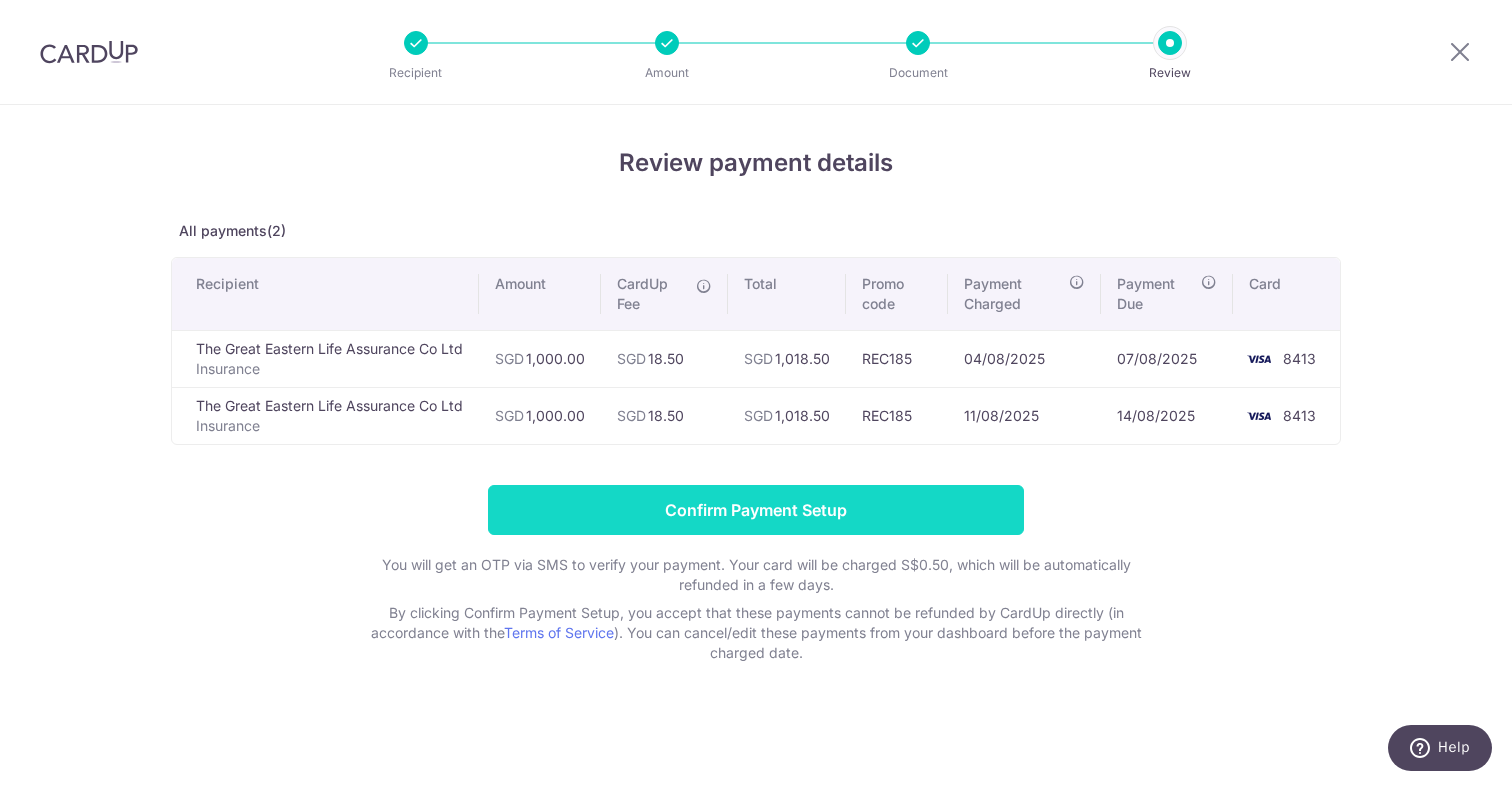 click on "Confirm Payment Setup" at bounding box center [756, 510] 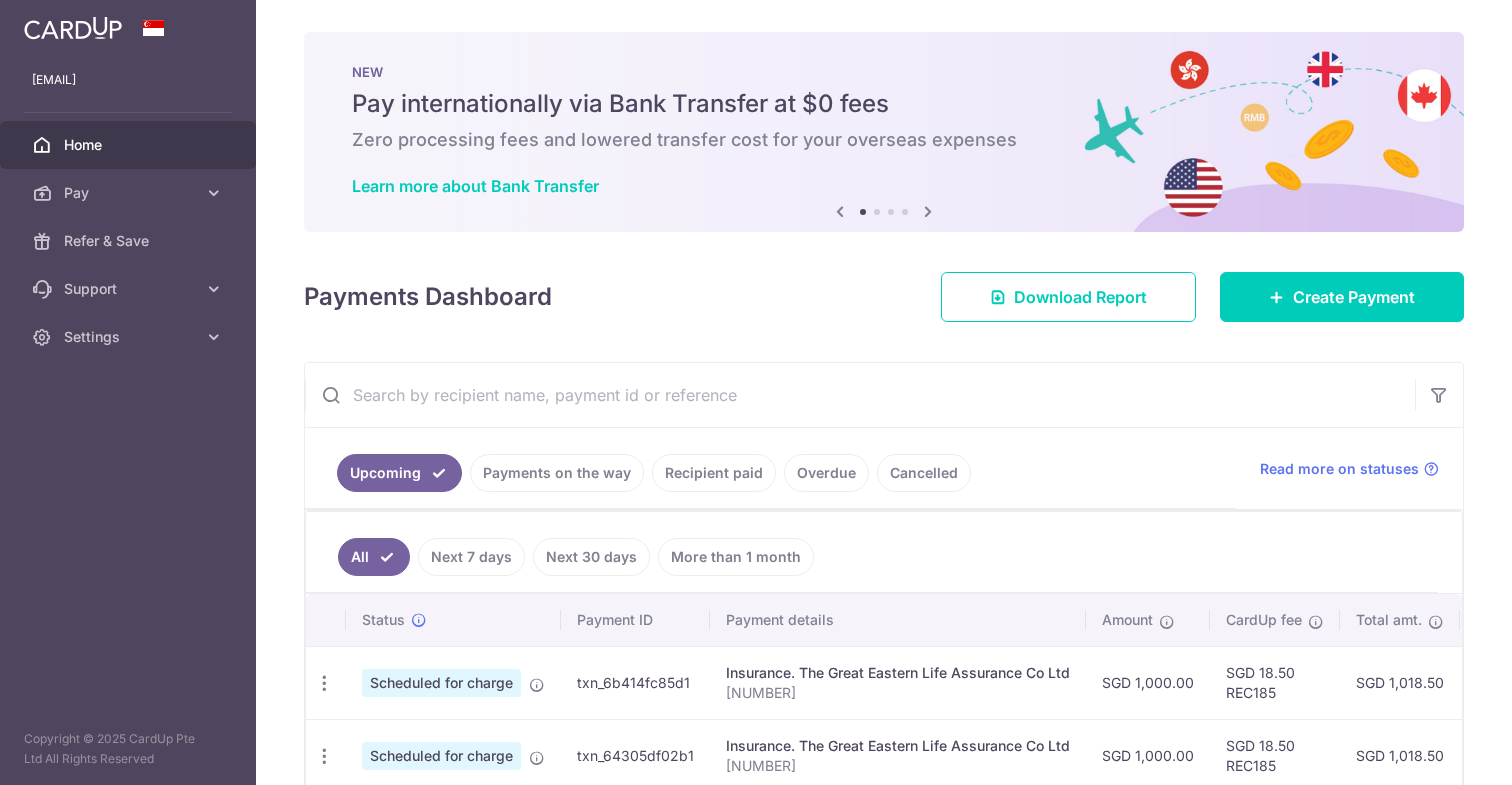 scroll, scrollTop: 0, scrollLeft: 0, axis: both 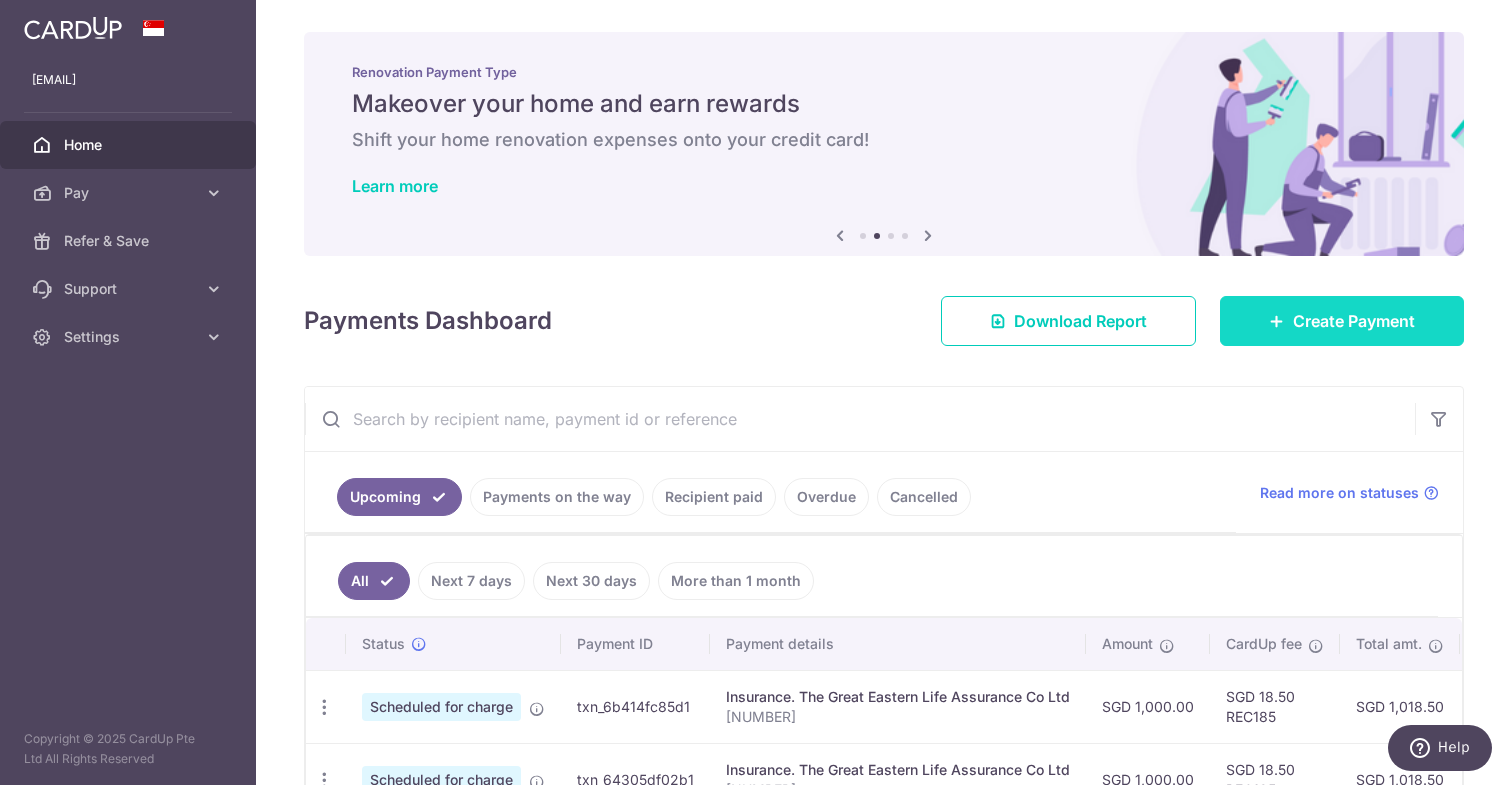 click on "Create Payment" at bounding box center (1342, 321) 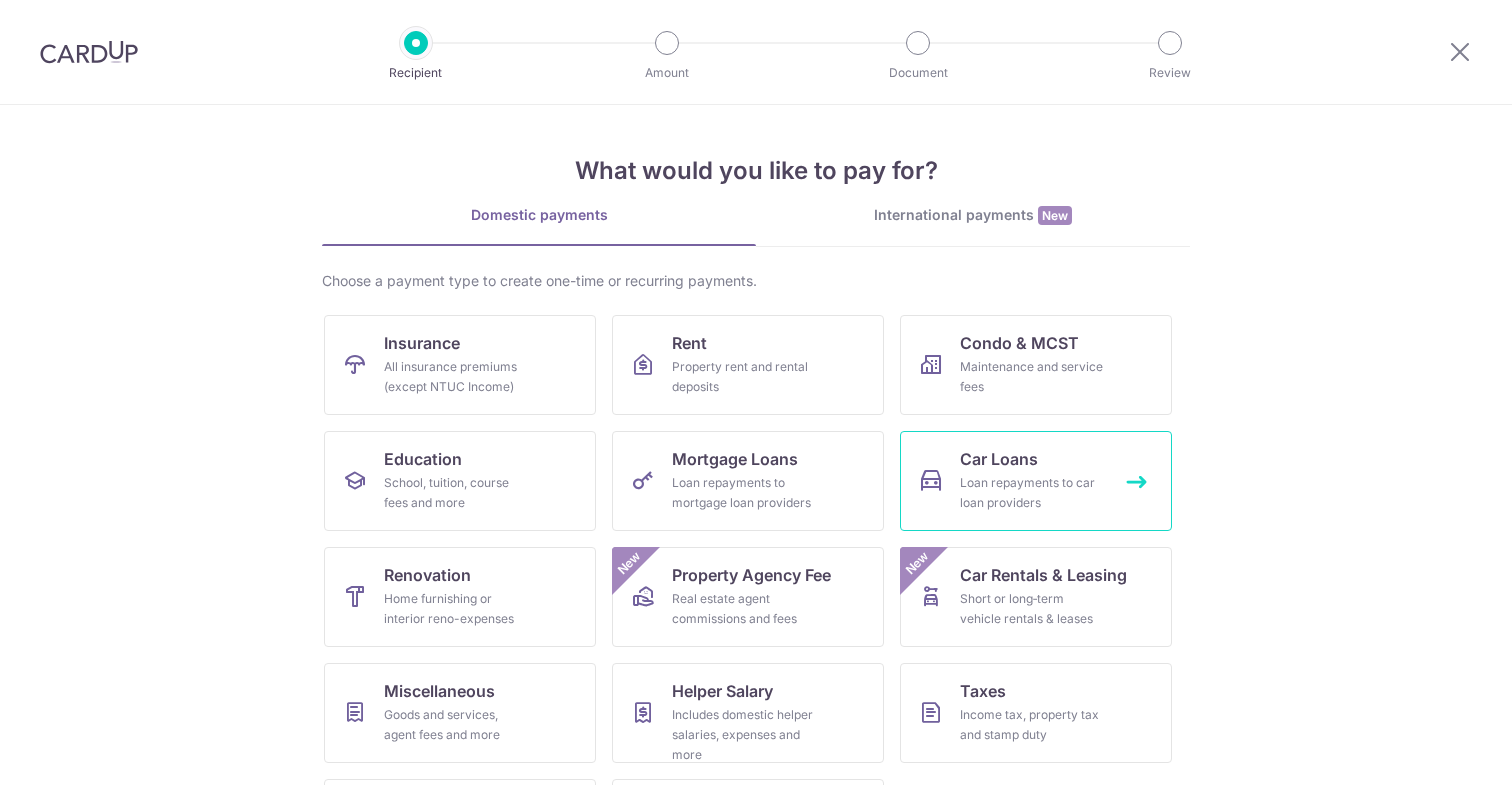 scroll, scrollTop: 0, scrollLeft: 0, axis: both 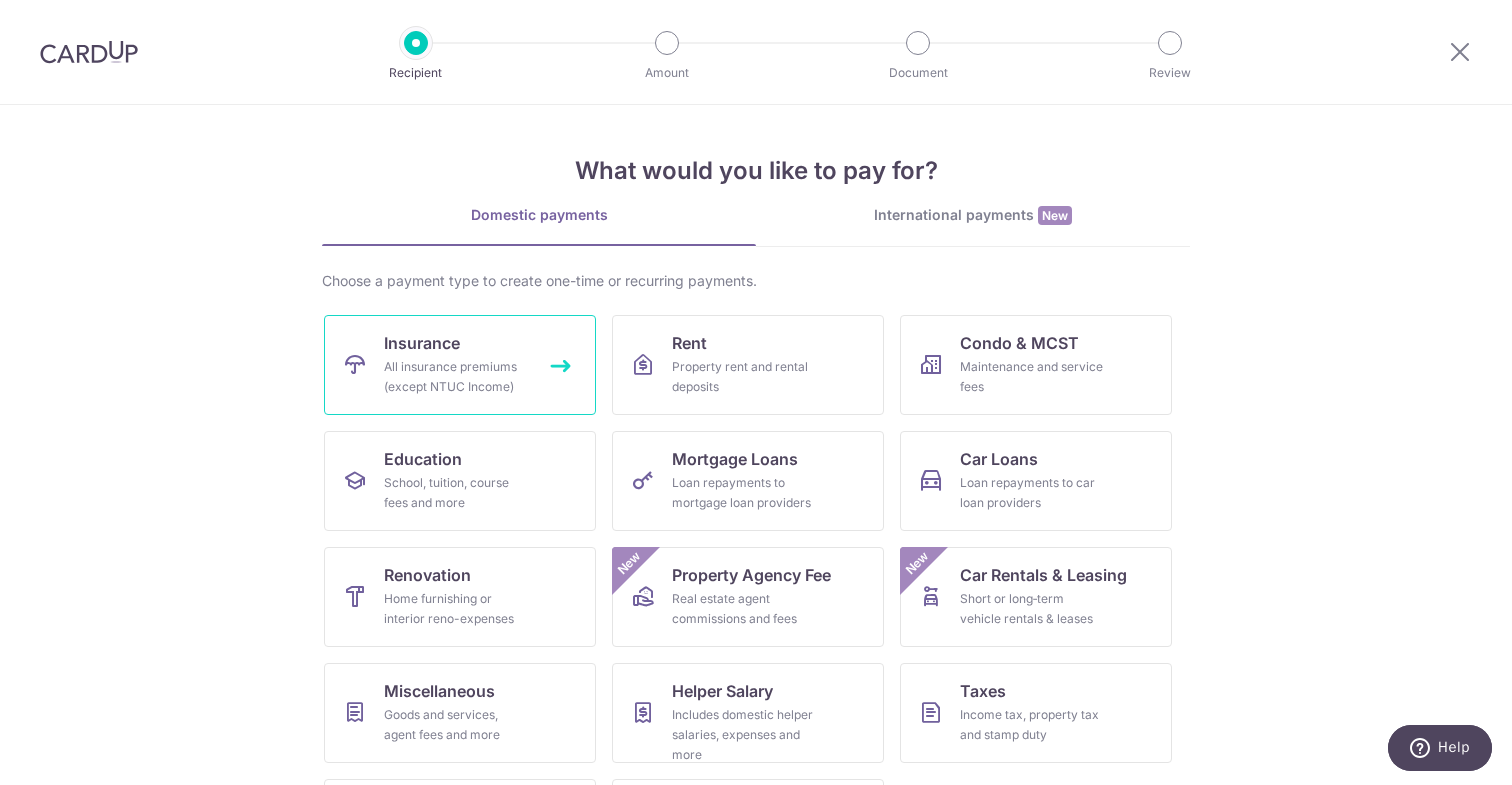 click on "All insurance premiums (except NTUC Income)" at bounding box center (456, 377) 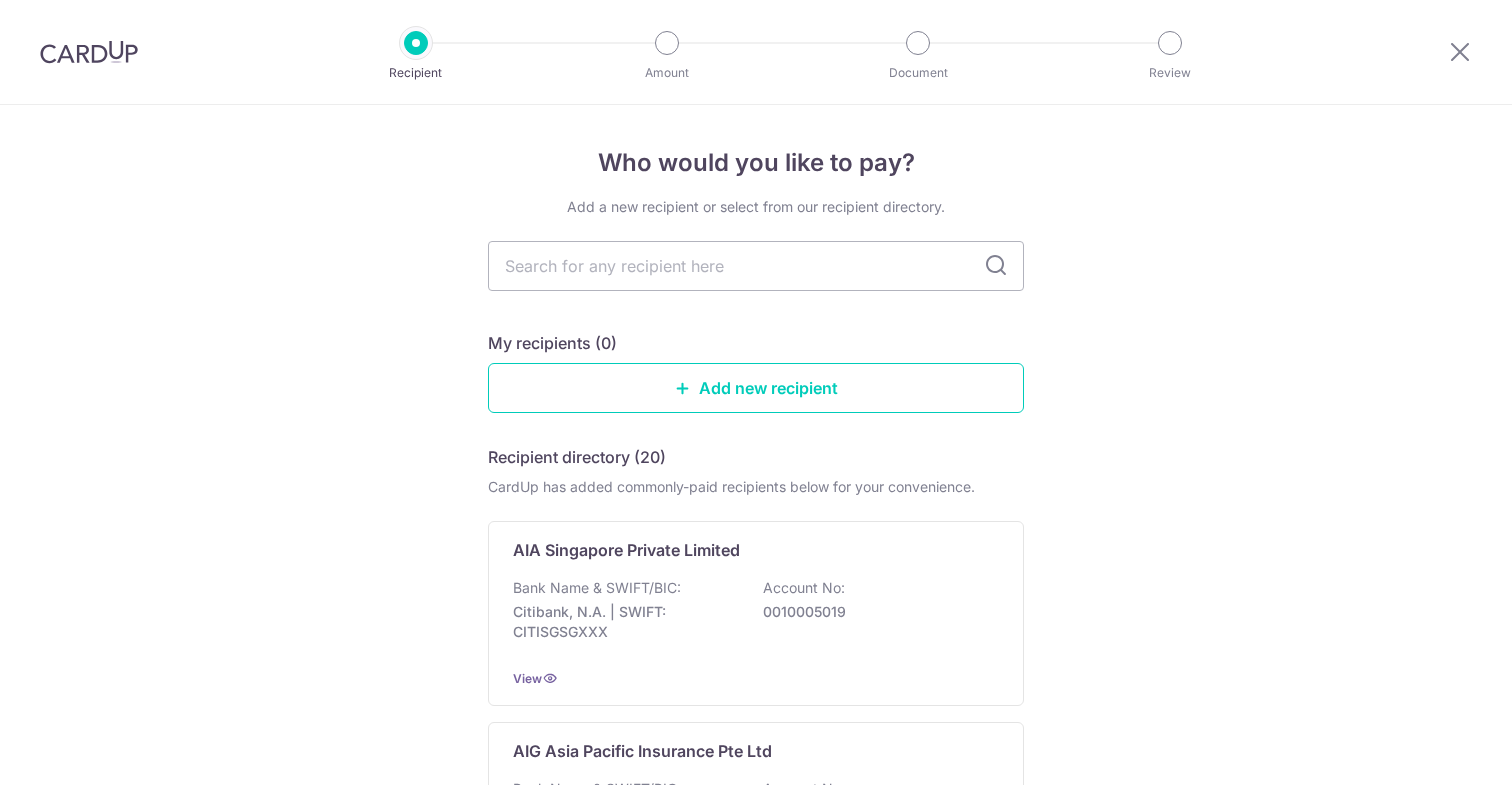 scroll, scrollTop: 0, scrollLeft: 0, axis: both 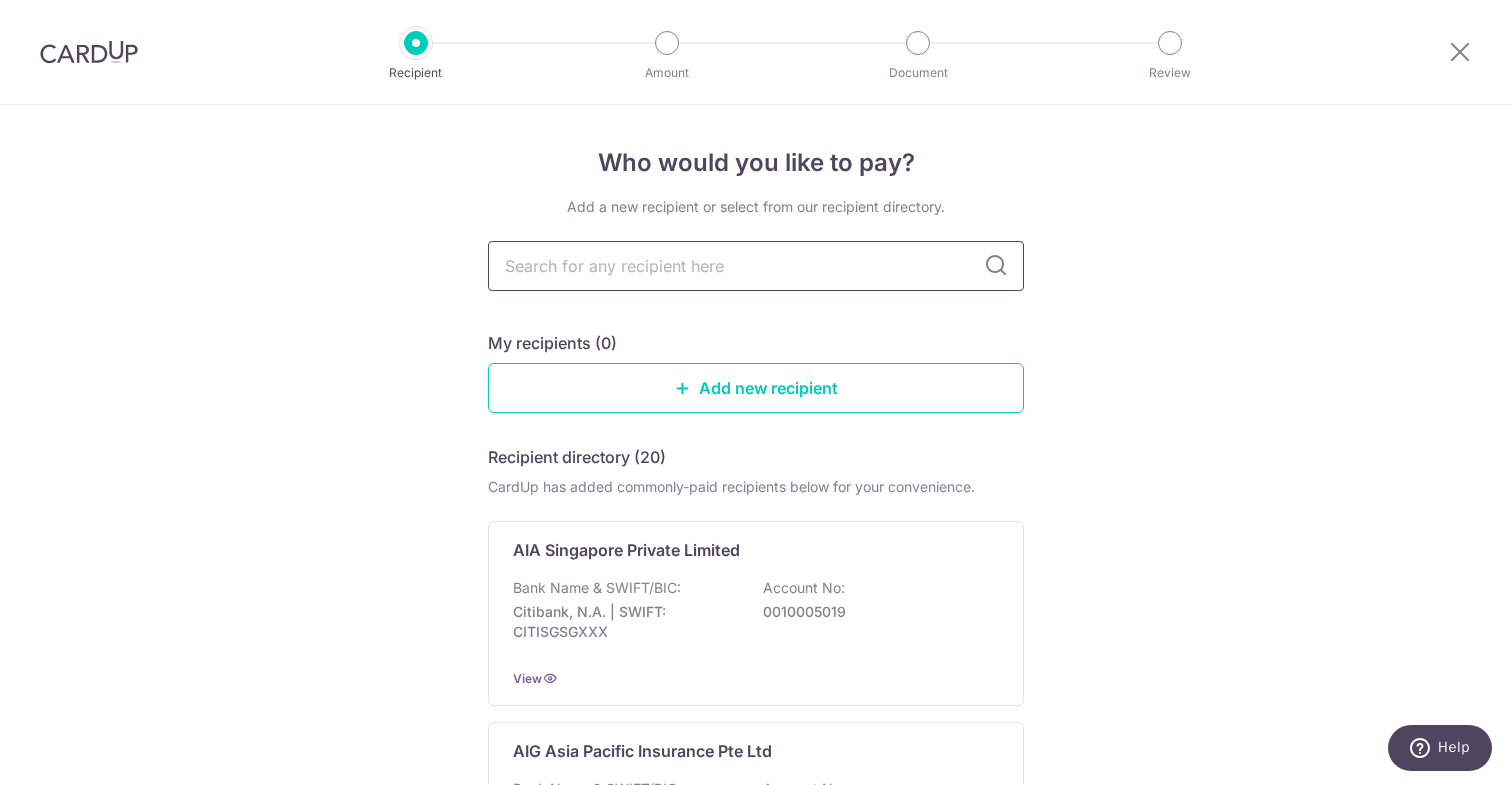 click at bounding box center [756, 266] 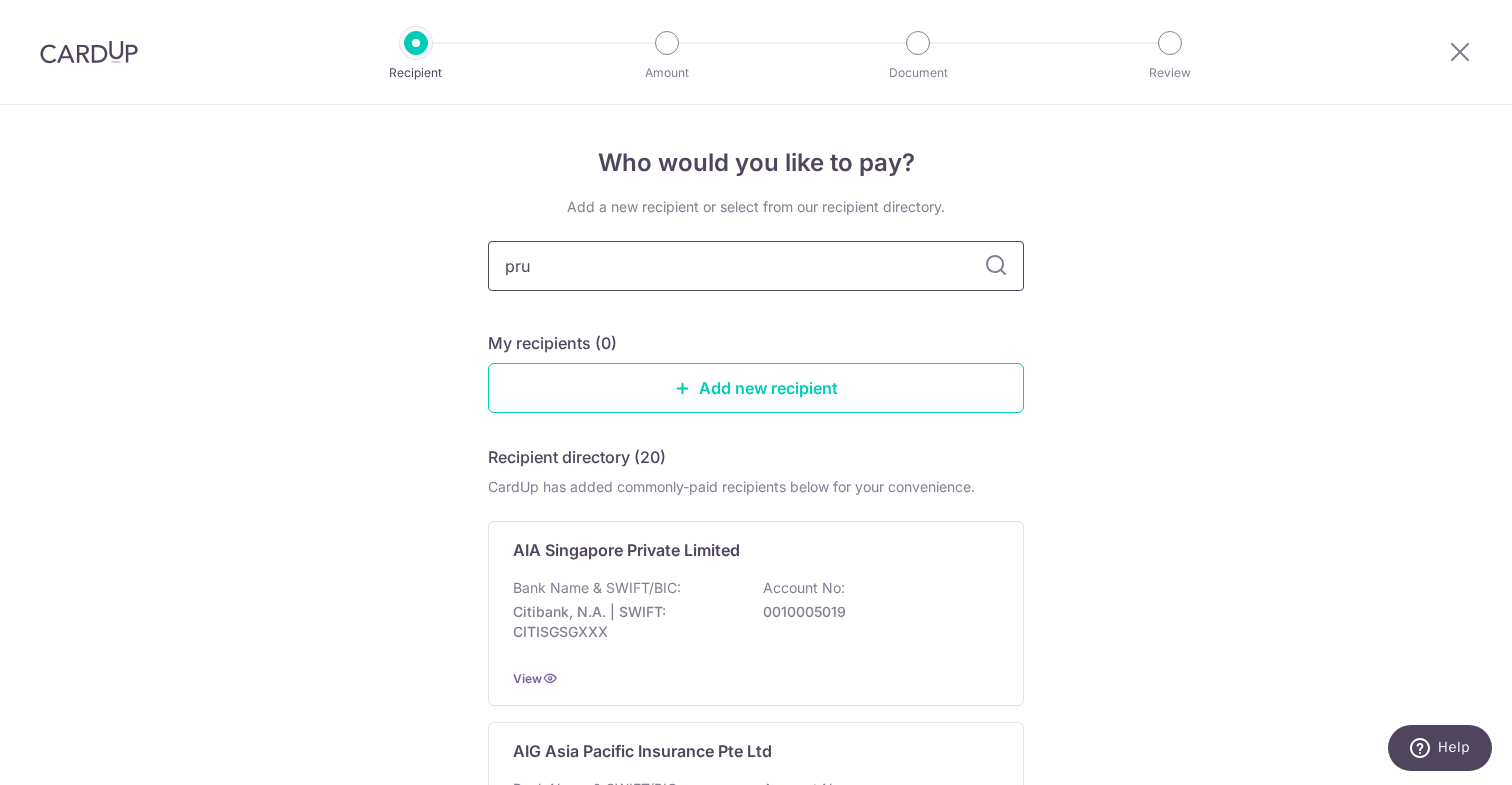 type on "prud" 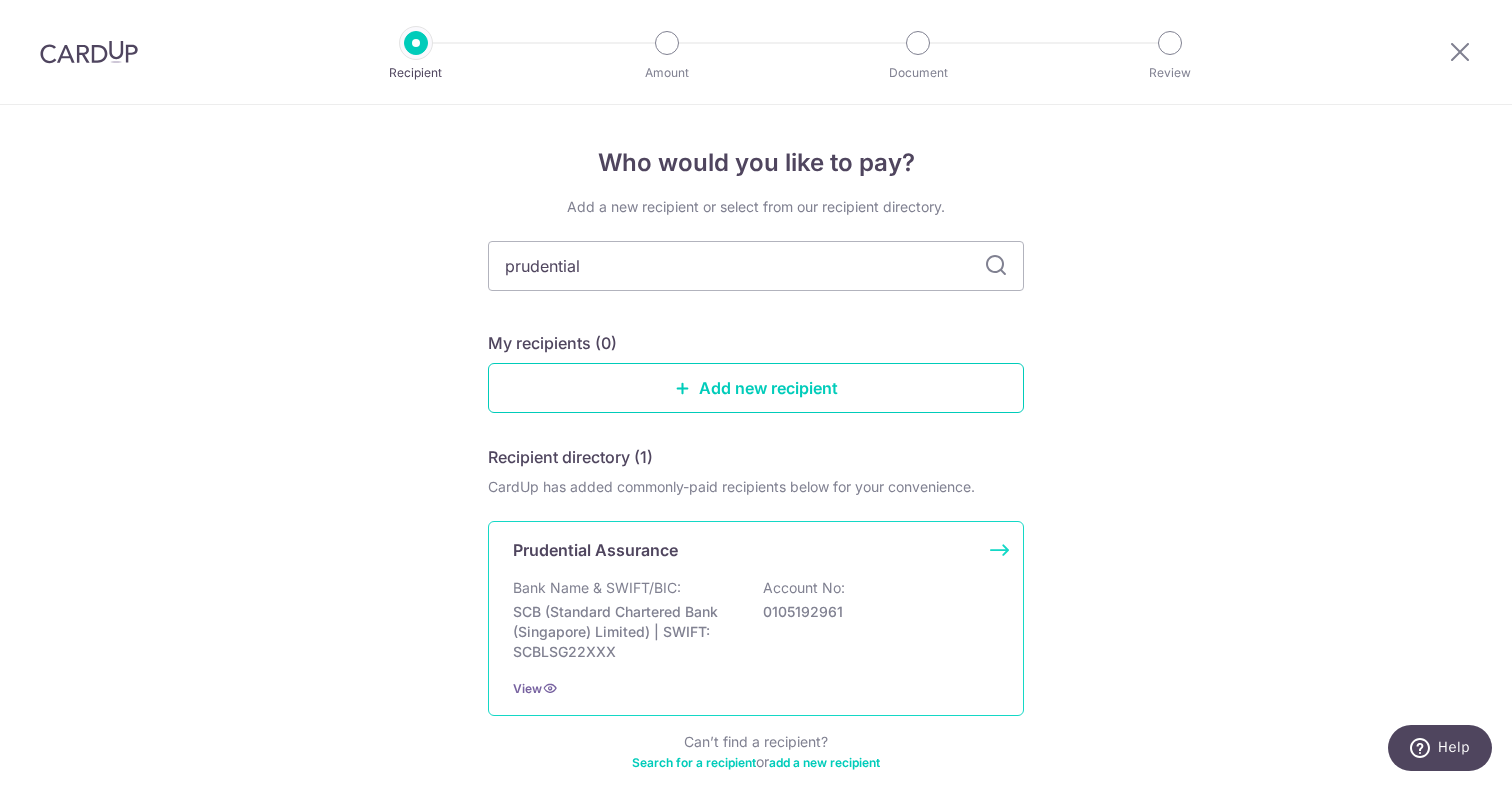 type on "prudential" 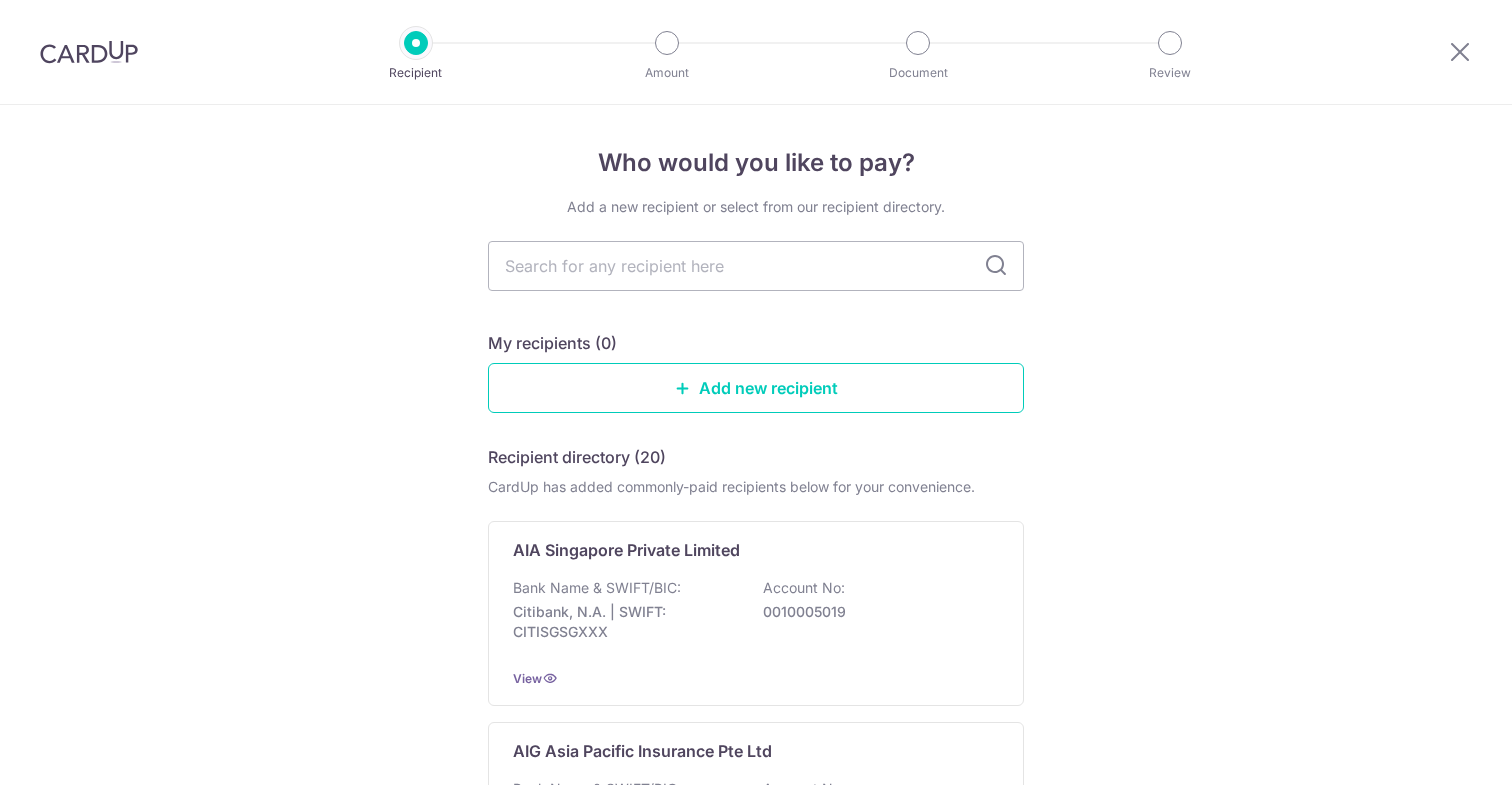 scroll, scrollTop: 0, scrollLeft: 0, axis: both 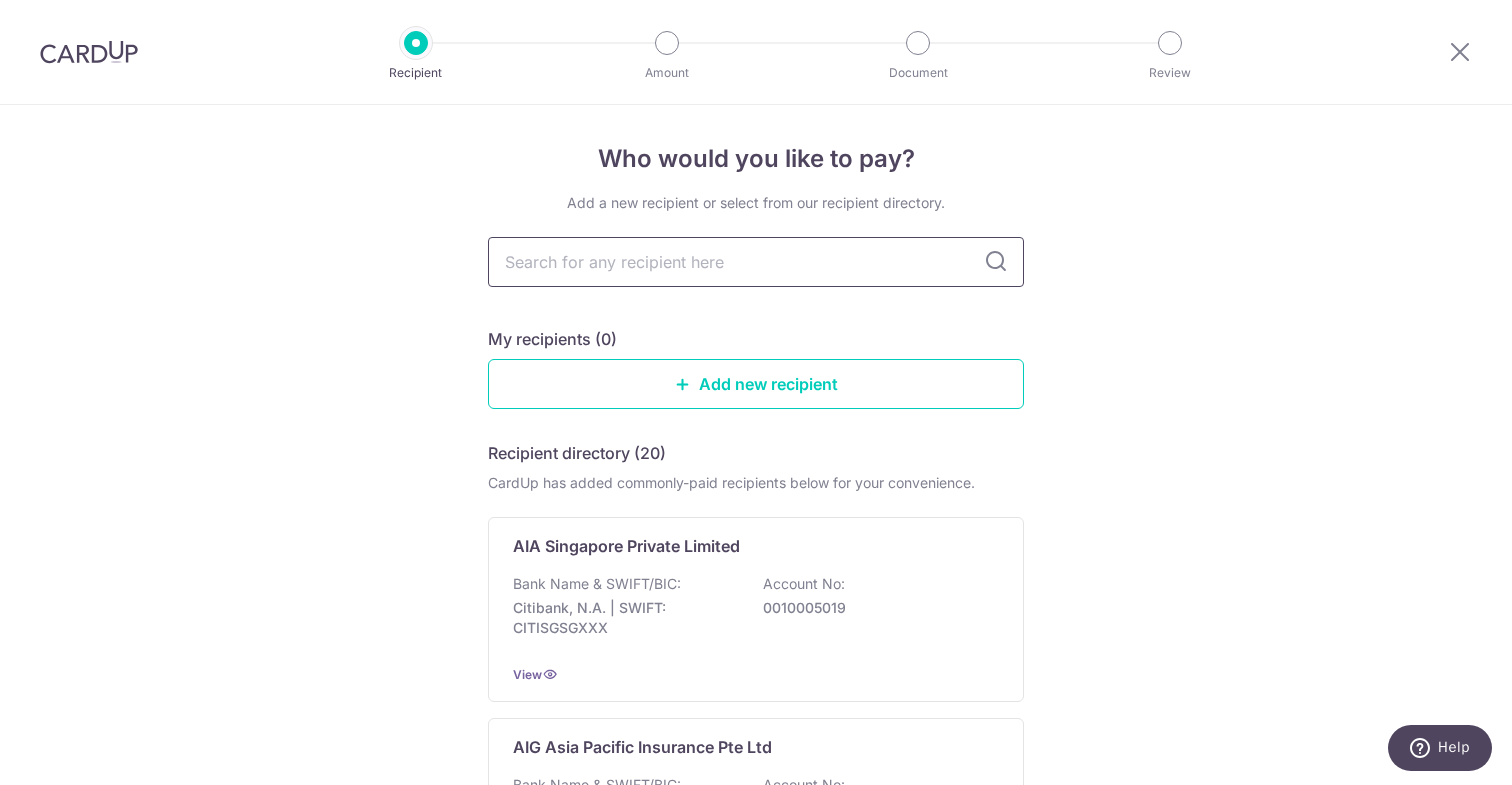 click at bounding box center (756, 262) 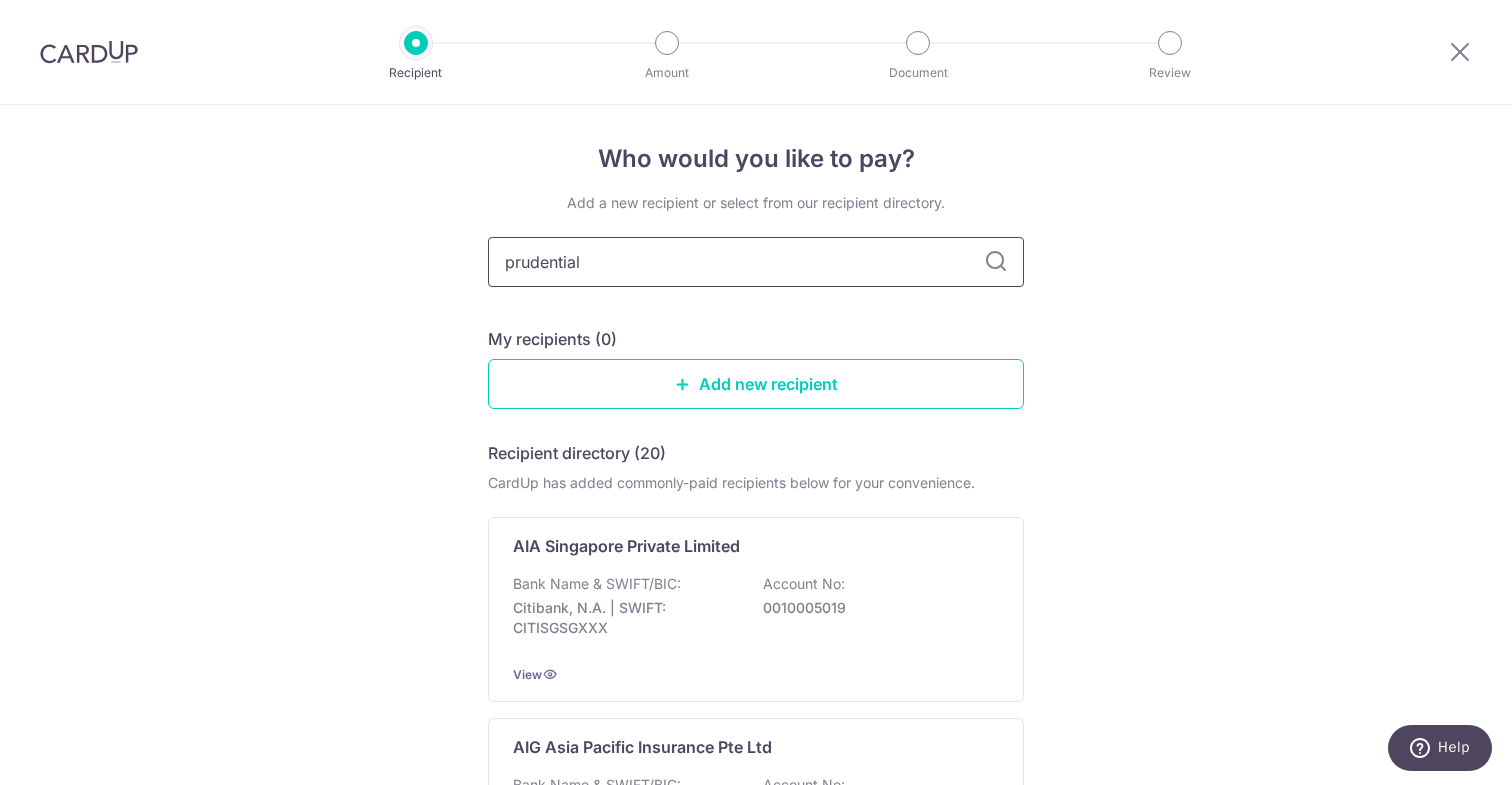 type on "prudential" 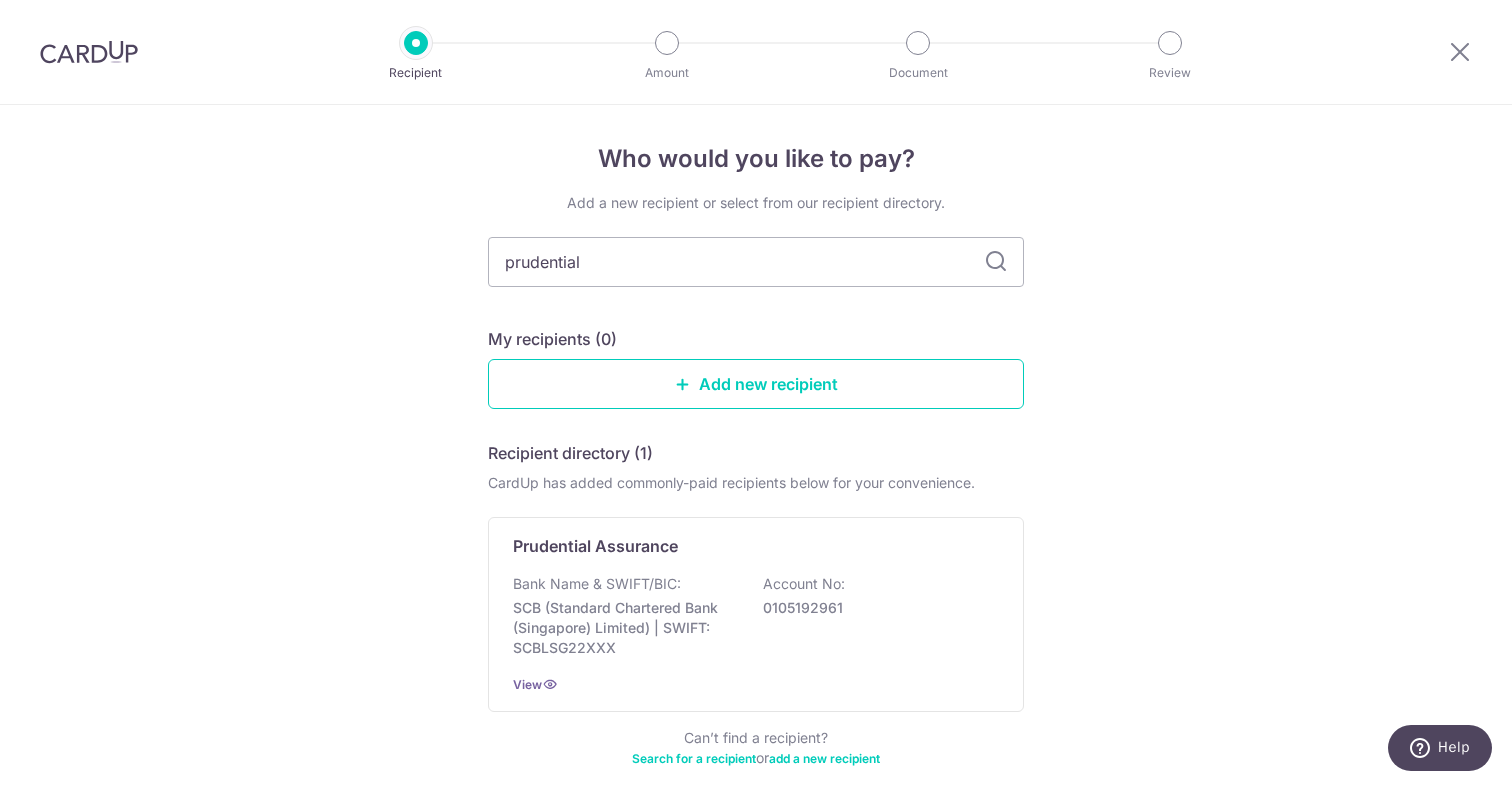 scroll, scrollTop: 105, scrollLeft: 0, axis: vertical 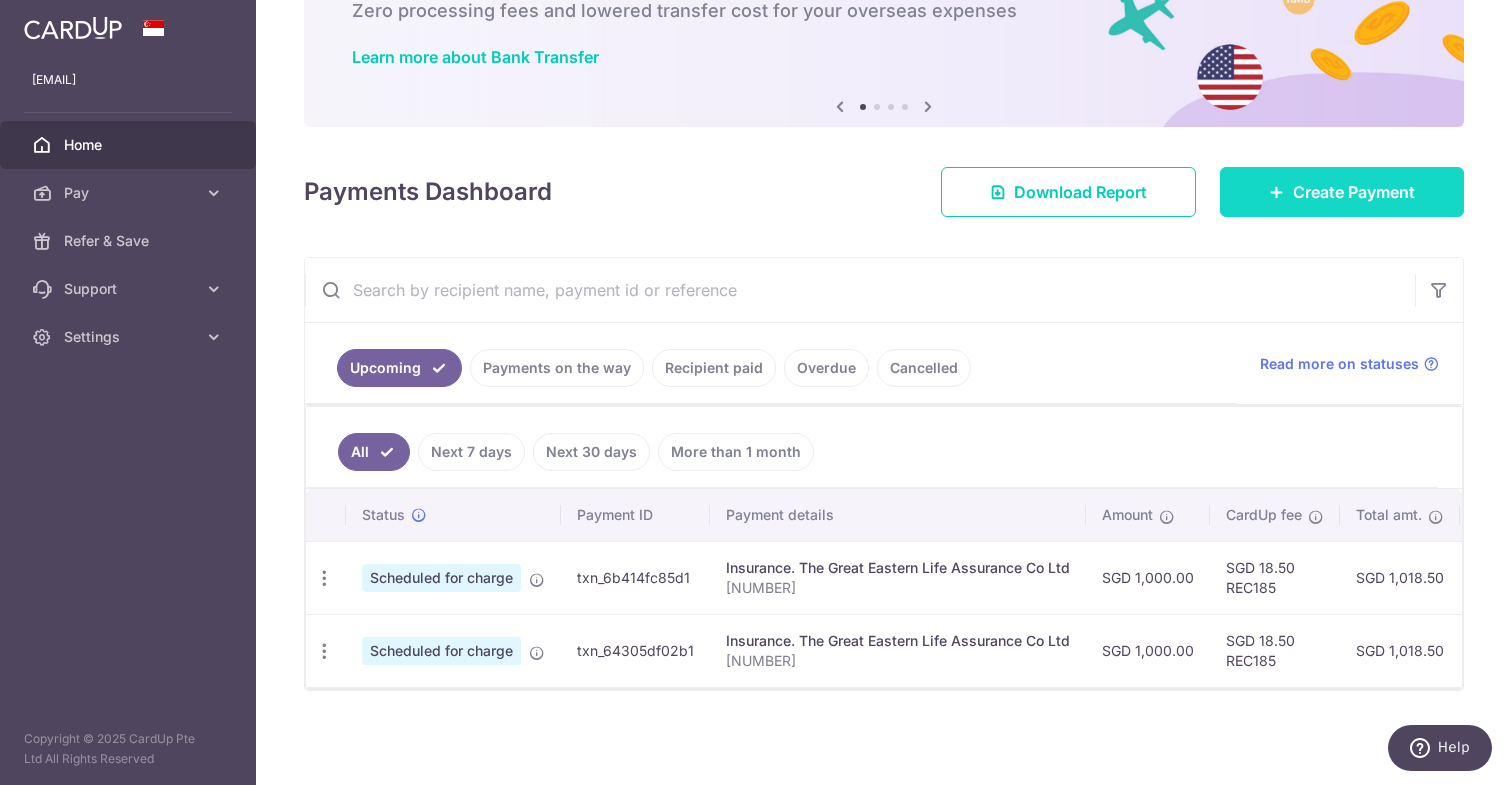 click on "Create Payment" at bounding box center (1342, 192) 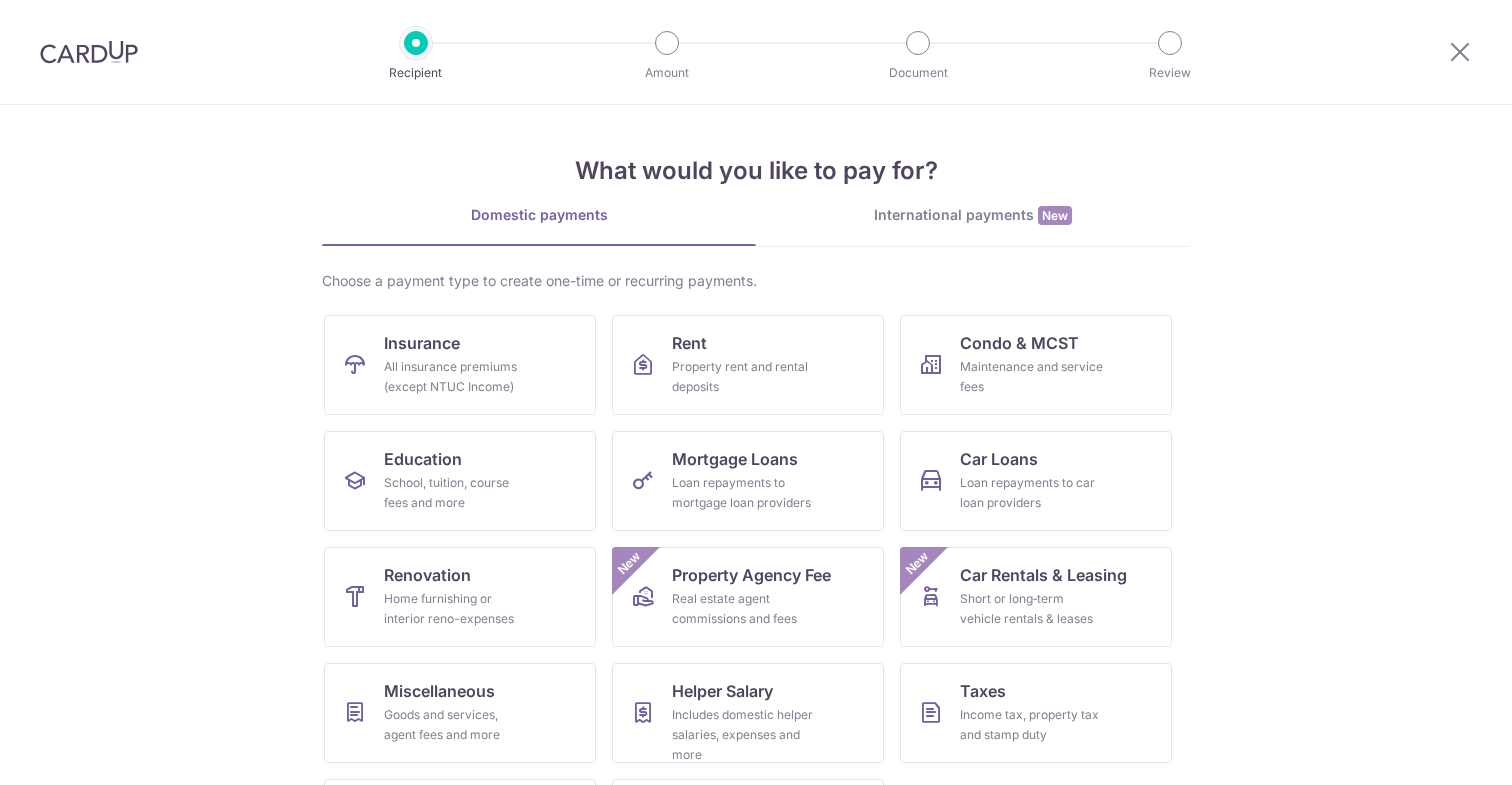 scroll, scrollTop: 0, scrollLeft: 0, axis: both 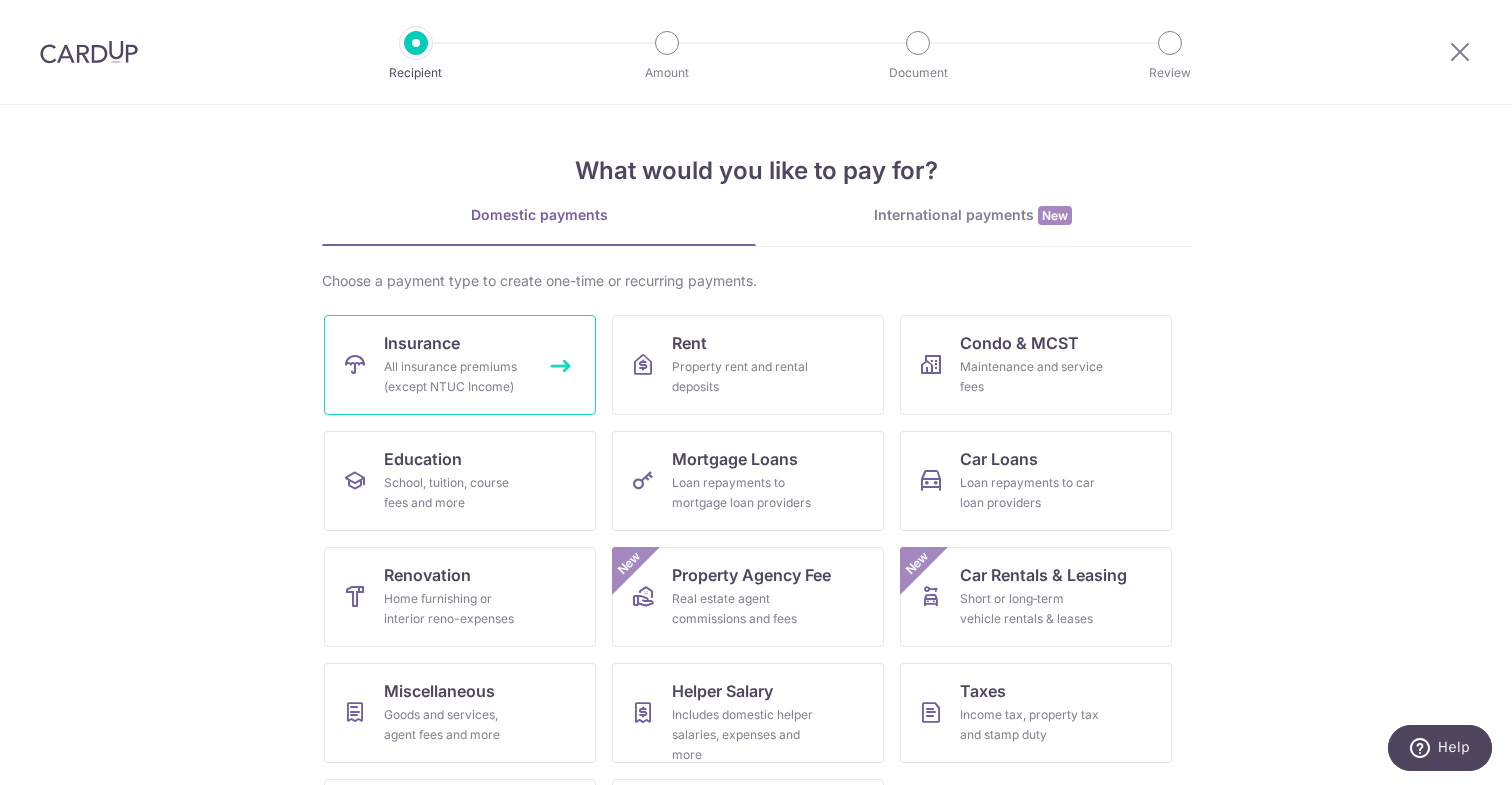 click on "All insurance premiums (except NTUC Income)" at bounding box center [456, 377] 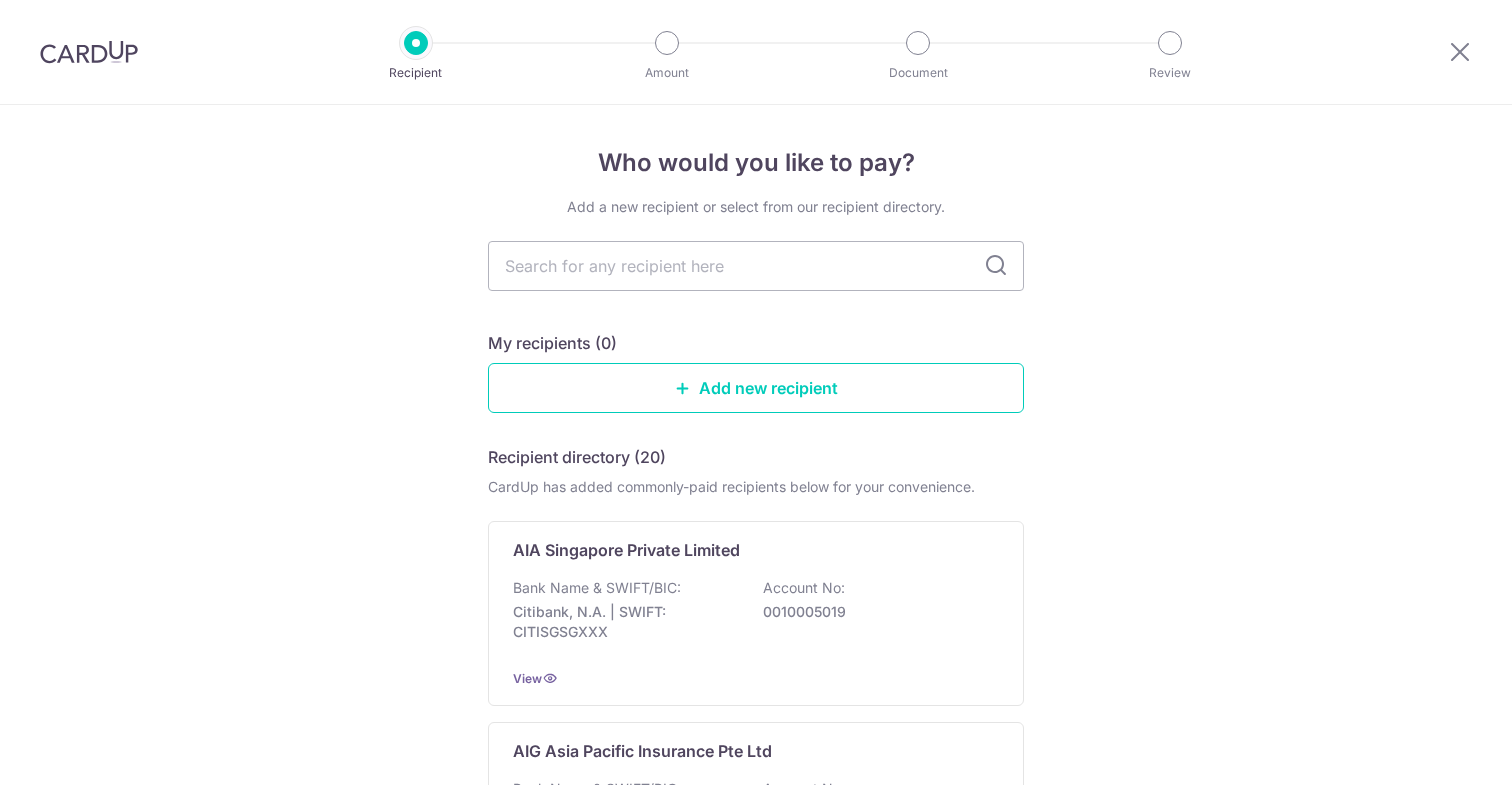 scroll, scrollTop: 0, scrollLeft: 0, axis: both 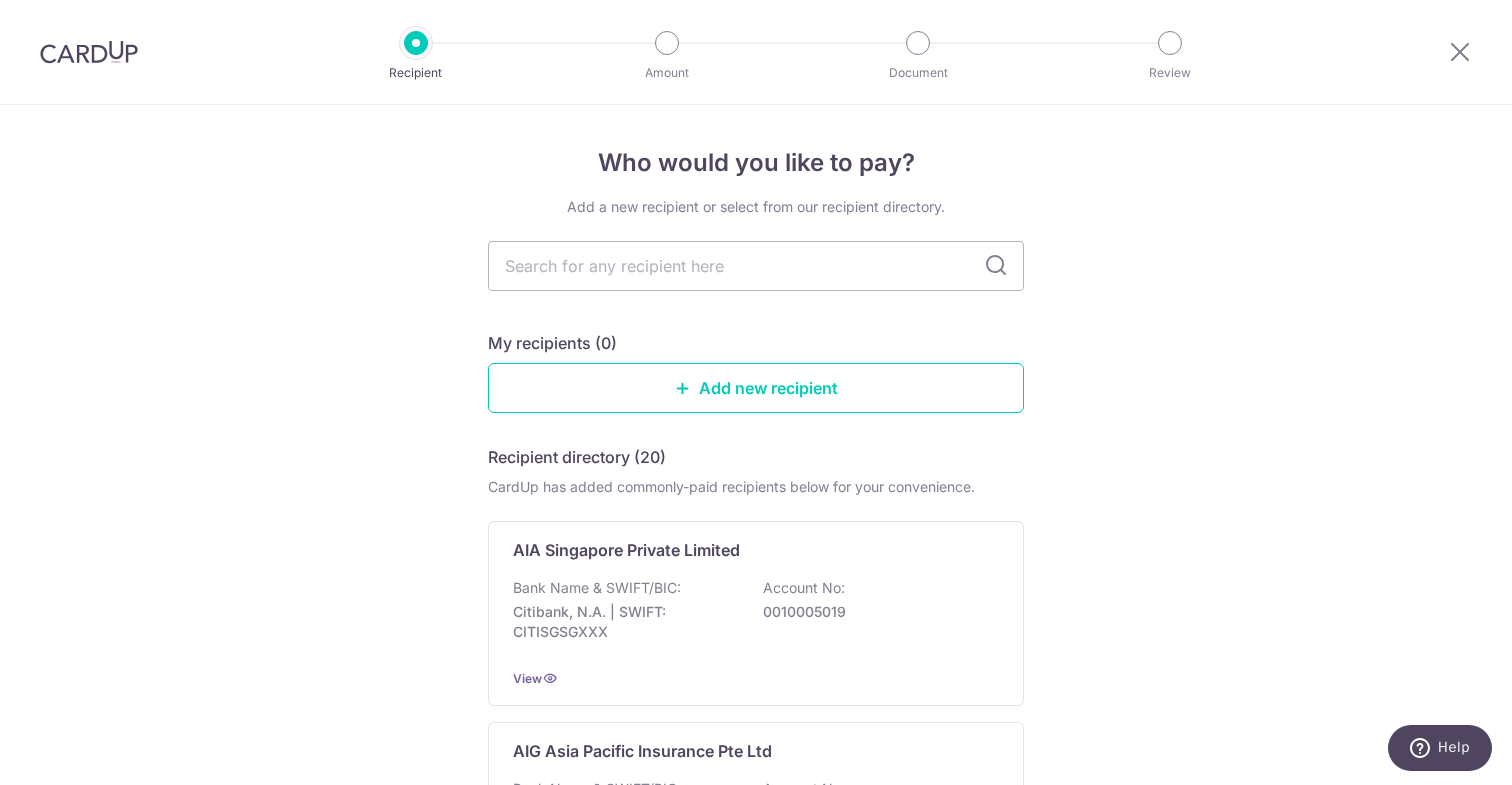 click at bounding box center (756, 266) 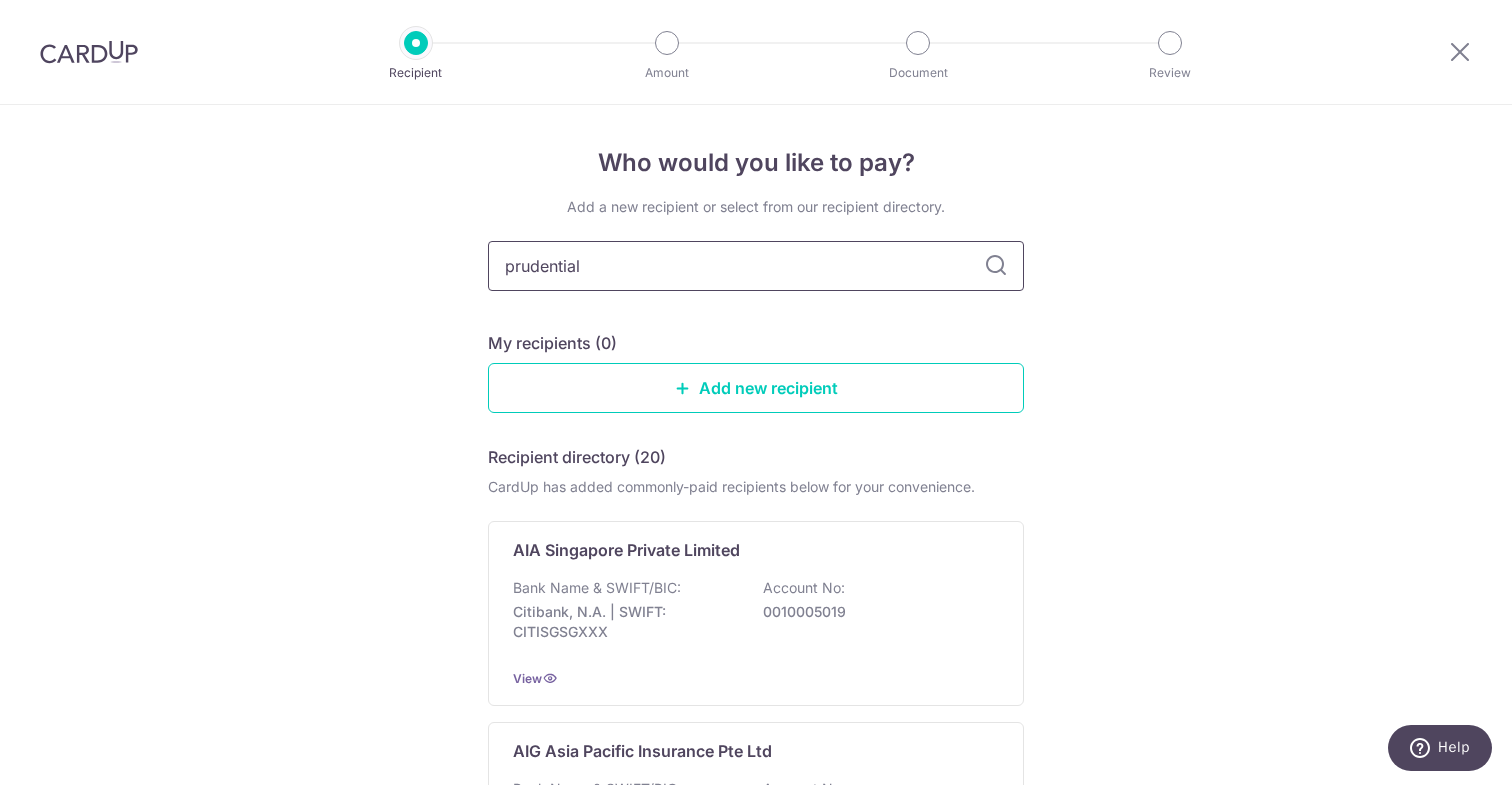 type on "prudential" 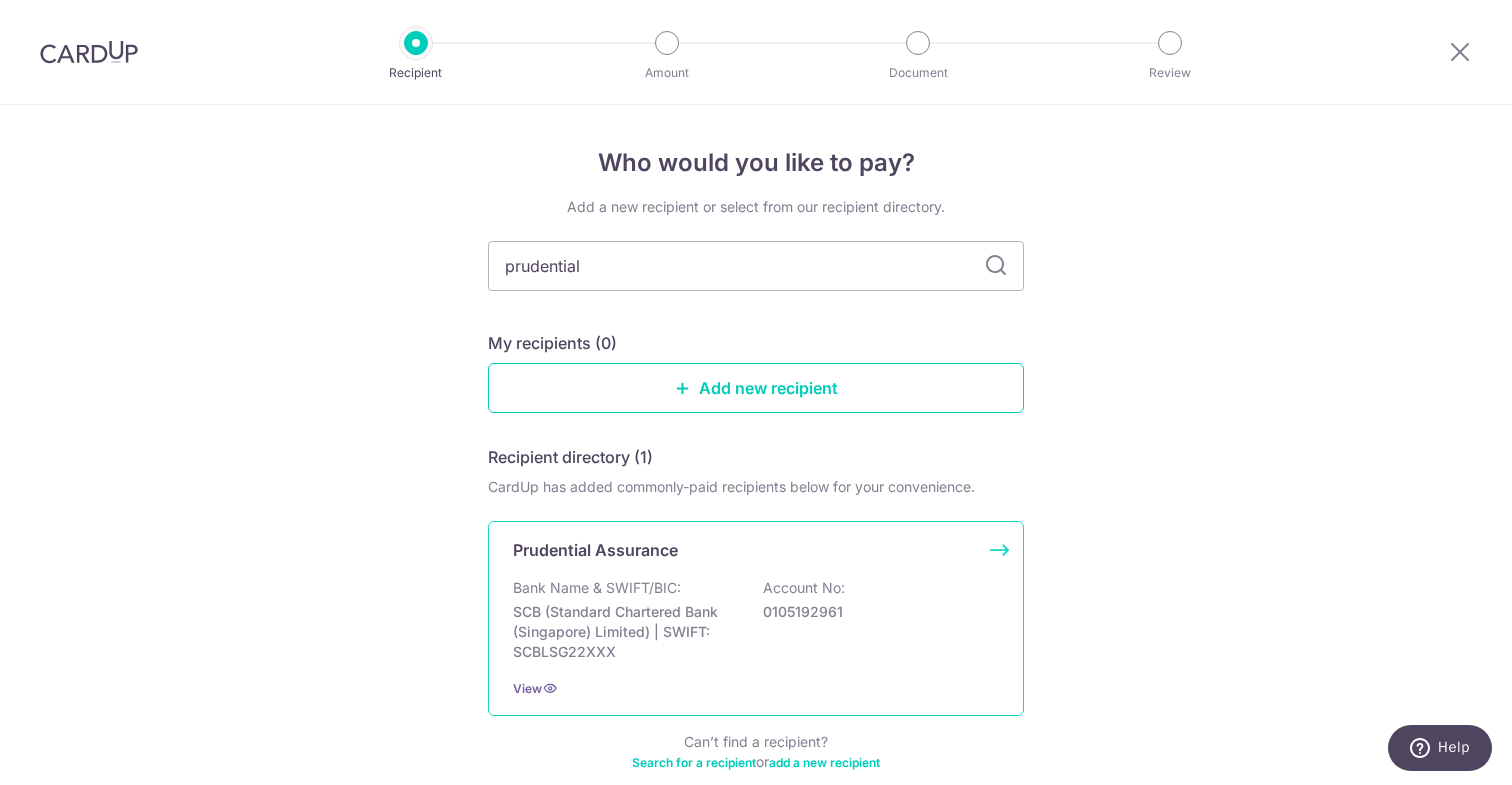 click on "SCB (Standard Chartered Bank (Singapore) Limited) | SWIFT: SCBLSG22XXX" at bounding box center [625, 632] 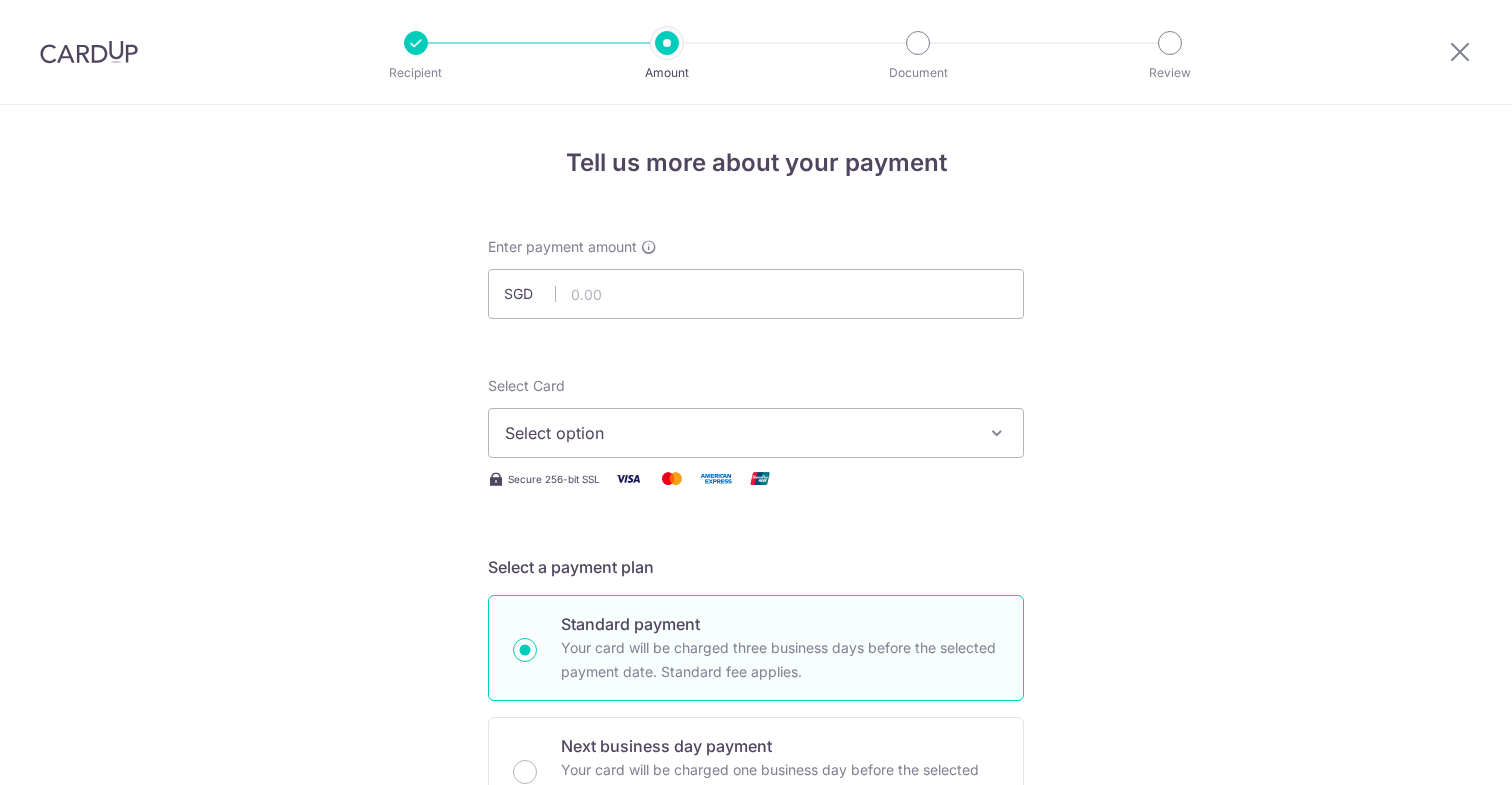 scroll, scrollTop: 0, scrollLeft: 0, axis: both 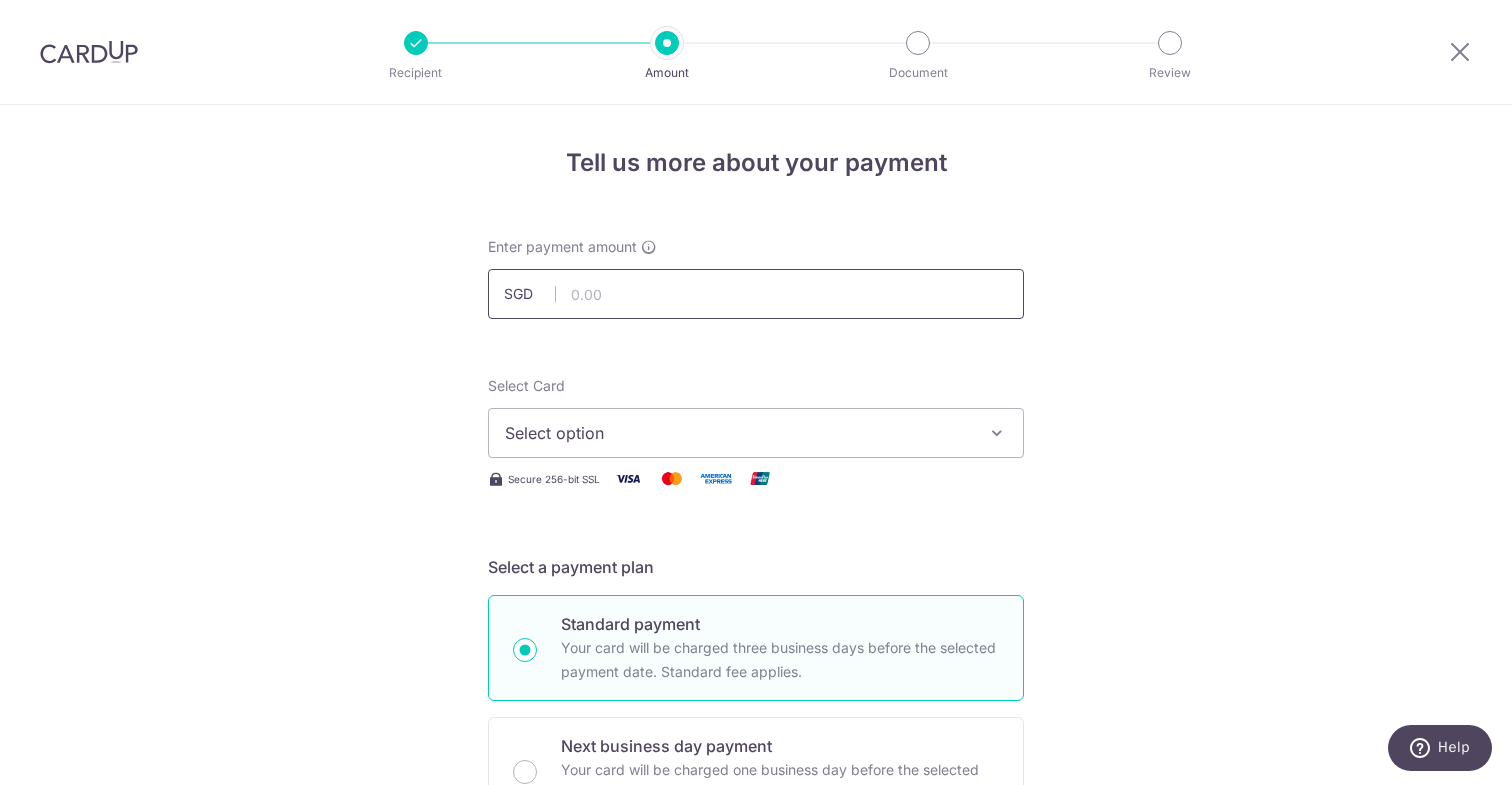 click at bounding box center [756, 294] 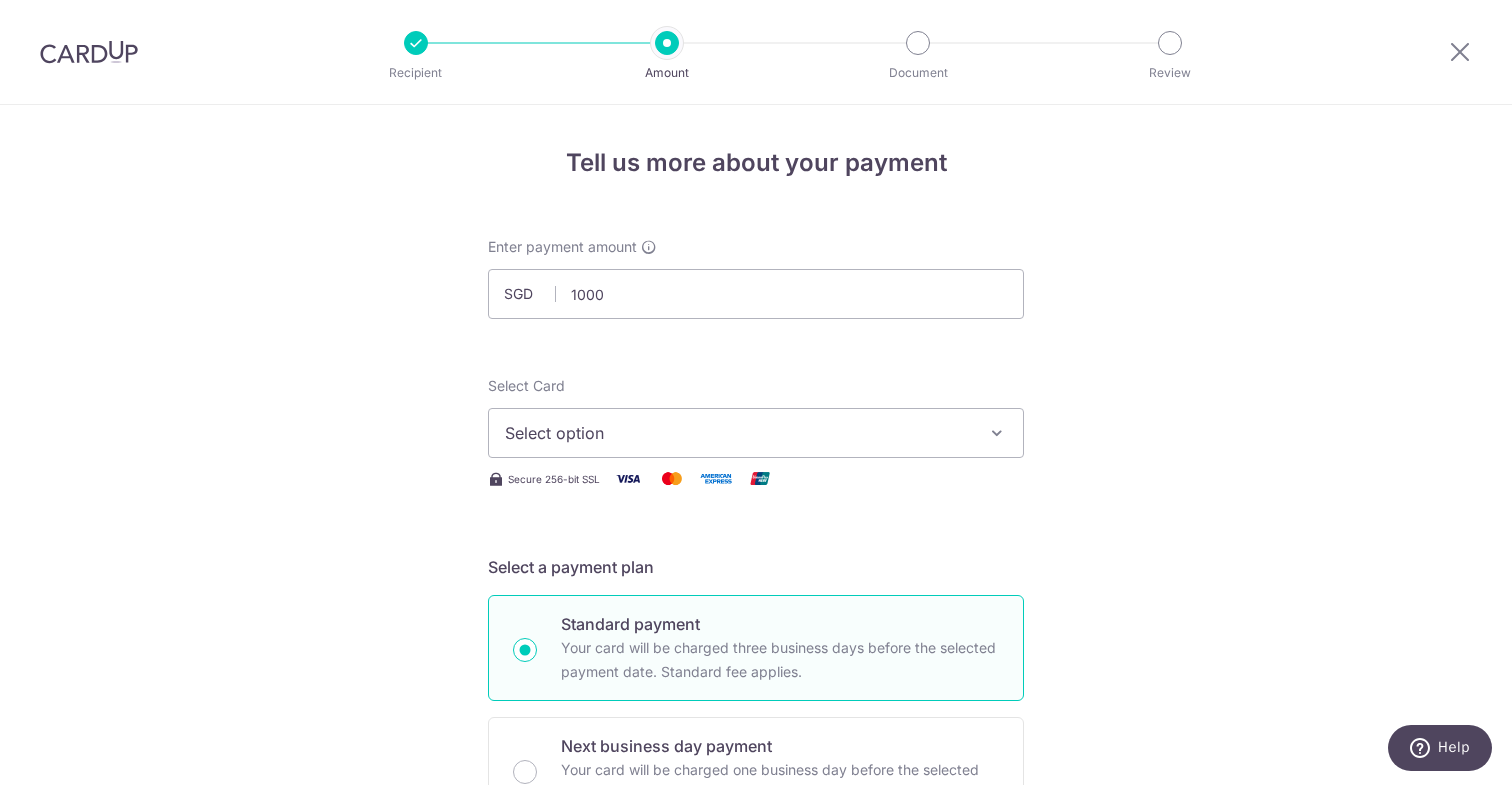 type on "1,000.00" 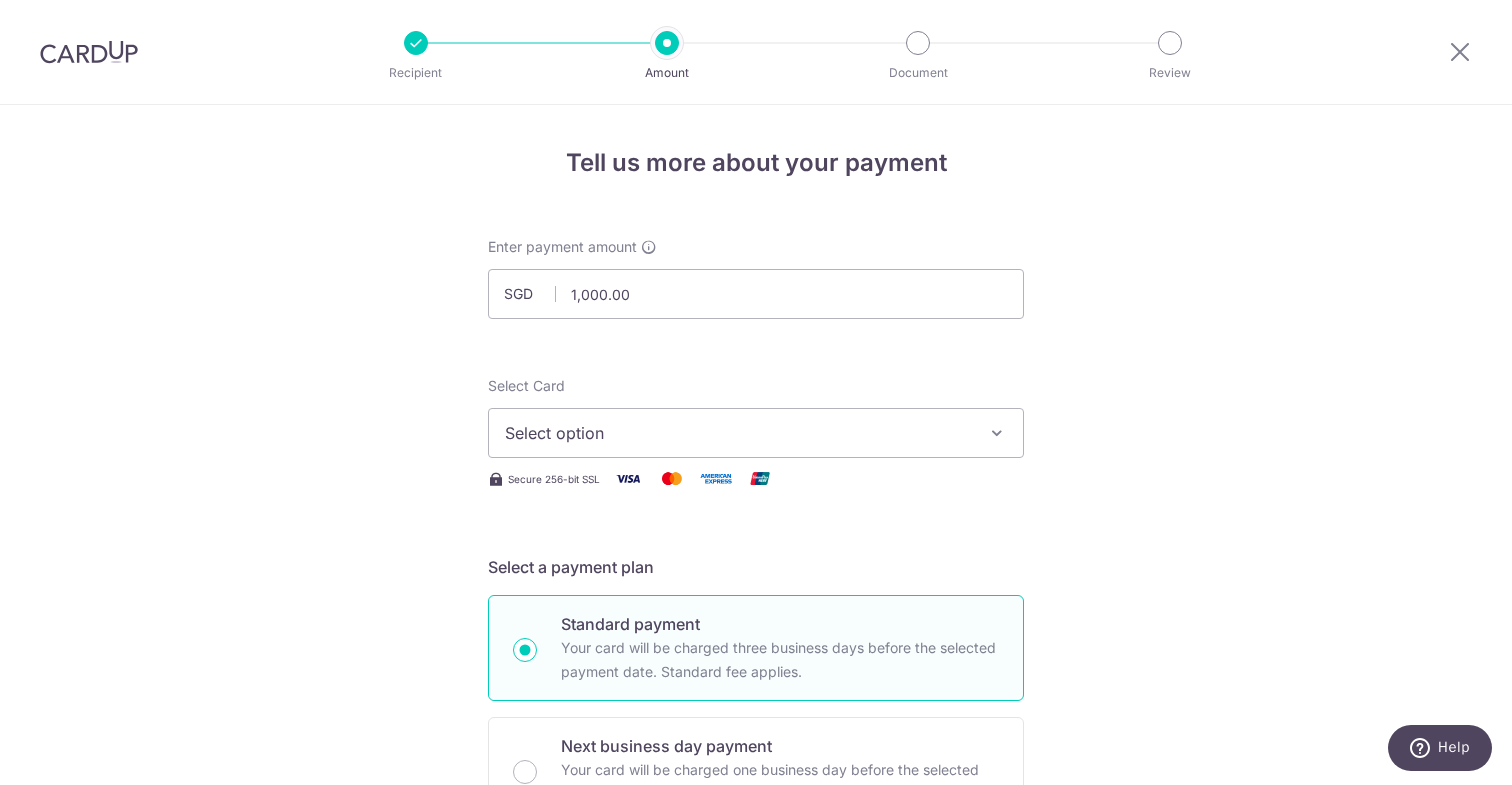 click on "Tell us more about your payment
Enter payment amount
SGD
1,000.00
1000.00
Select Card
Select option
Add credit card
Your Cards
**** 3945
**** 0773
**** 4621
**** 0661
**** 8492
**** 8413
**** 1009
Secure 256-bit SSL" at bounding box center (756, 1009) 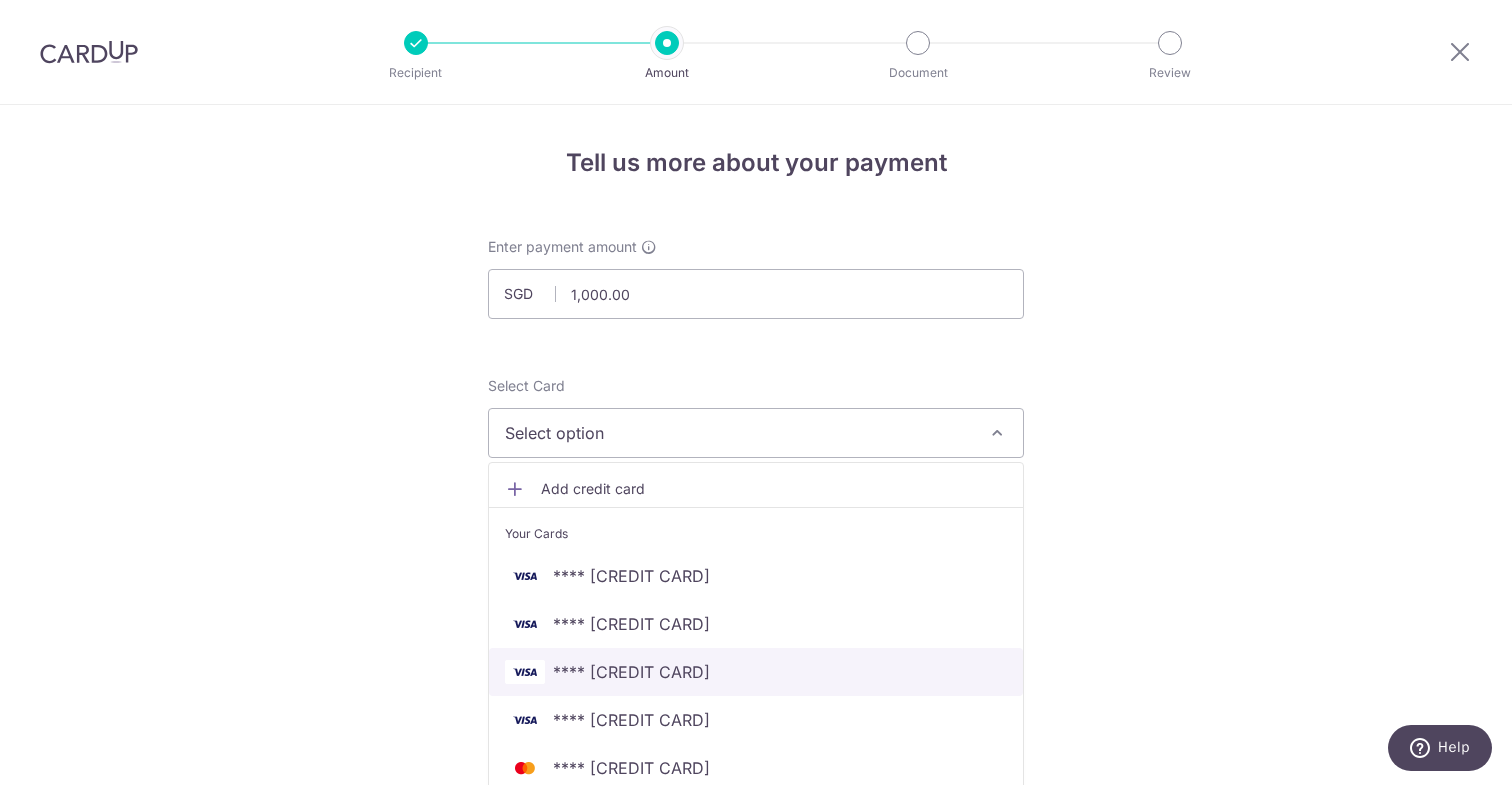 scroll, scrollTop: 128, scrollLeft: 0, axis: vertical 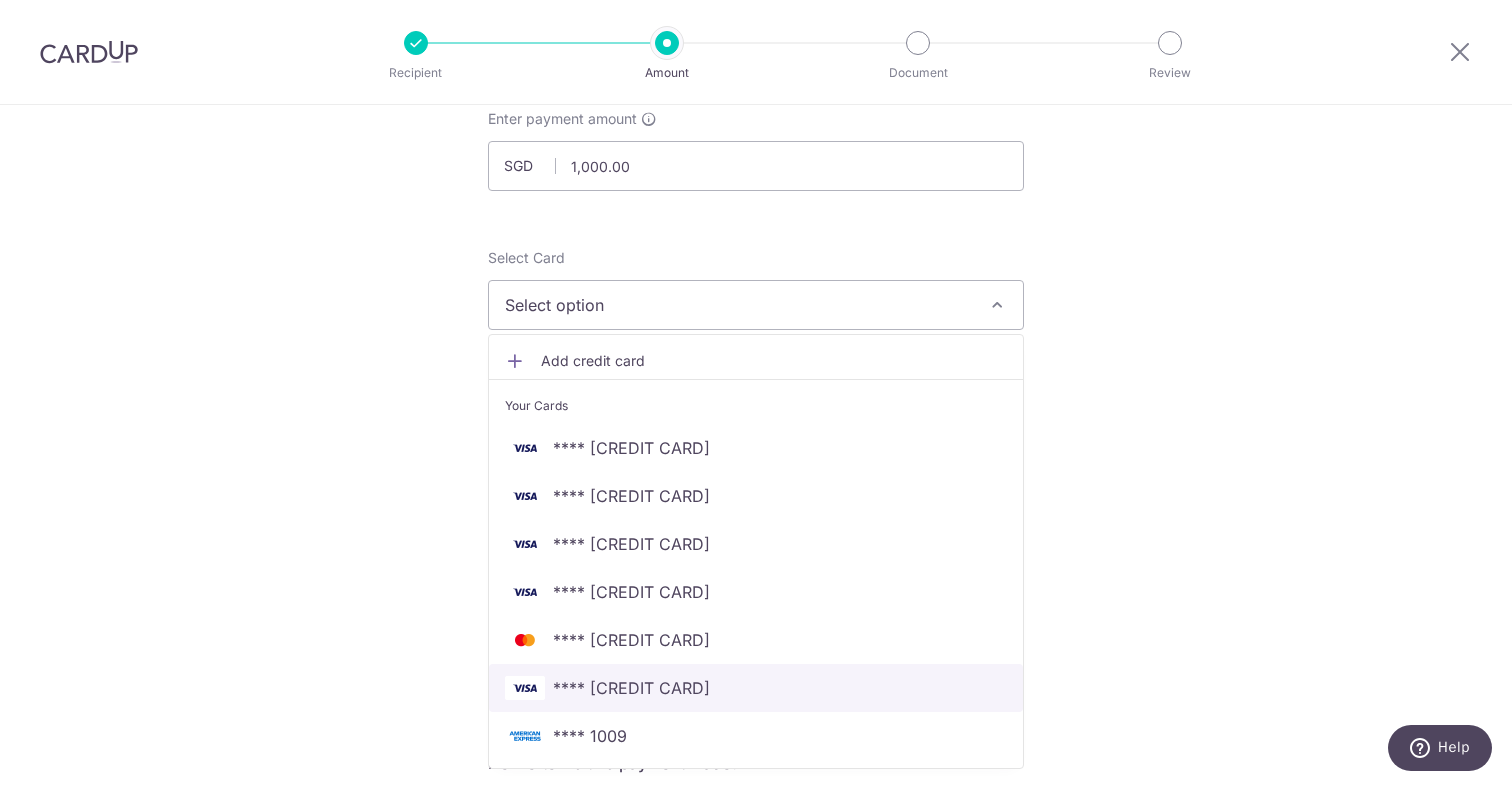 click on "**** [LAST_FOUR]" at bounding box center [756, 688] 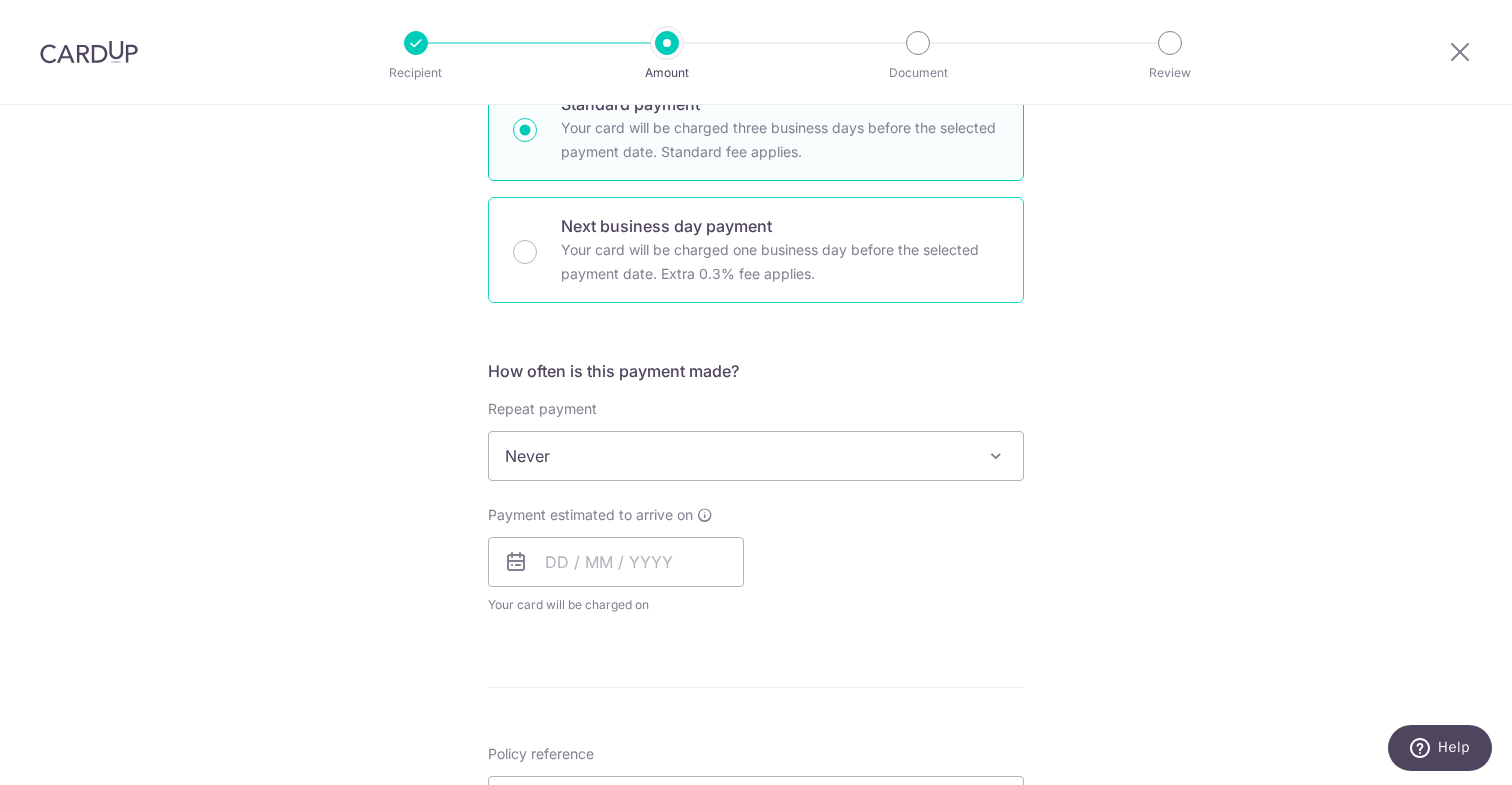 scroll, scrollTop: 586, scrollLeft: 0, axis: vertical 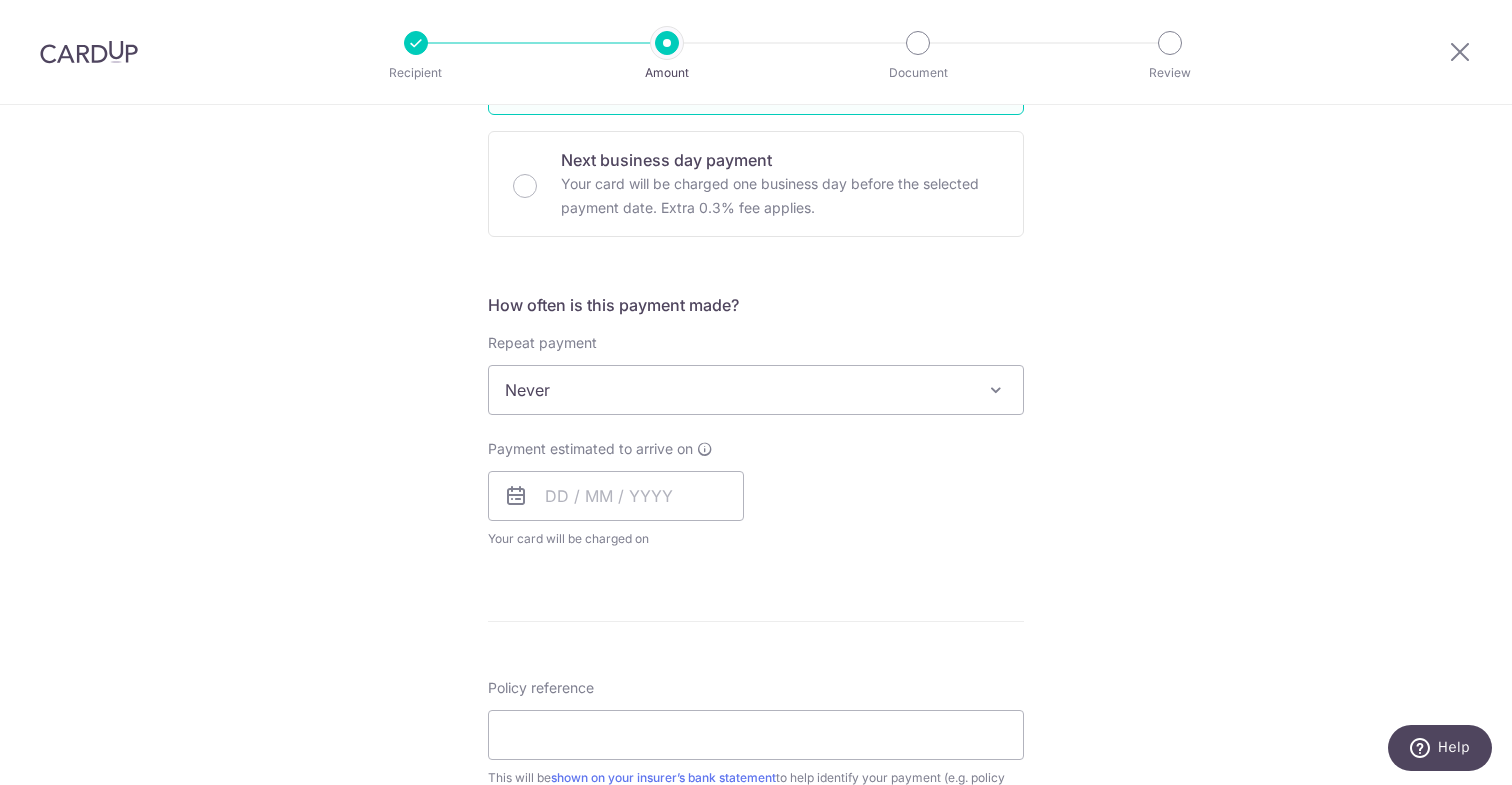 click on "Never" at bounding box center [756, 390] 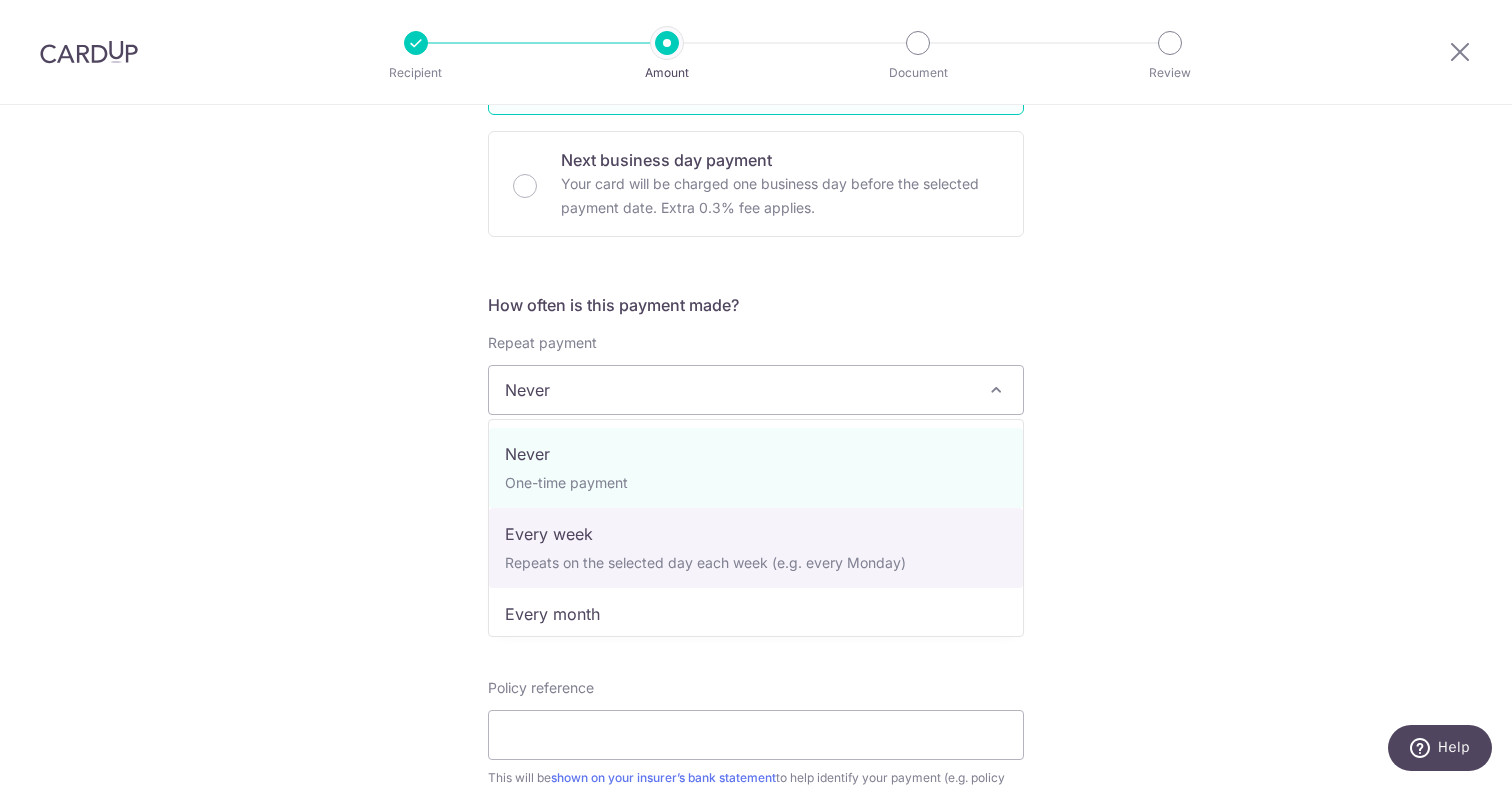select on "2" 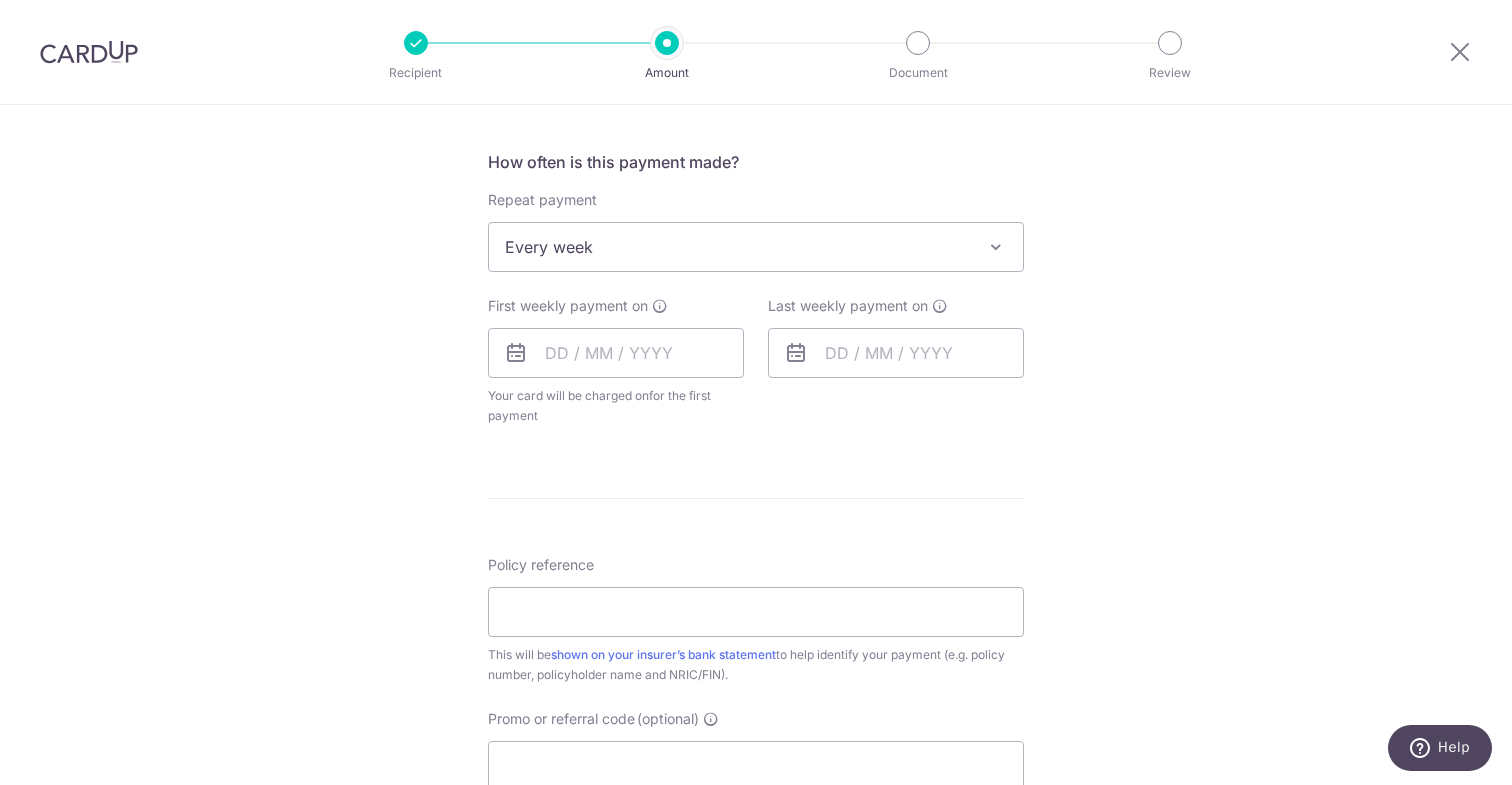 scroll, scrollTop: 778, scrollLeft: 0, axis: vertical 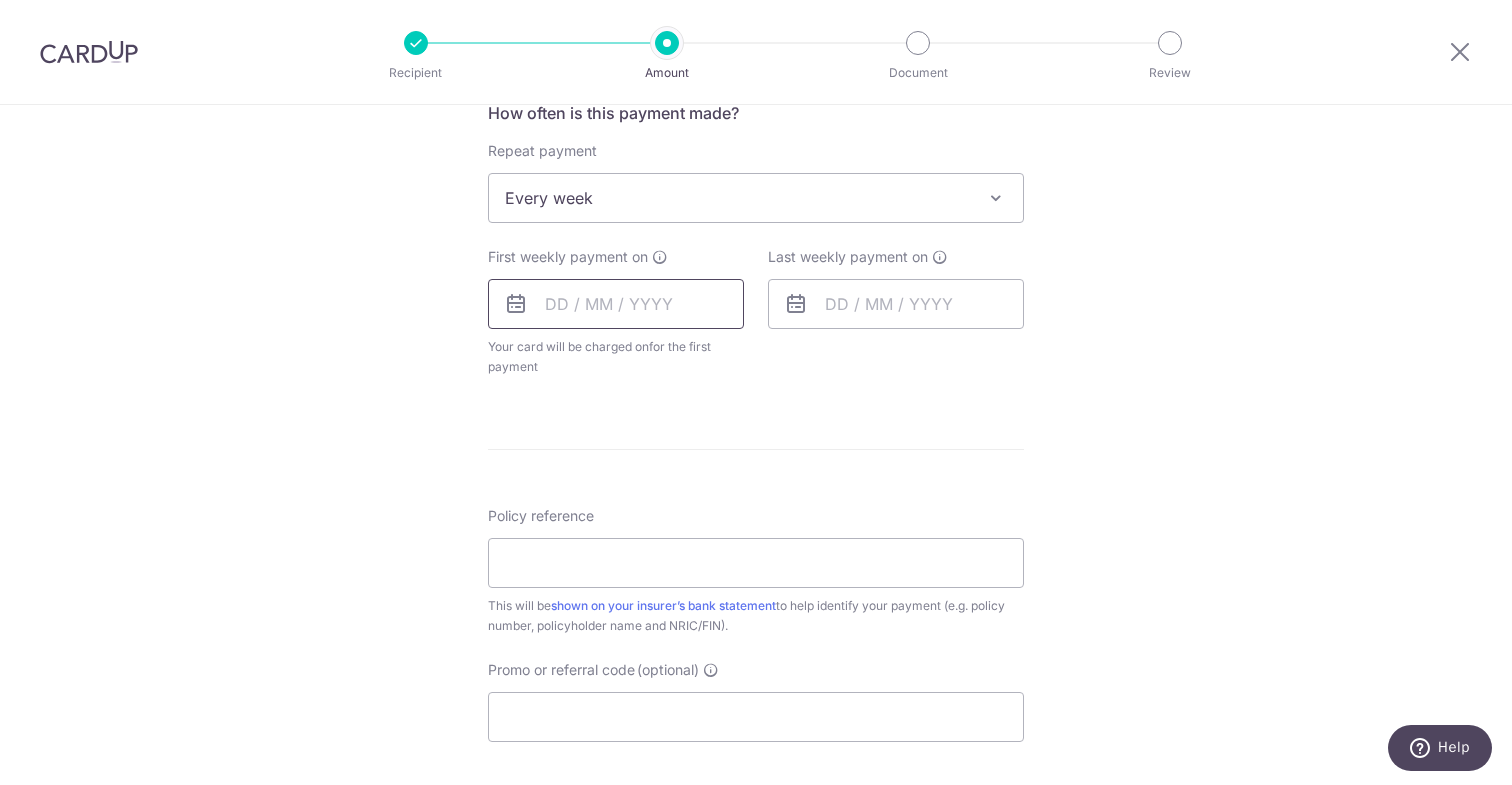 click at bounding box center [616, 304] 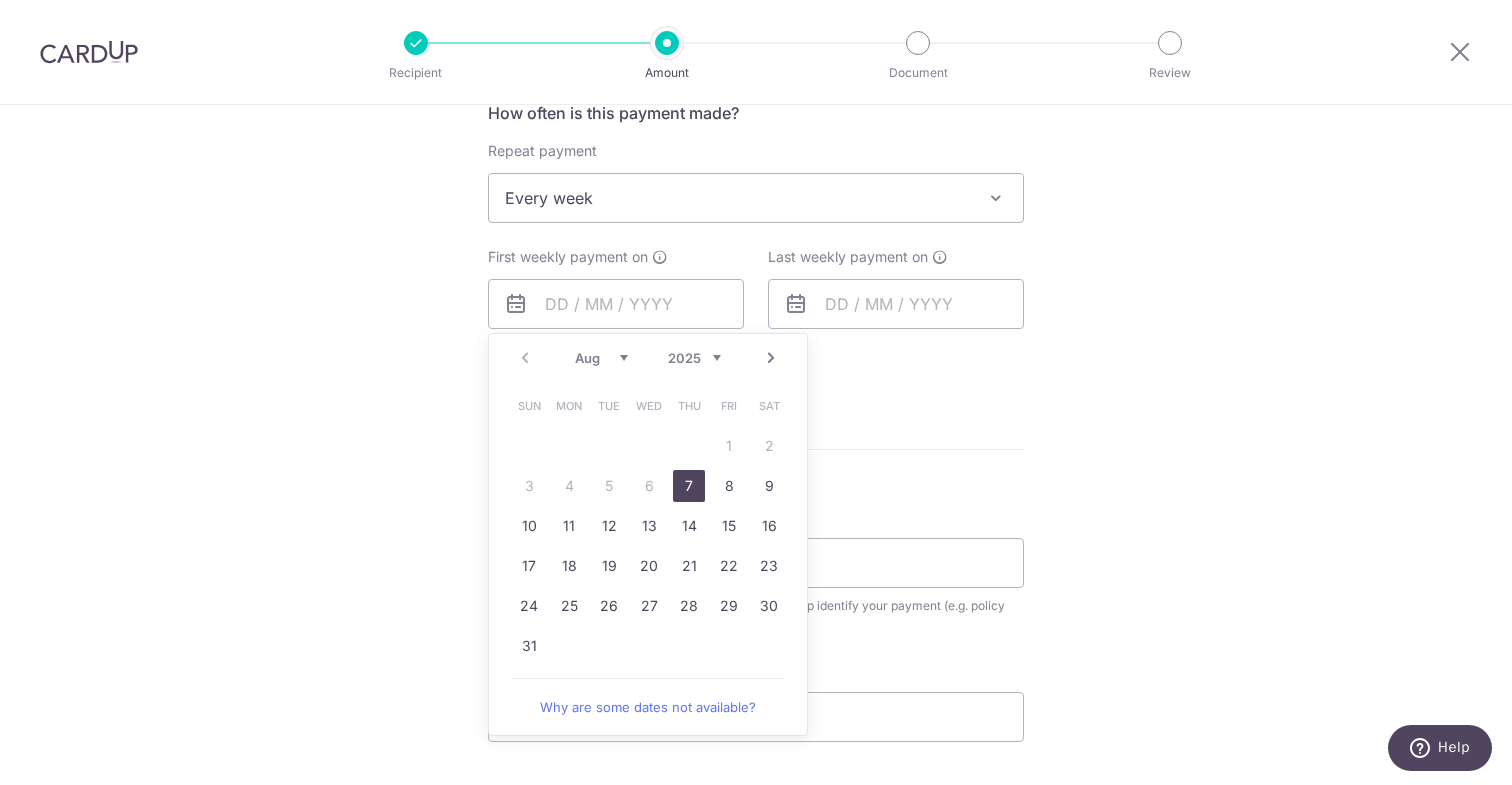 click on "Tell us more about your payment
Enter payment amount
SGD
1,000.00
1000.00
Select Card
**** 8413
Add credit card
Your Cards
**** 3945
**** 0773
**** 4621
**** 0661
**** 8492
**** 8413
**** 1009
Secure 256-bit SSL" at bounding box center [756, 241] 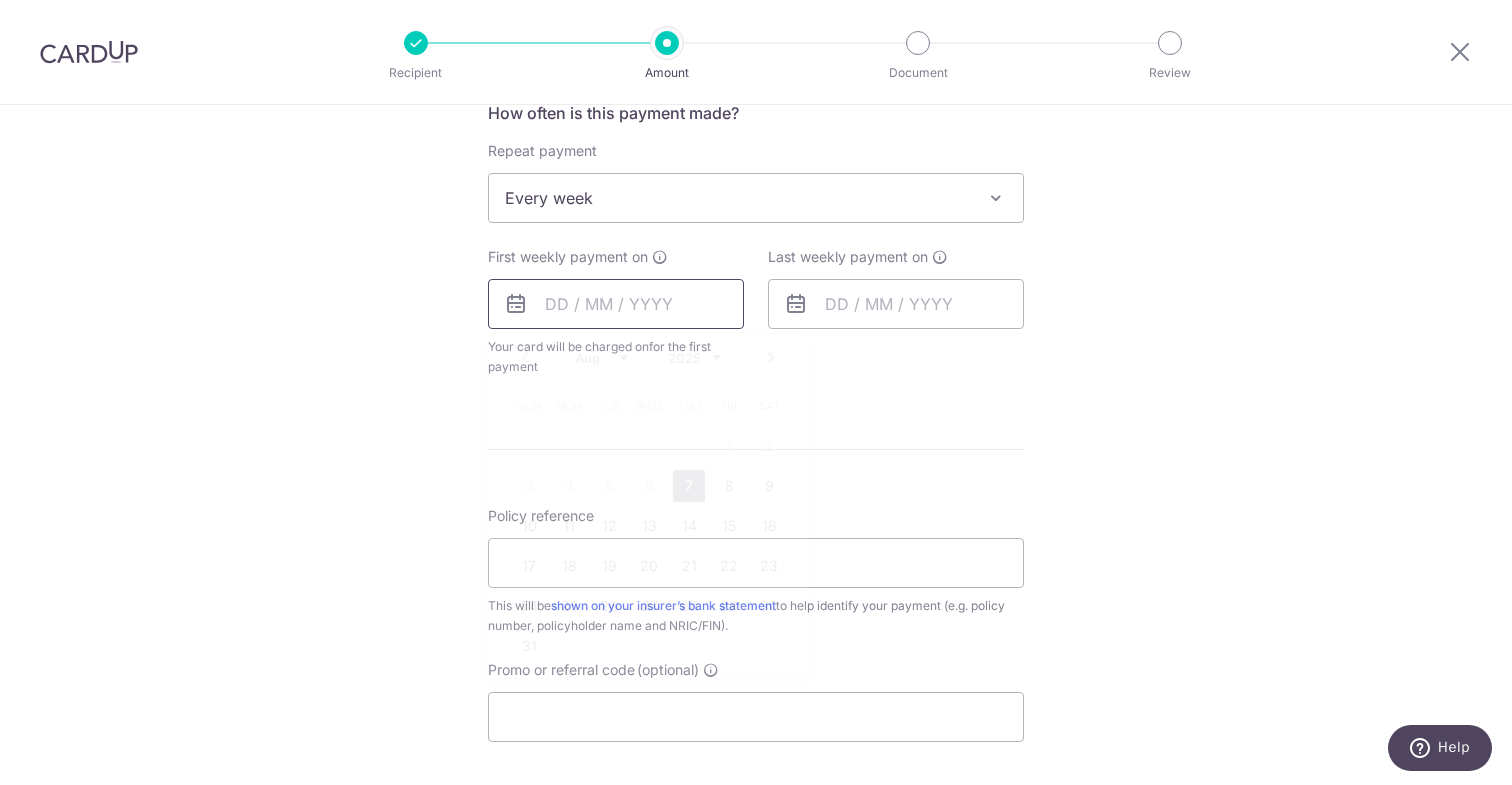 click at bounding box center [616, 304] 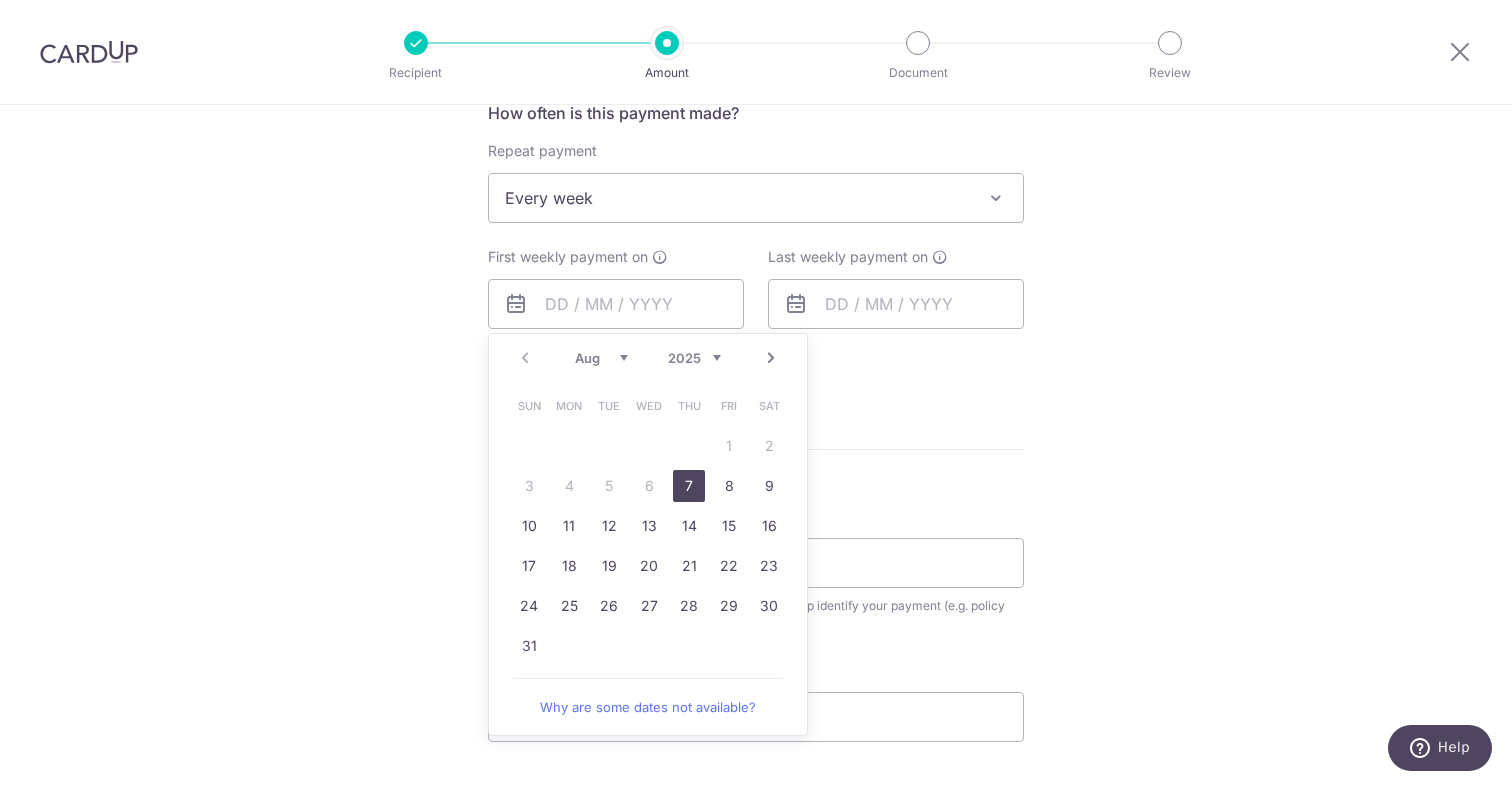 click on "7" at bounding box center (689, 486) 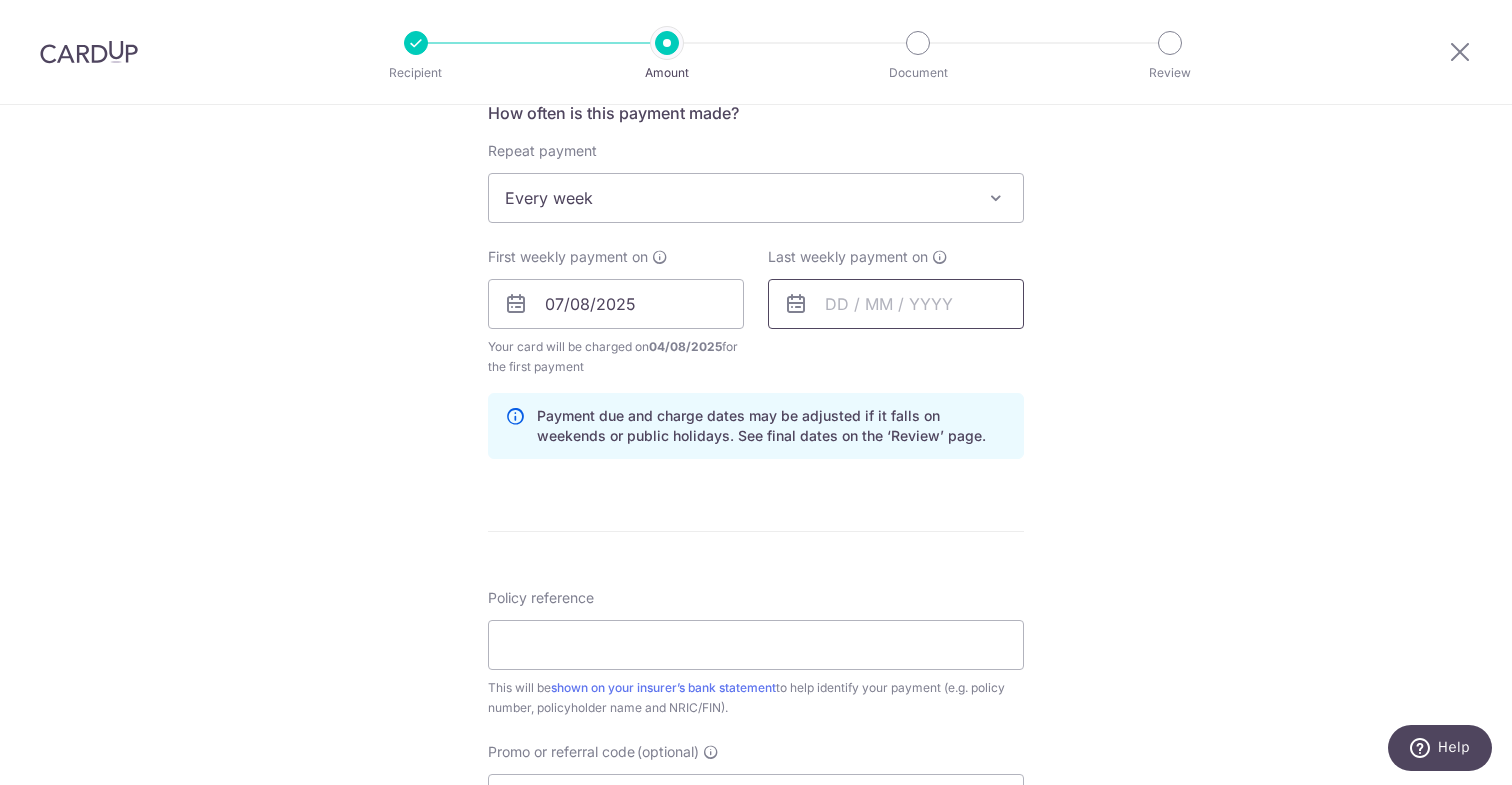 click at bounding box center [896, 304] 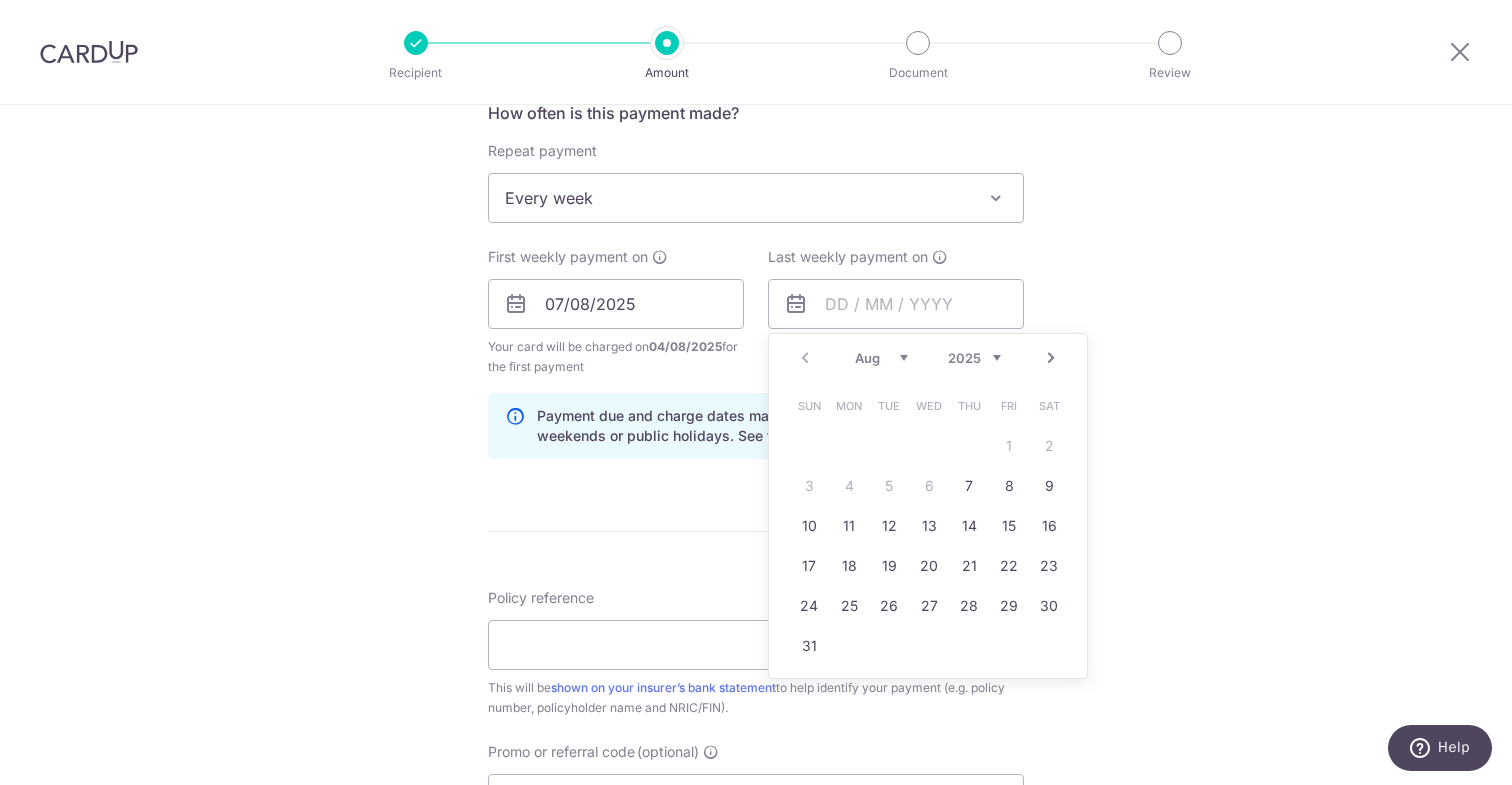 click on "Next" at bounding box center (1051, 358) 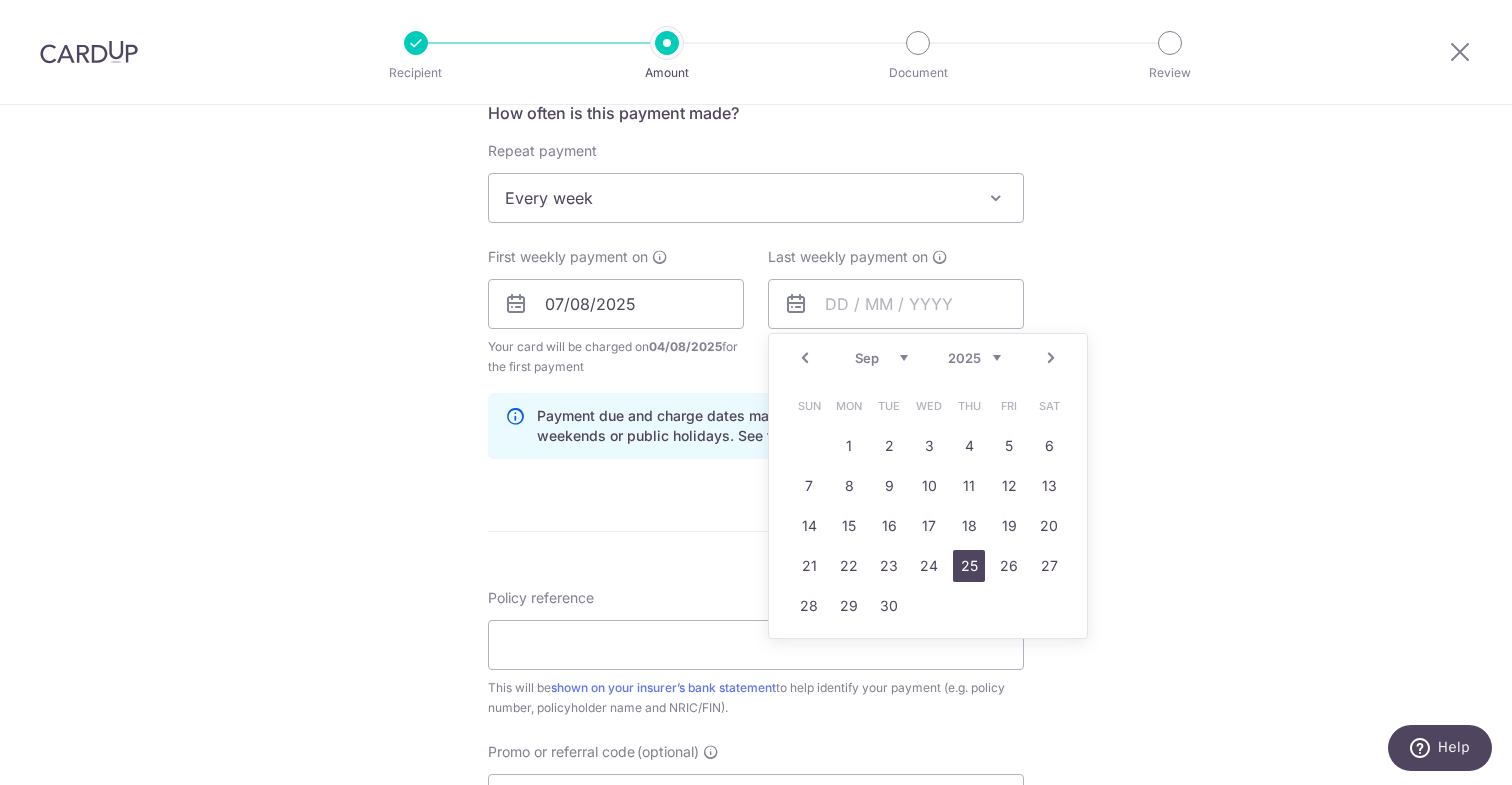 click on "25" at bounding box center [969, 566] 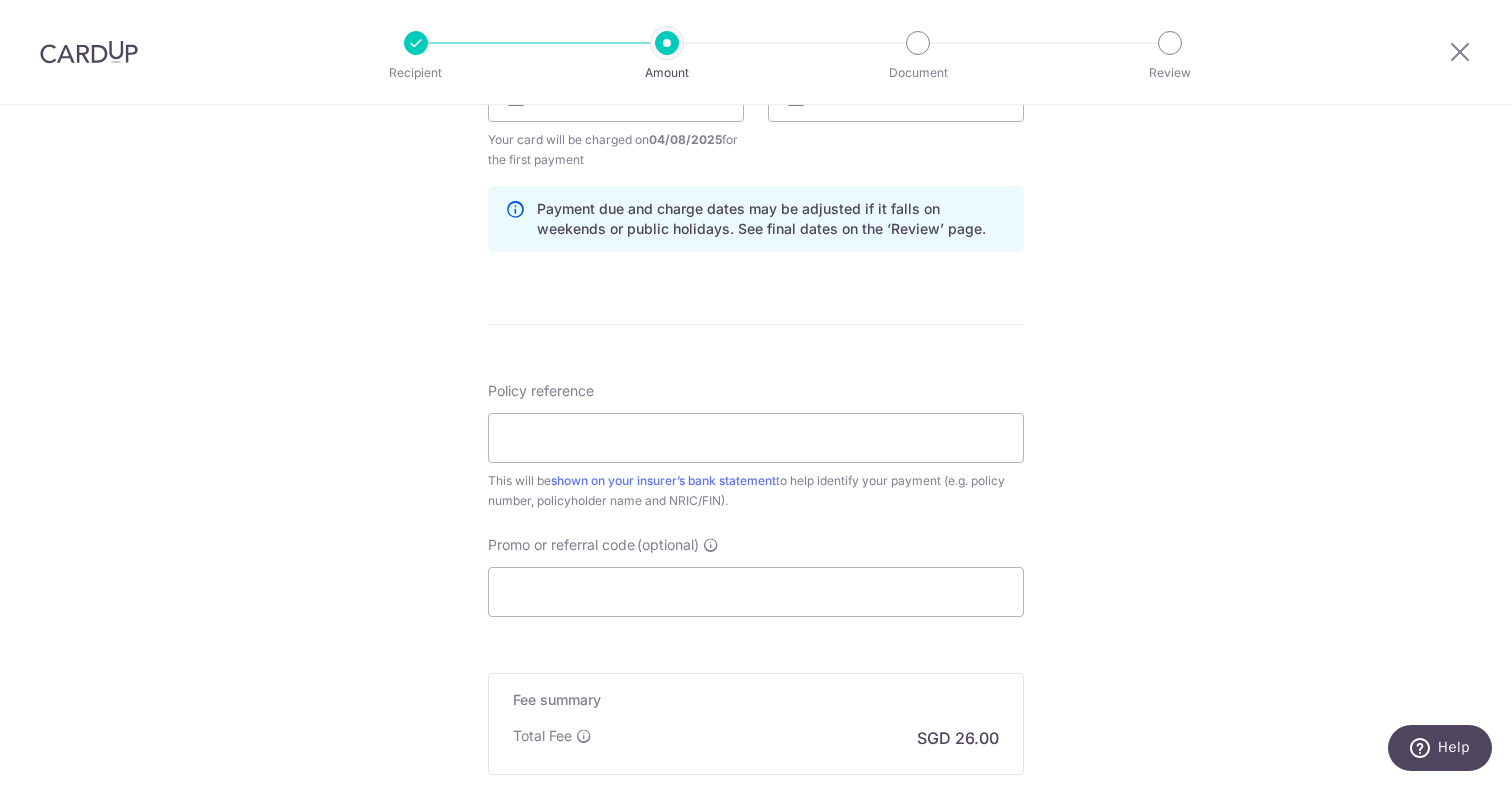 scroll, scrollTop: 999, scrollLeft: 0, axis: vertical 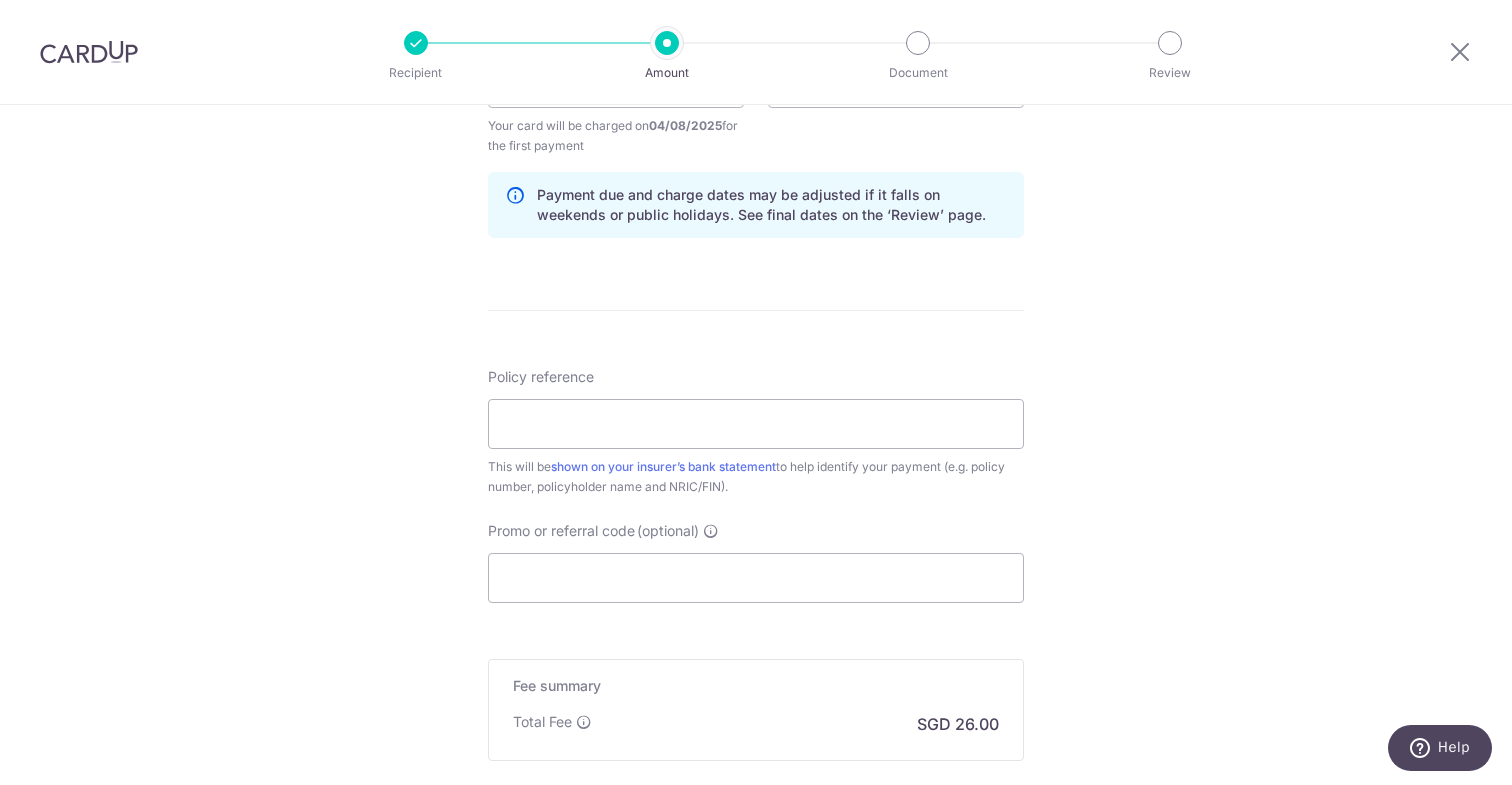 click on "This will be  shown on your insurer’s bank statement  to help identify your payment (e.g. policy number, policyholder name and NRIC/FIN)." at bounding box center (756, 477) 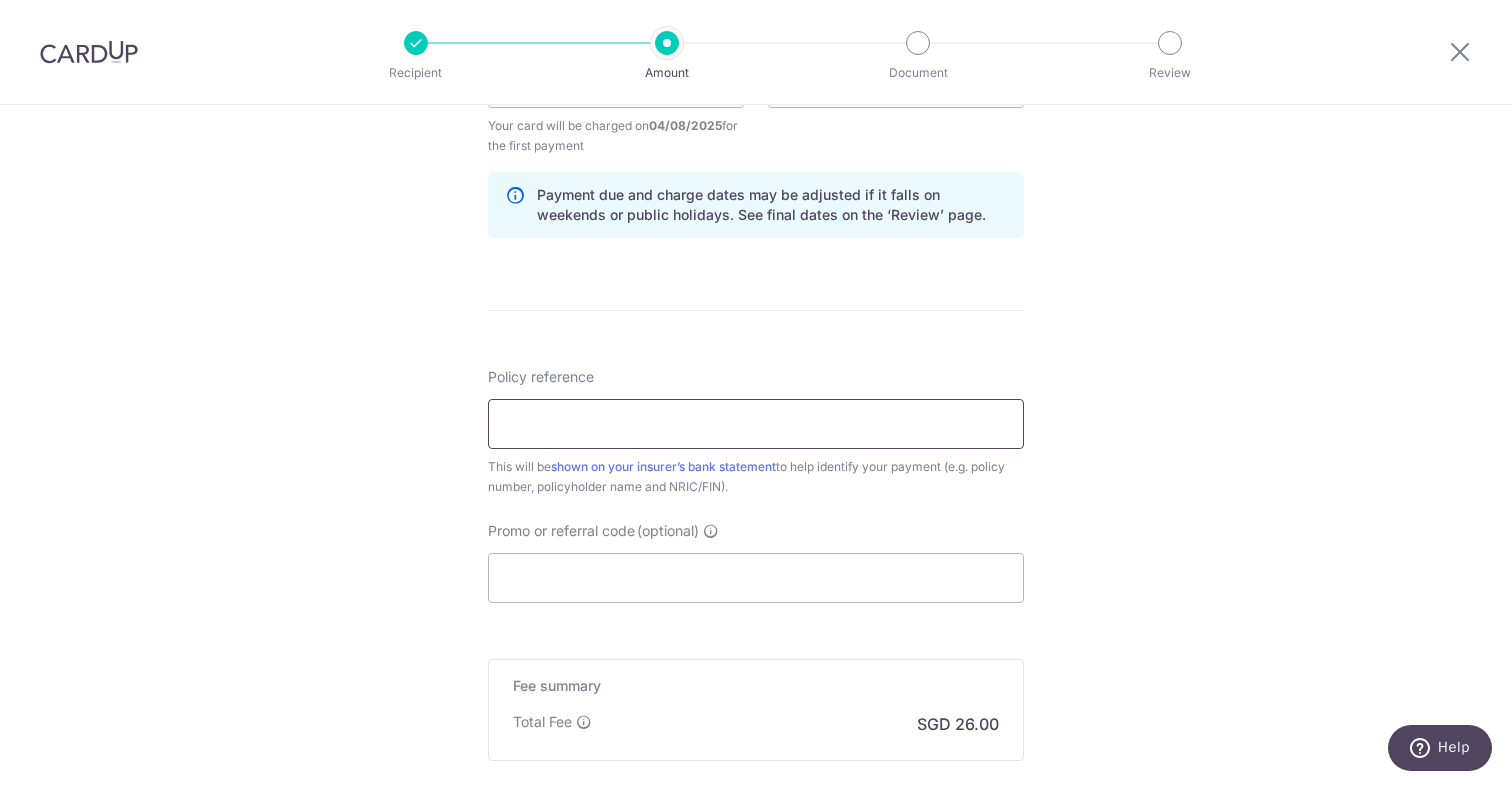 click on "Policy reference" at bounding box center [756, 424] 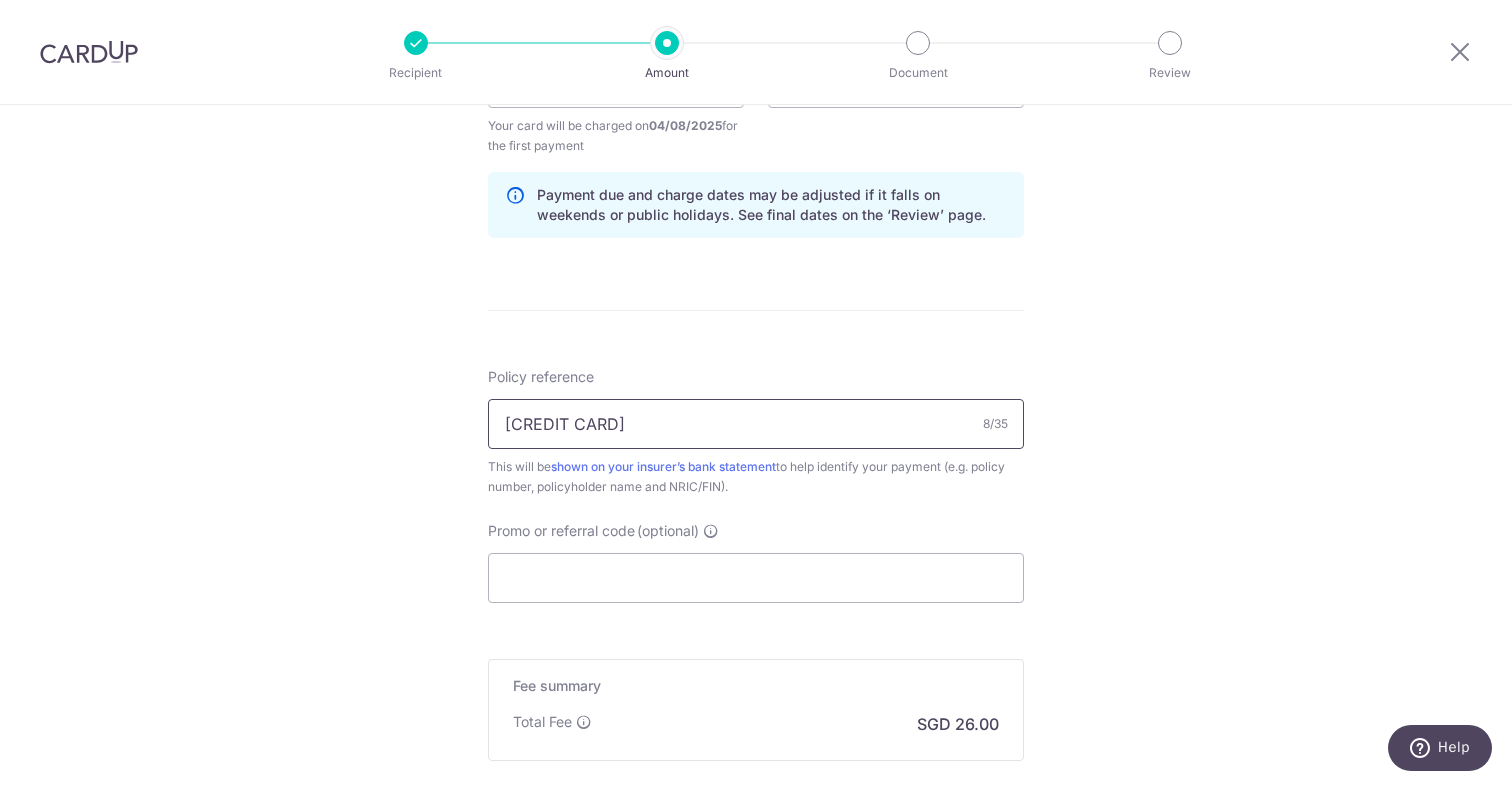 type on "[ALPHANUMERIC_ID]" 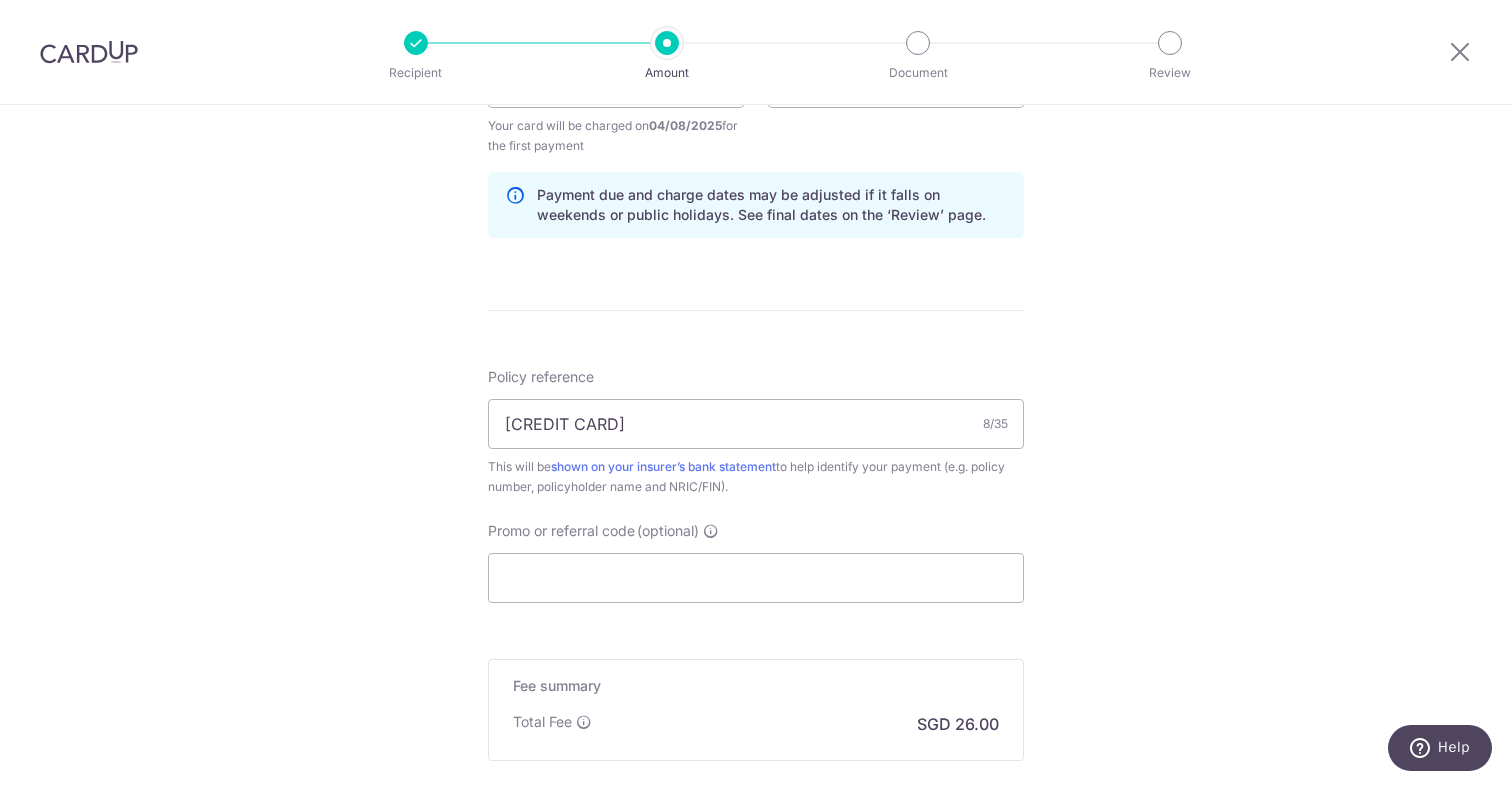 click on "Tell us more about your payment
Enter payment amount
SGD
1,000.00
1000.00
Select Card
**** 8413
Add credit card
Your Cards
**** 3945
**** 0773
**** 4621
**** 0661
**** 8492
**** 8413
**** 1009
Secure 256-bit SSL" at bounding box center [756, 61] 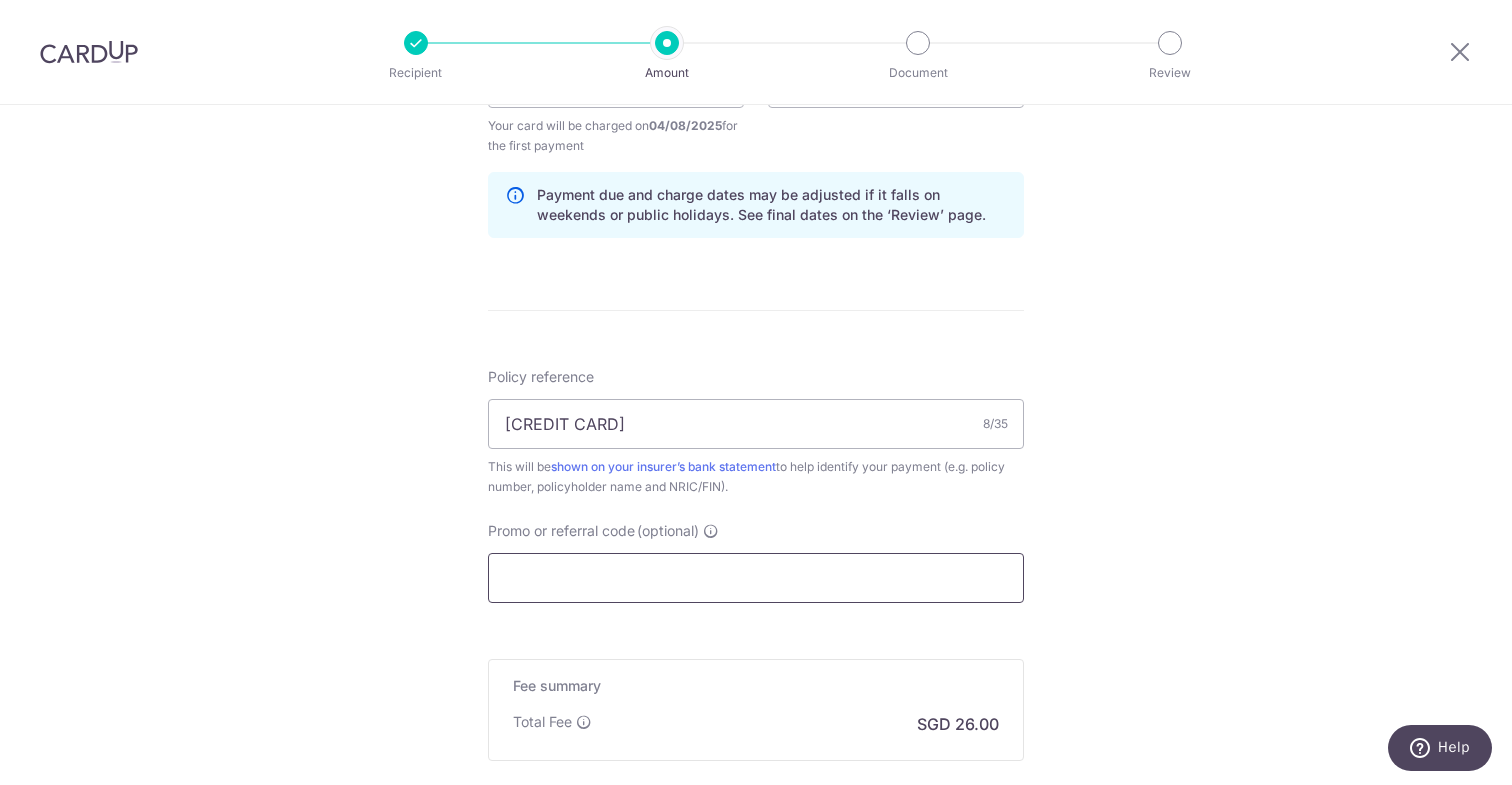 click on "Promo or referral code
(optional)" at bounding box center [756, 578] 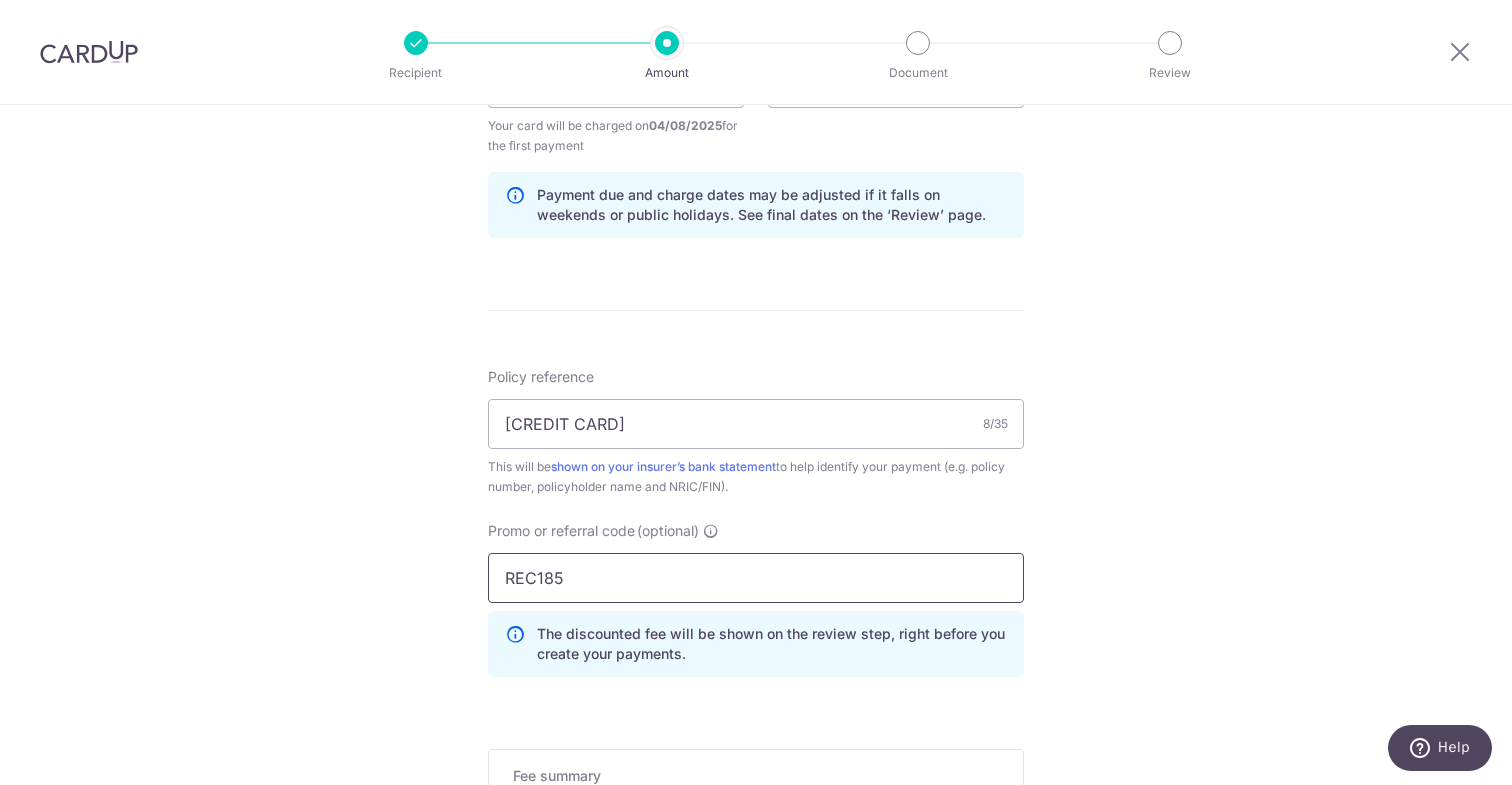 type on "REC185" 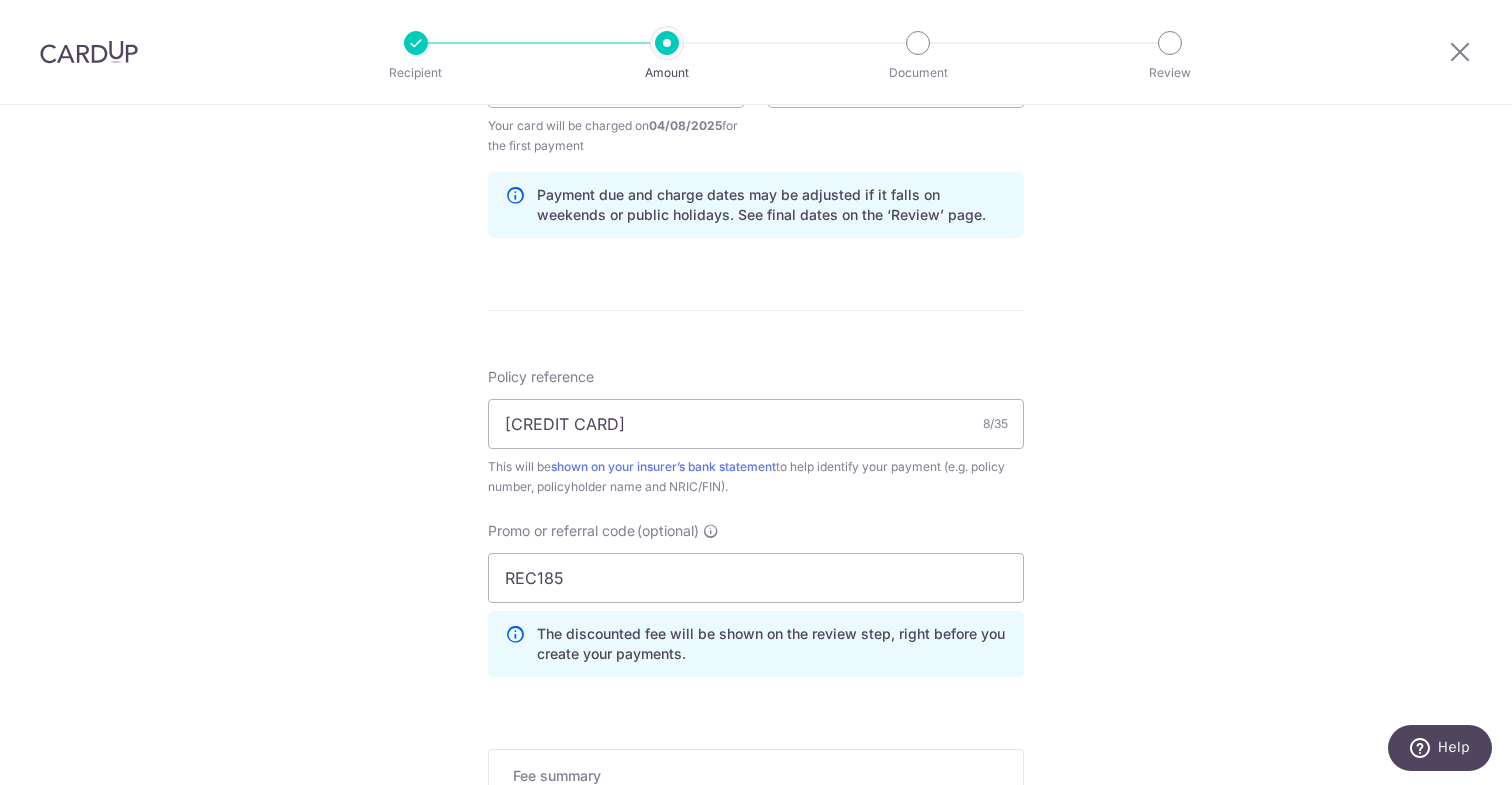 click on "Tell us more about your payment
Enter payment amount
SGD
1,000.00
1000.00
Select Card
**** 8413
Add credit card
Your Cards
**** 3945
**** 0773
**** 4621
**** 0661
**** 8492
**** 8413
**** 1009
Secure 256-bit SSL" at bounding box center [756, 106] 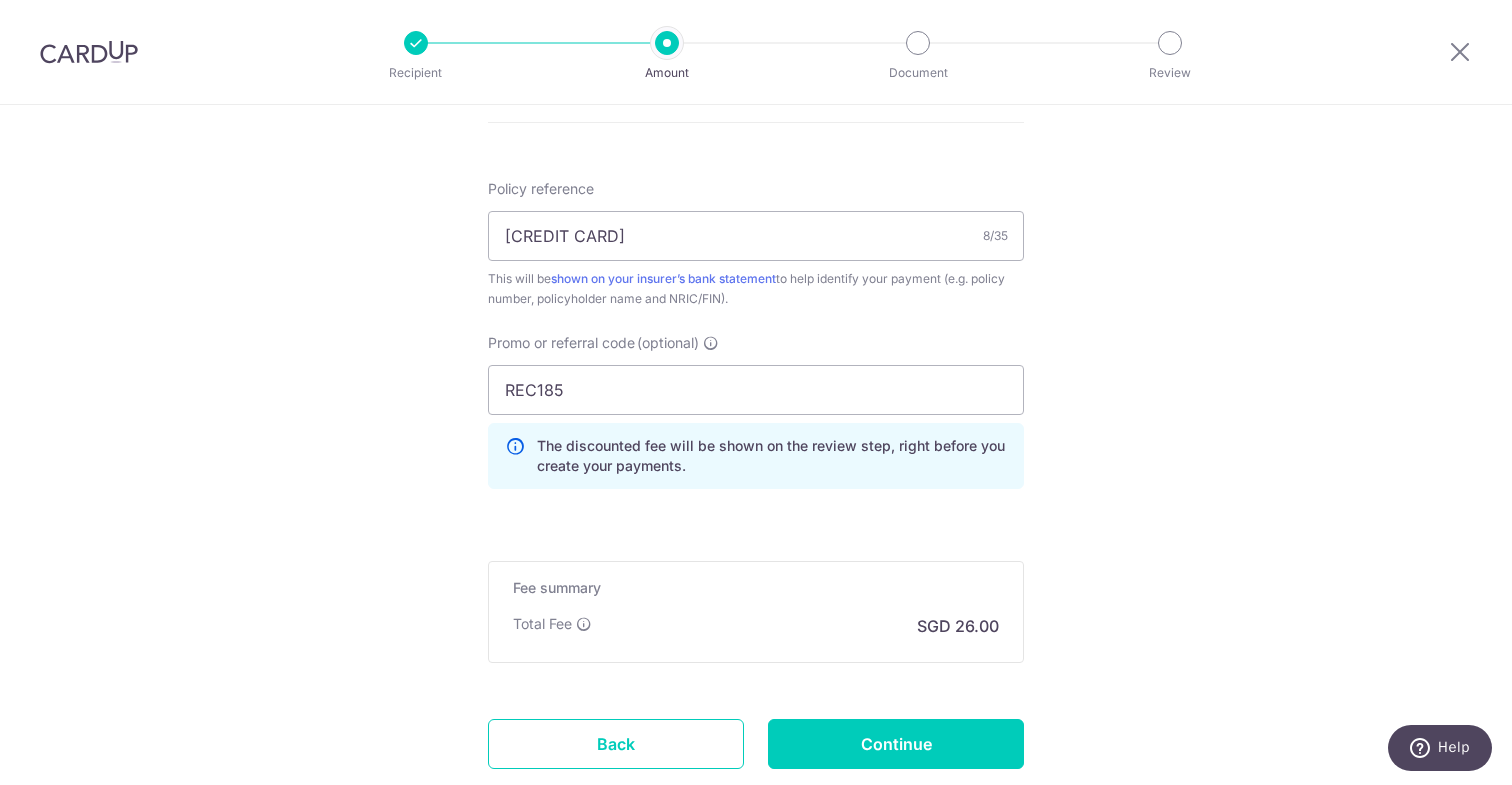 scroll, scrollTop: 1249, scrollLeft: 0, axis: vertical 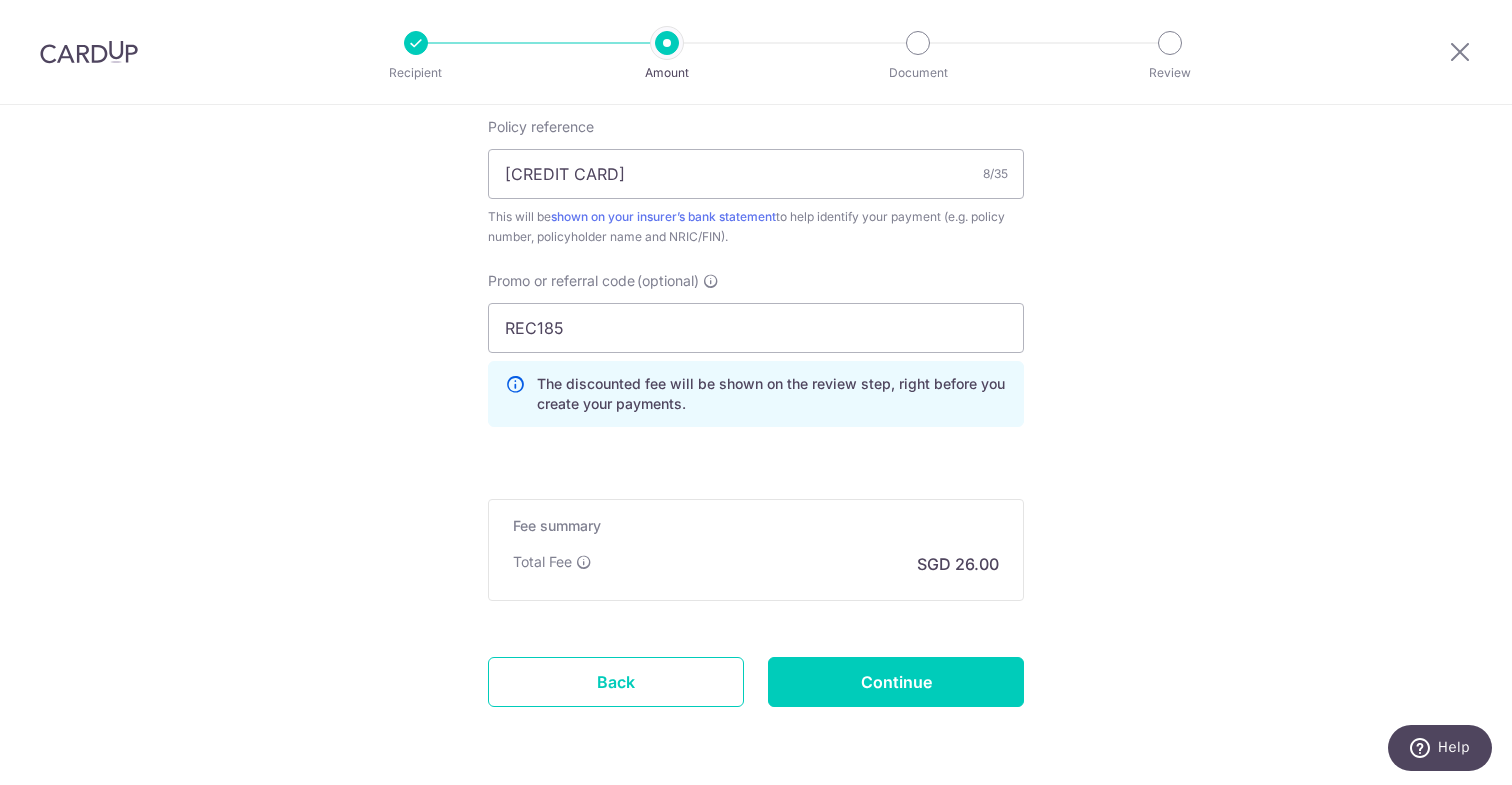 click on "Enter payment amount
SGD
1,000.00
1000.00
Select Card
**** 8413
Add credit card
Your Cards
**** 3945
**** 0773
**** 4621
**** 0661
**** 8492
**** 8413
**** 1009
Secure 256-bit SSL
Text" at bounding box center [756, -125] 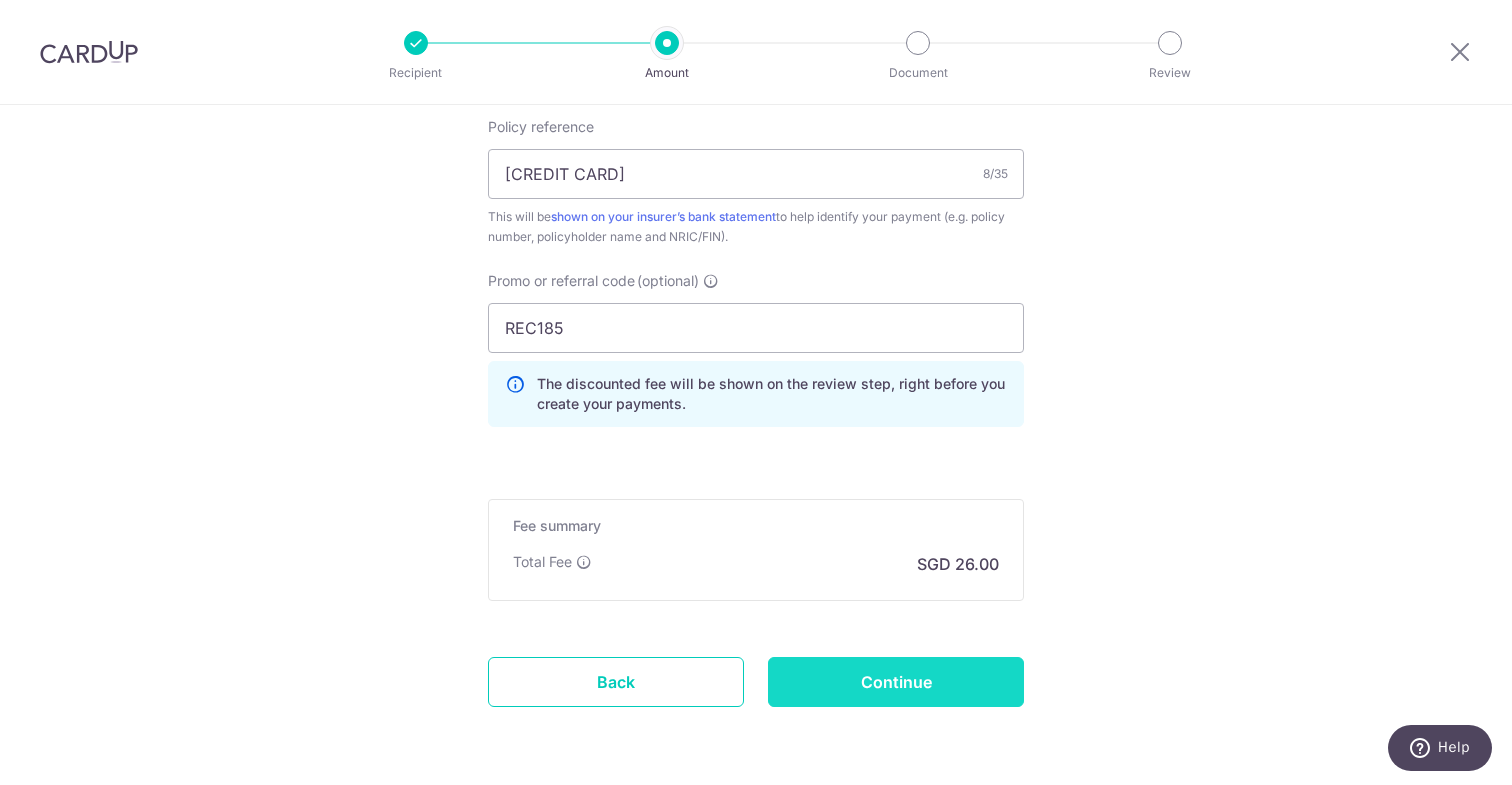 click on "Continue" at bounding box center (896, 682) 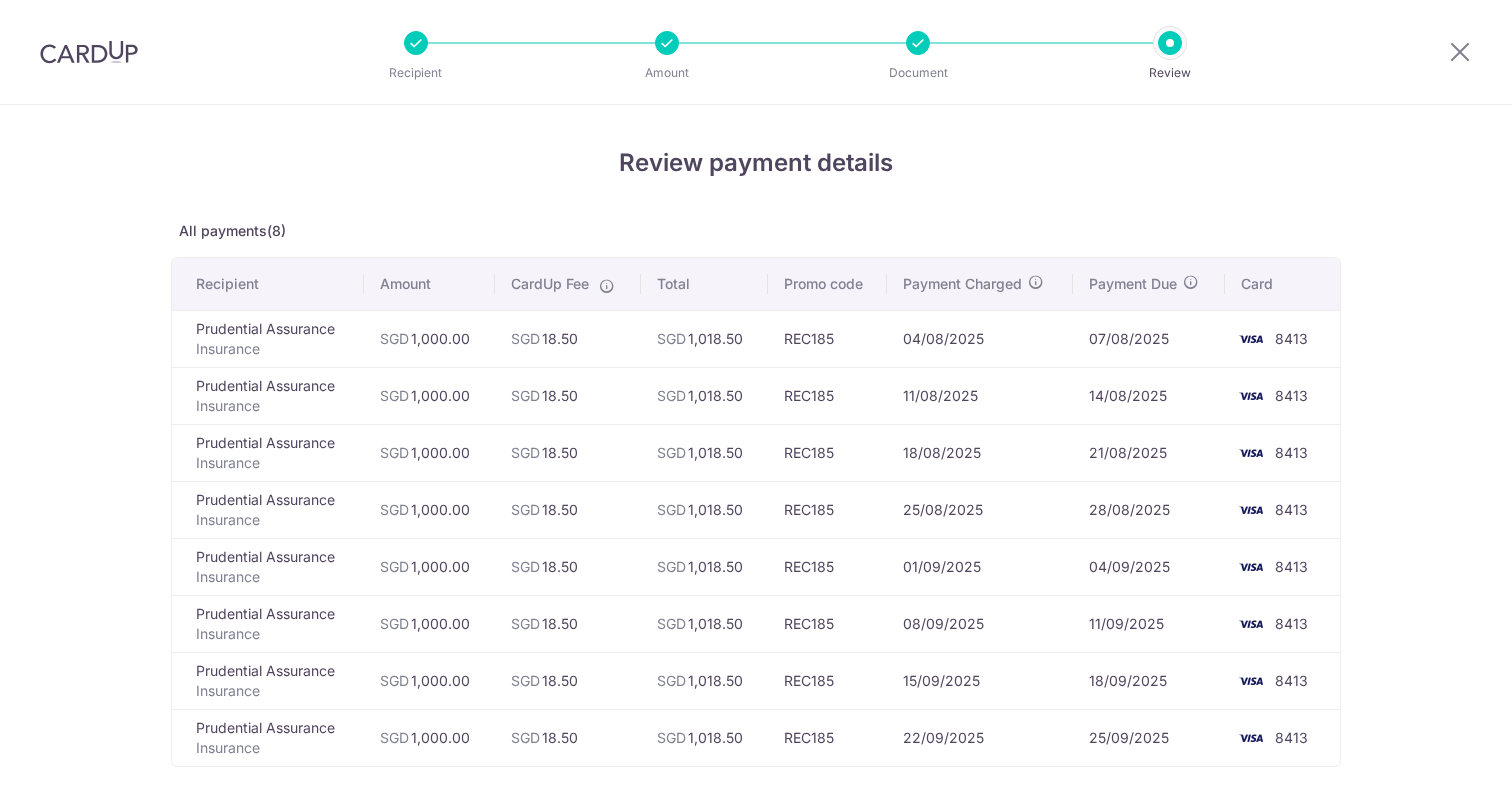 scroll, scrollTop: 0, scrollLeft: 0, axis: both 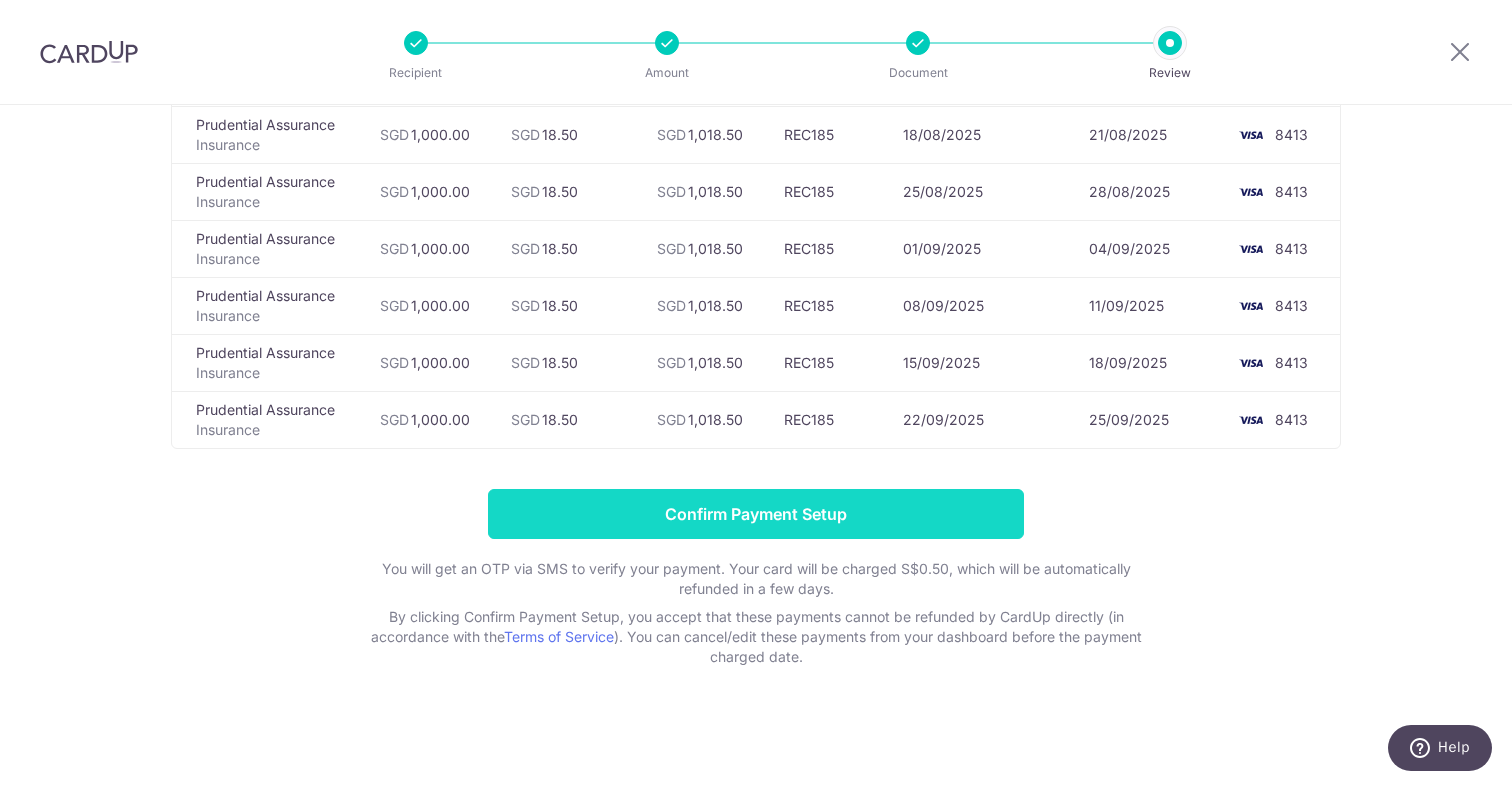 click on "Confirm Payment Setup" at bounding box center (756, 514) 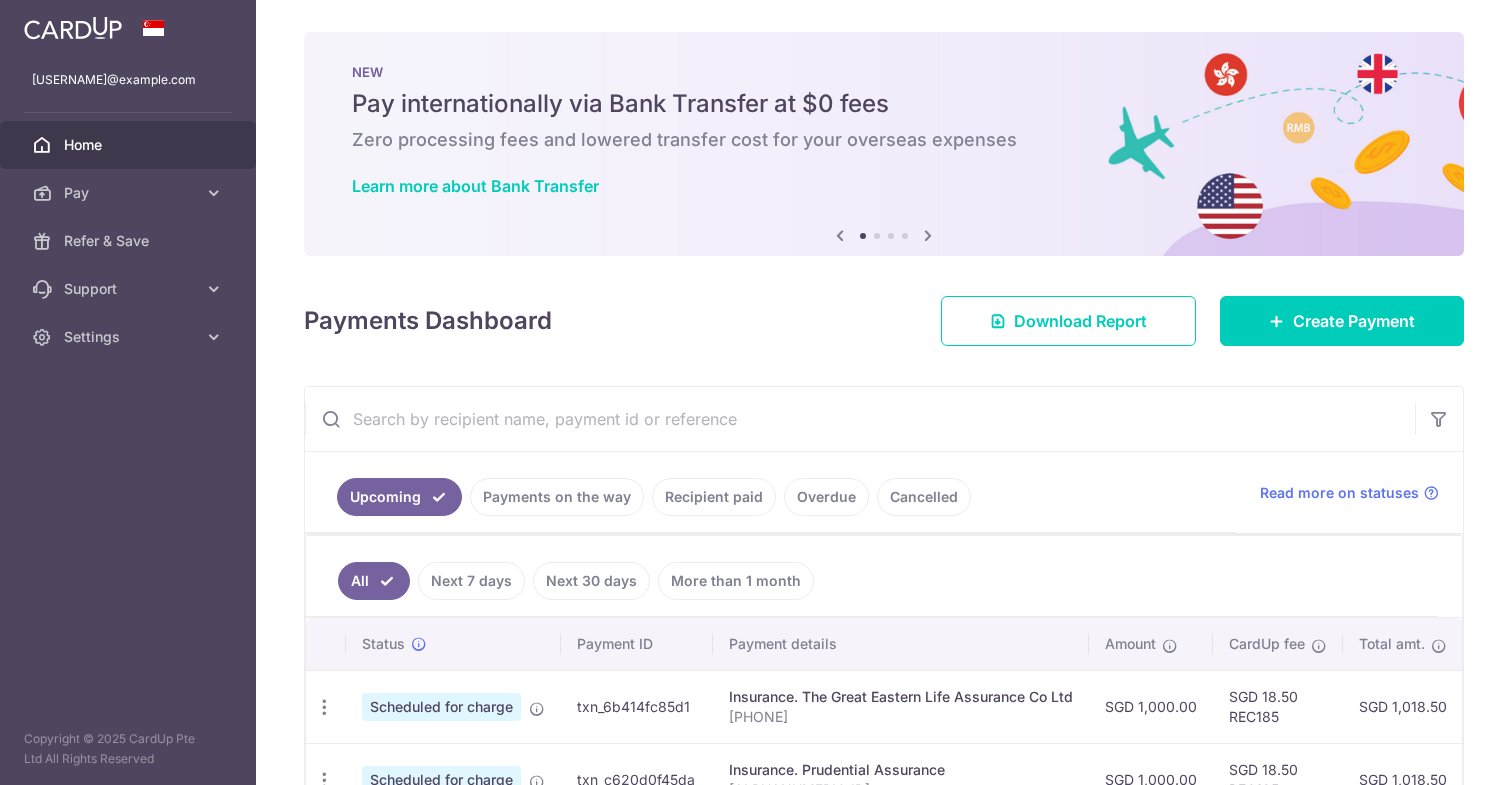 scroll, scrollTop: 0, scrollLeft: 0, axis: both 